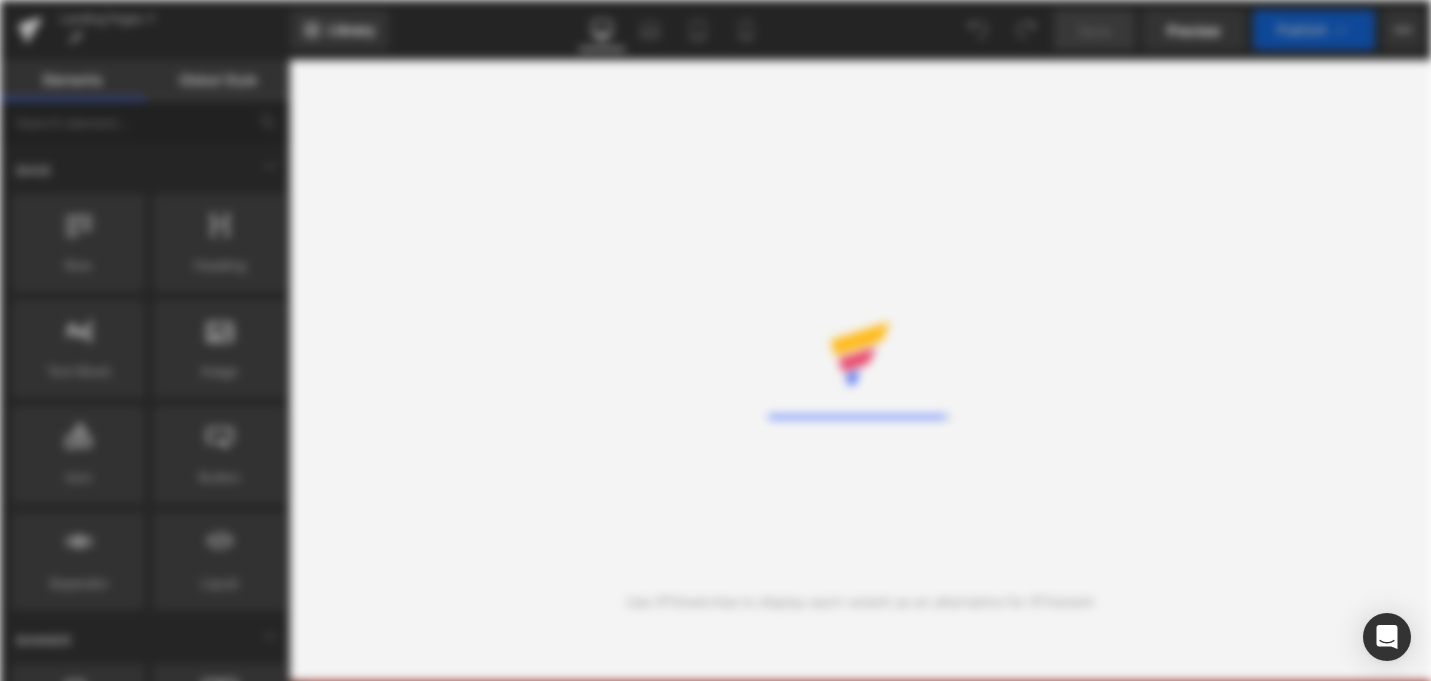 scroll, scrollTop: 0, scrollLeft: 0, axis: both 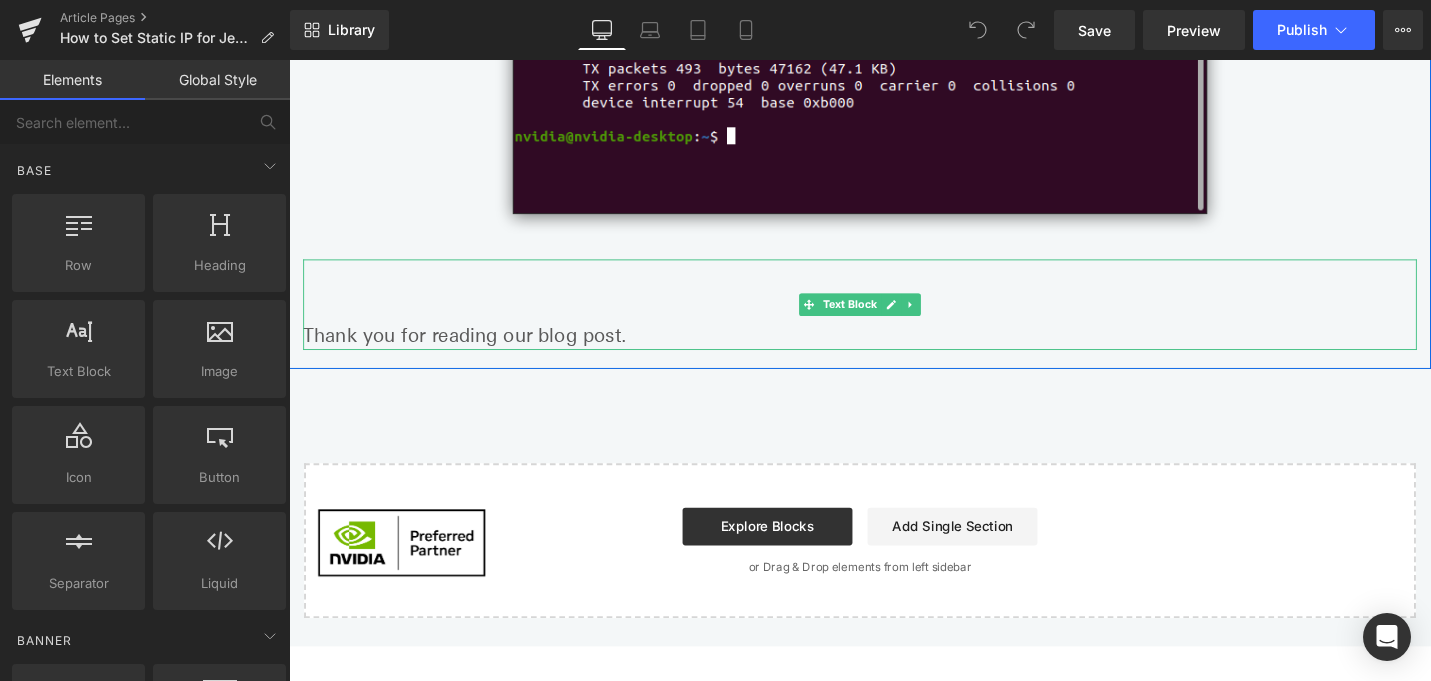 click on "Thank you for reading our blog post." at bounding box center (894, 351) 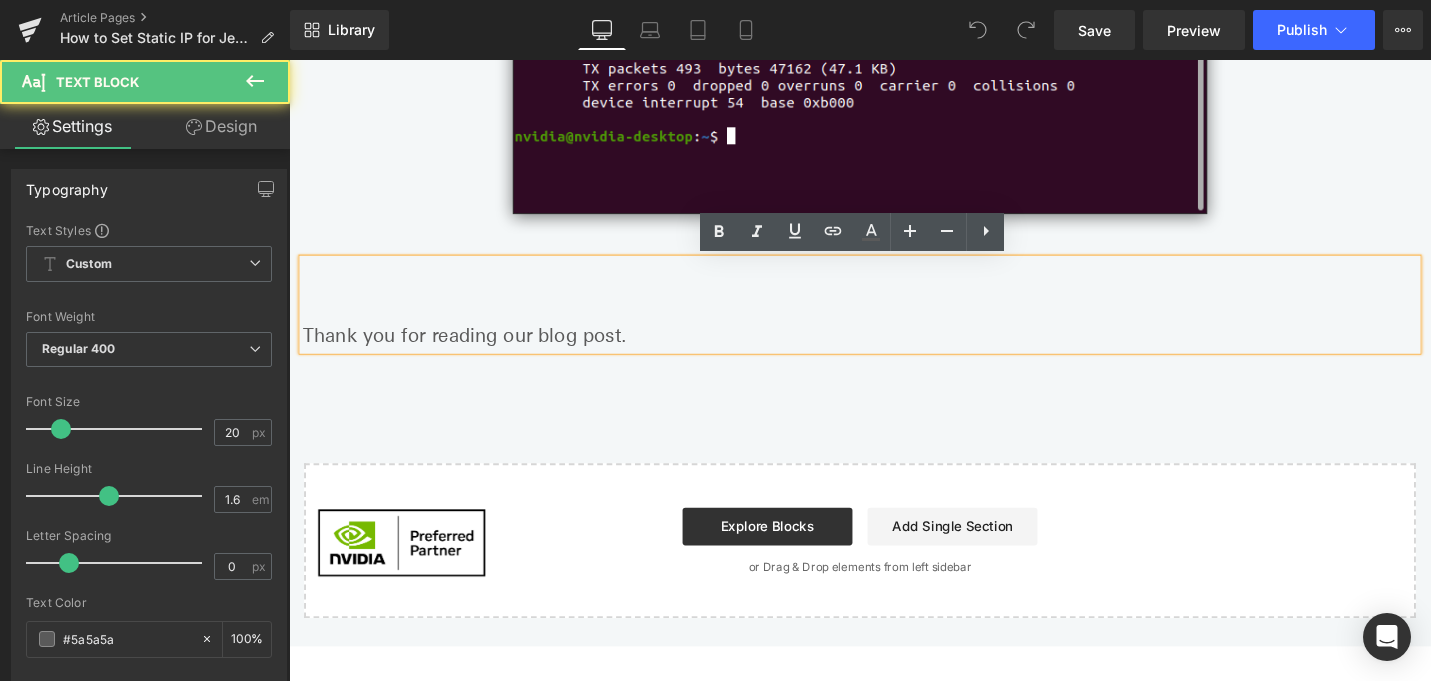 click on "Thank you for reading our blog post." at bounding box center [894, 351] 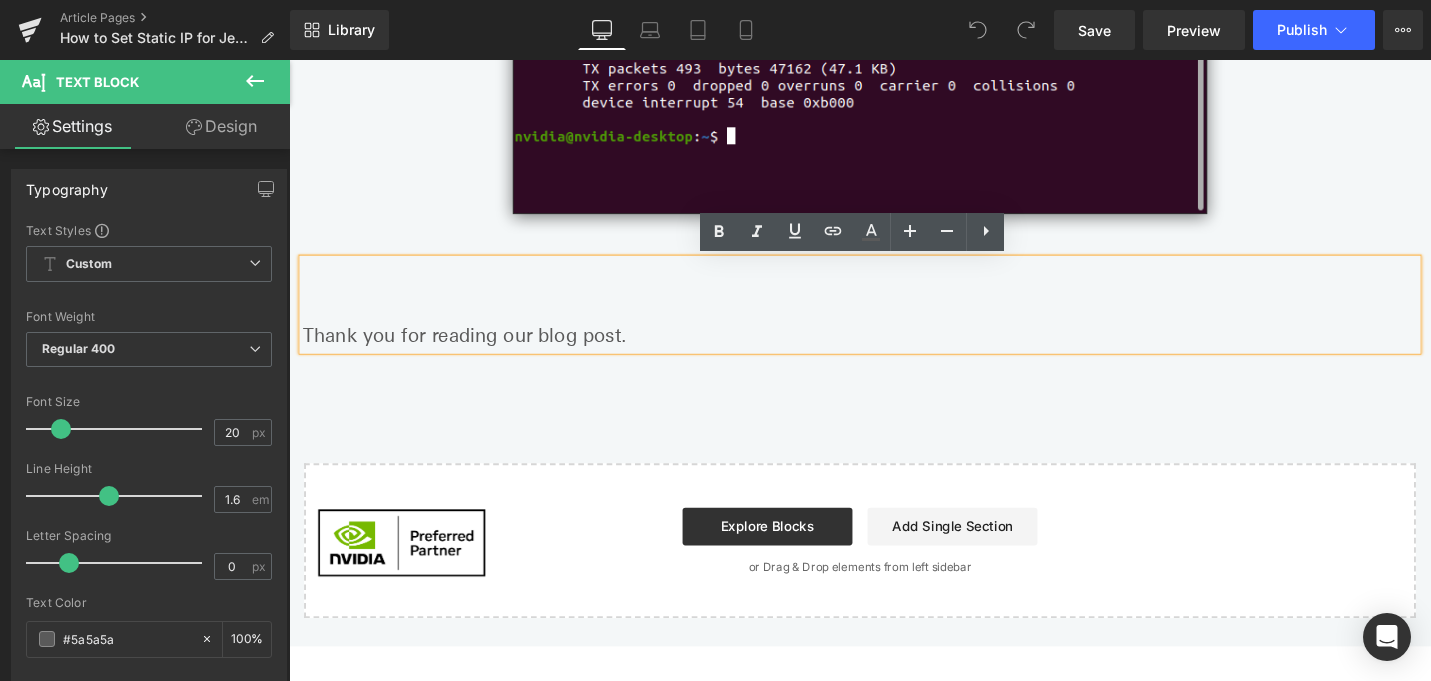click at bounding box center (894, 287) 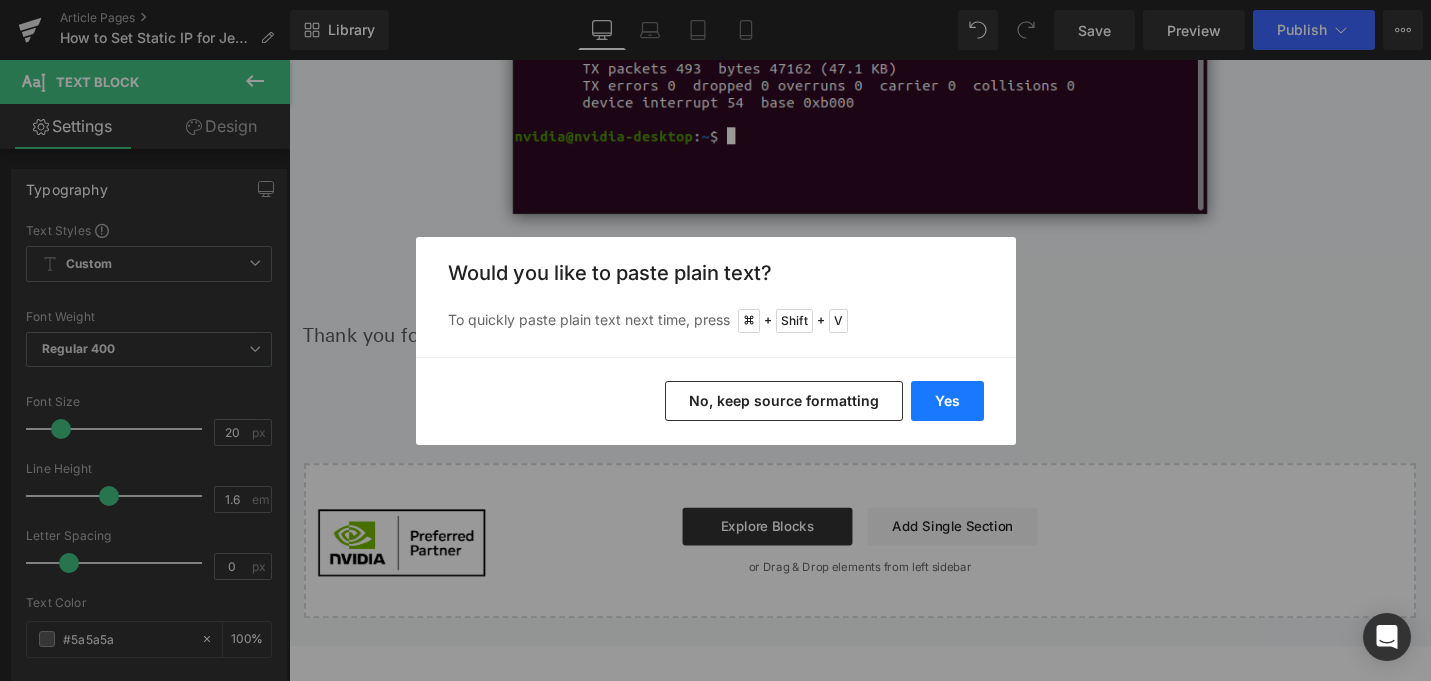 click on "Yes" at bounding box center (947, 401) 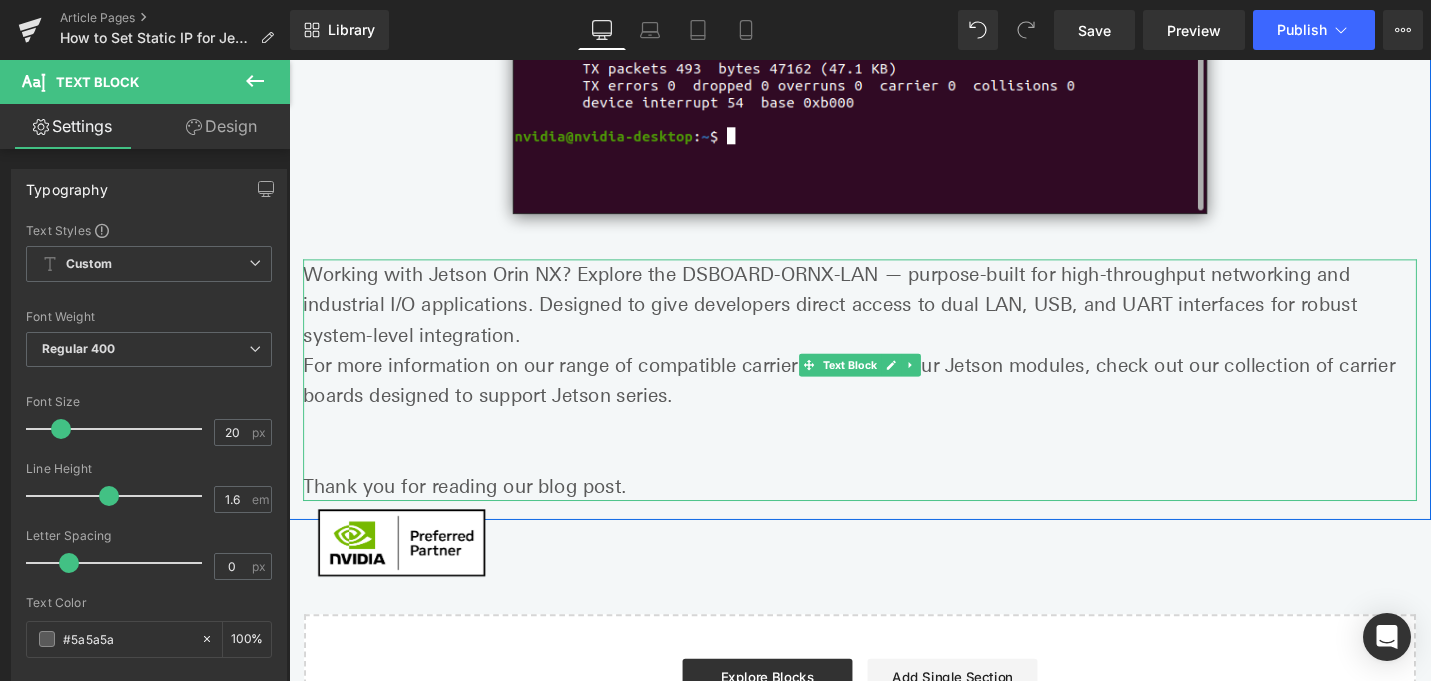 click on "For more information on our range of compatible carrier boards for your Jetson modules, check out our collection of carrier boards designed to support Jetson series." at bounding box center (894, 399) 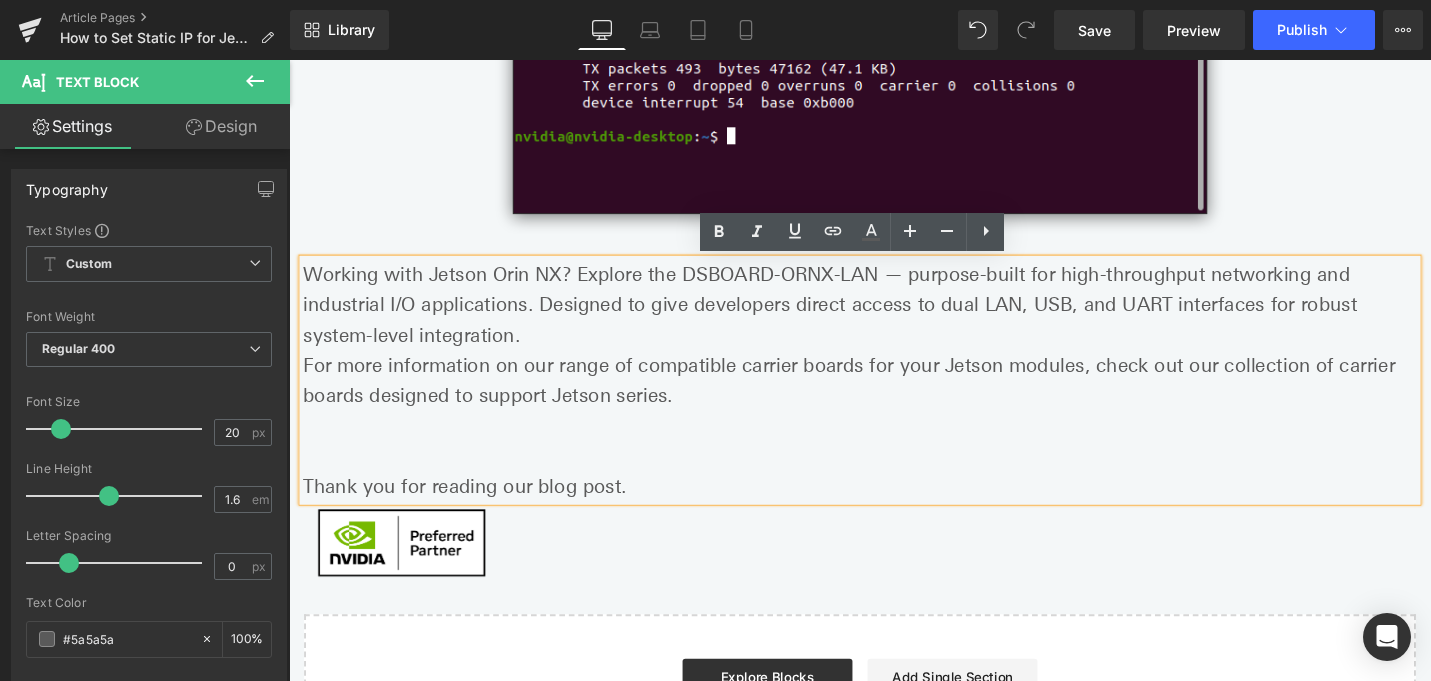 click on "For more information on our range of compatible carrier boards for your Jetson modules, check out our collection of carrier boards designed to support Jetson series." at bounding box center [894, 399] 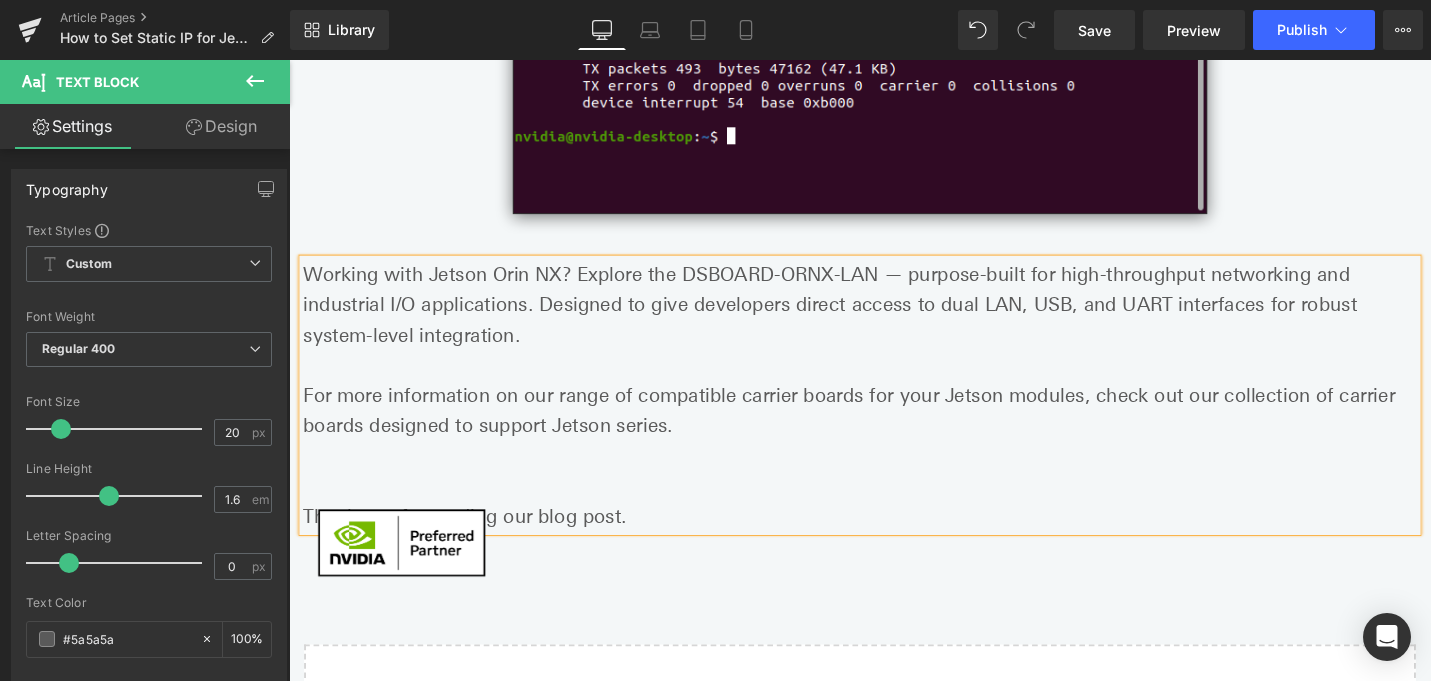 click at bounding box center (894, 511) 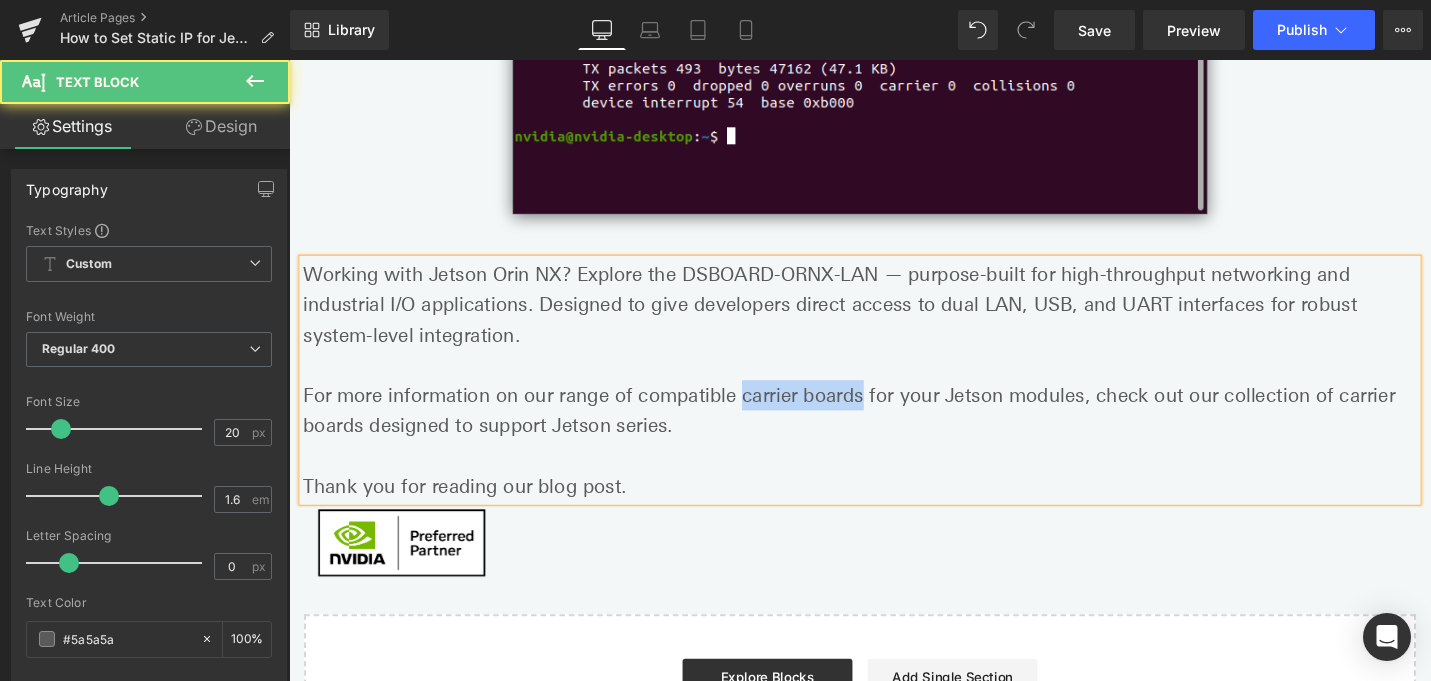 drag, startPoint x: 739, startPoint y: 387, endPoint x: 861, endPoint y: 377, distance: 122.40915 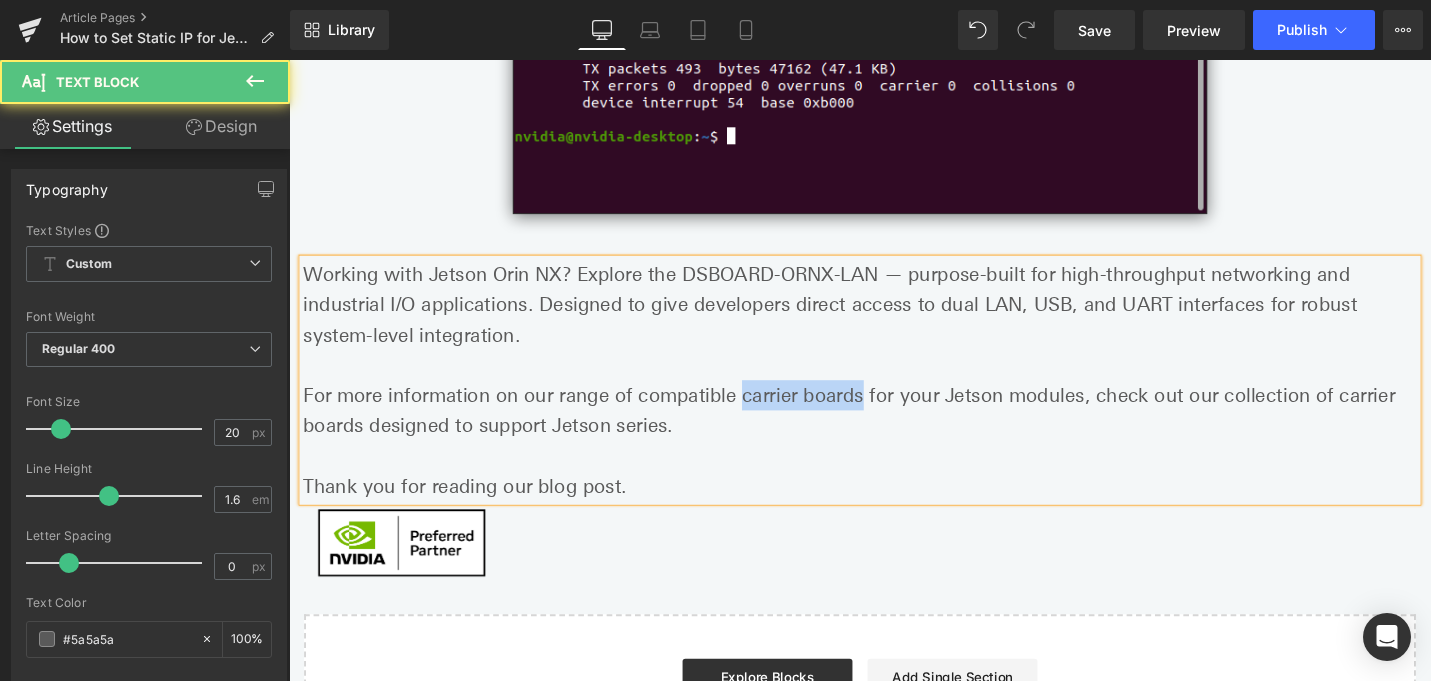 click on "or more information on our range of compatible carrier boards for your Jetson modules, check out our collection of carrier boards designed to support Jetson series." at bounding box center (882, 431) 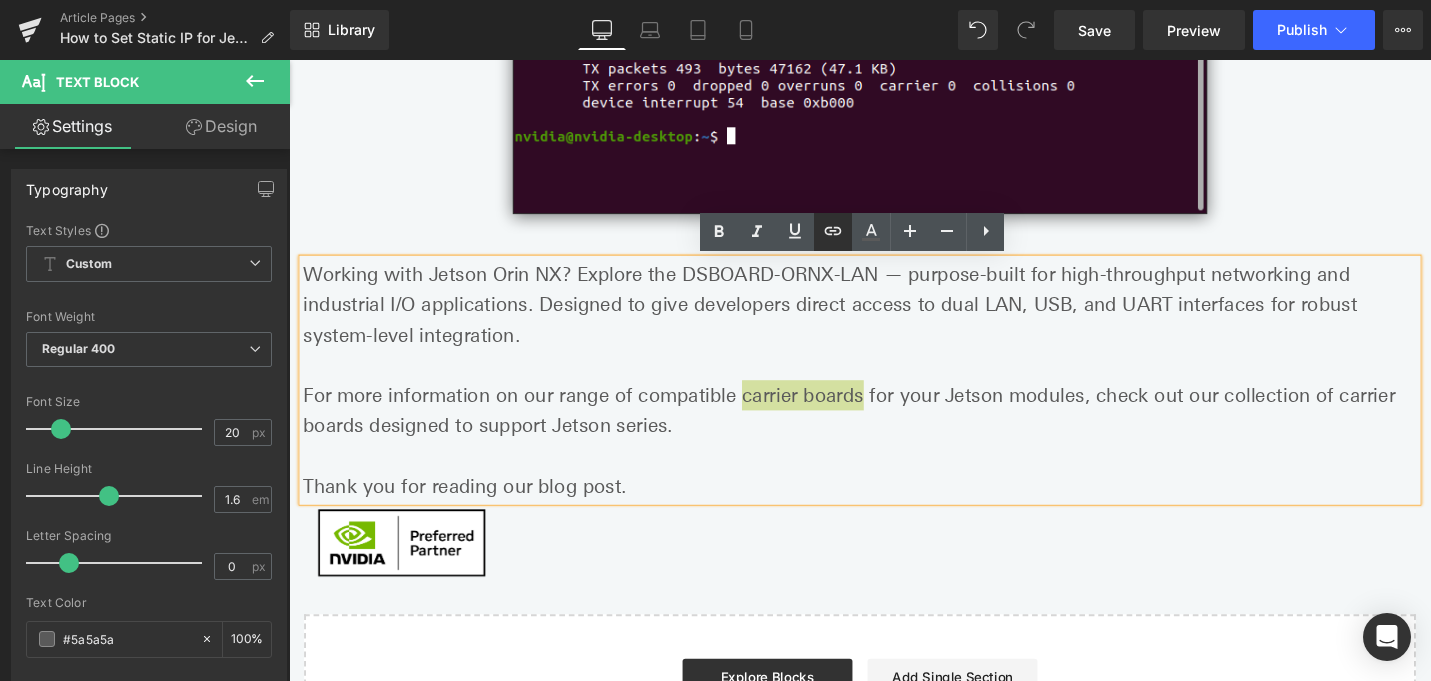 click 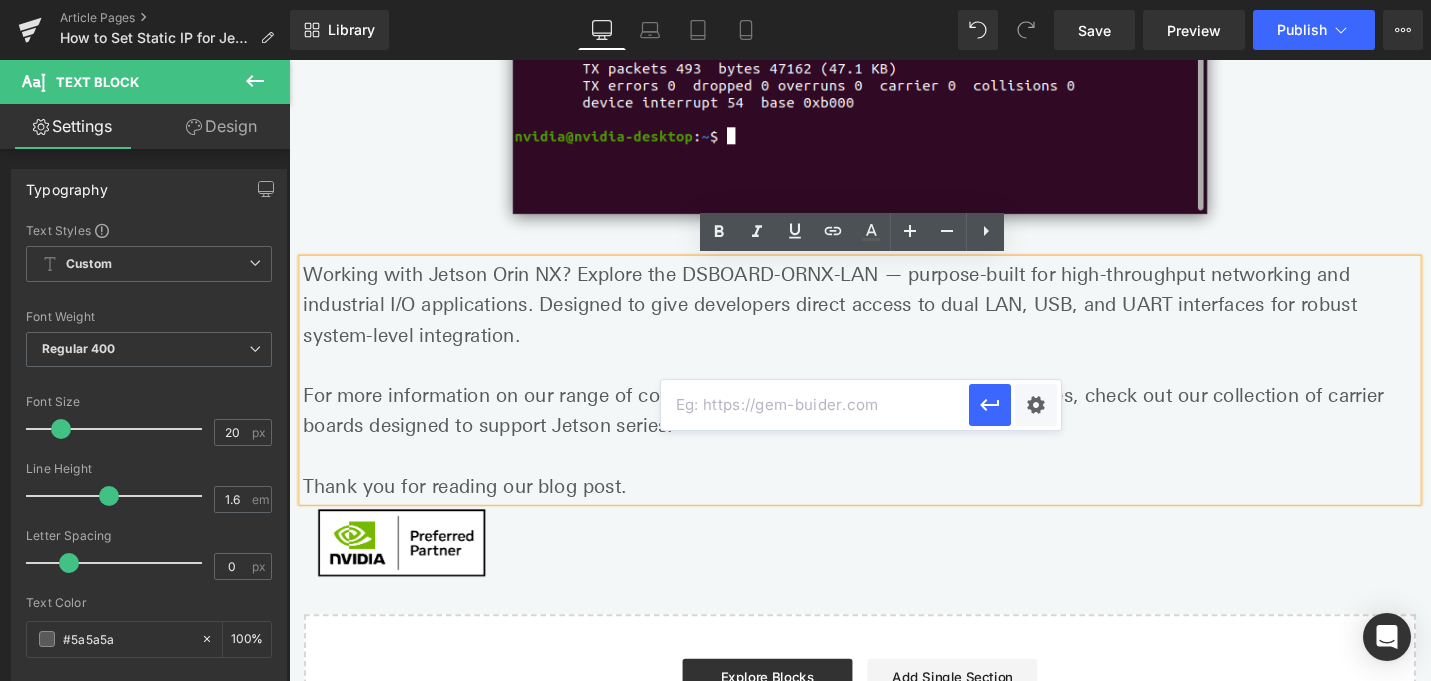click at bounding box center [815, 405] 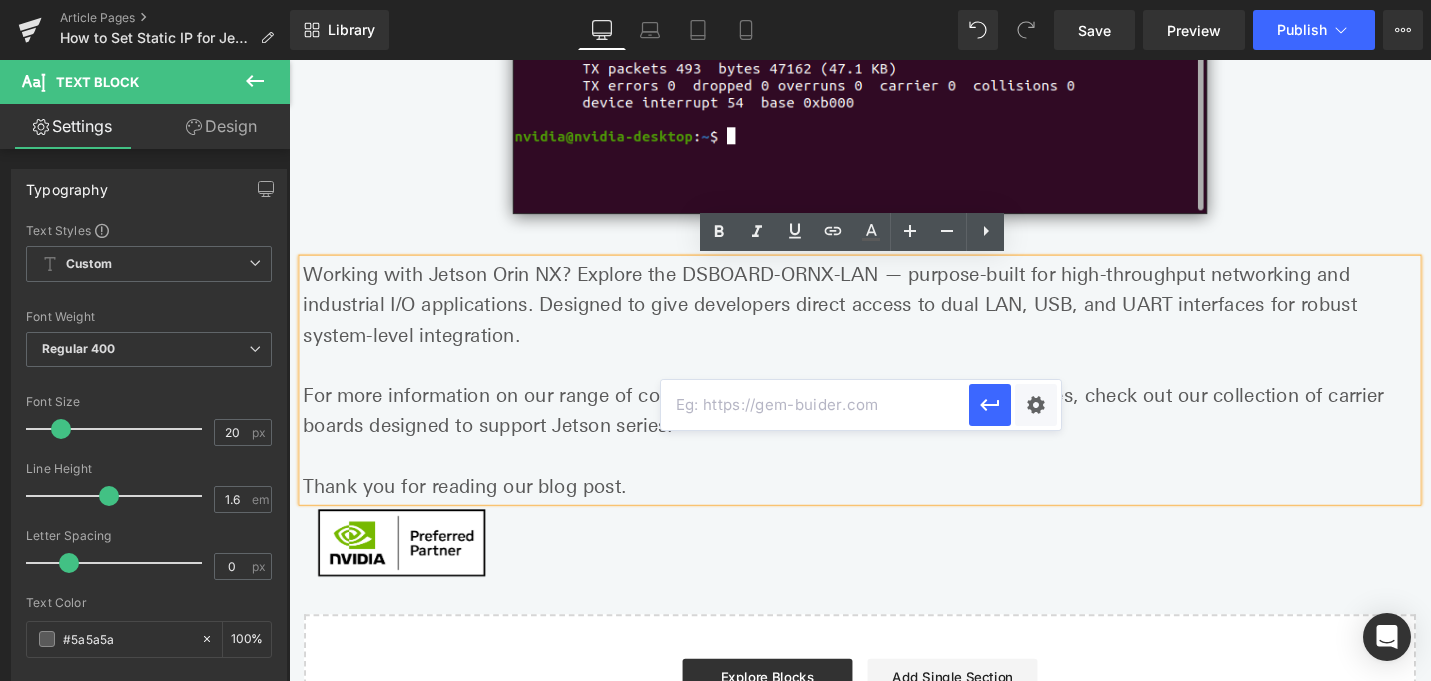 paste on "https://www.forecr.io/collections/carrier-boards" 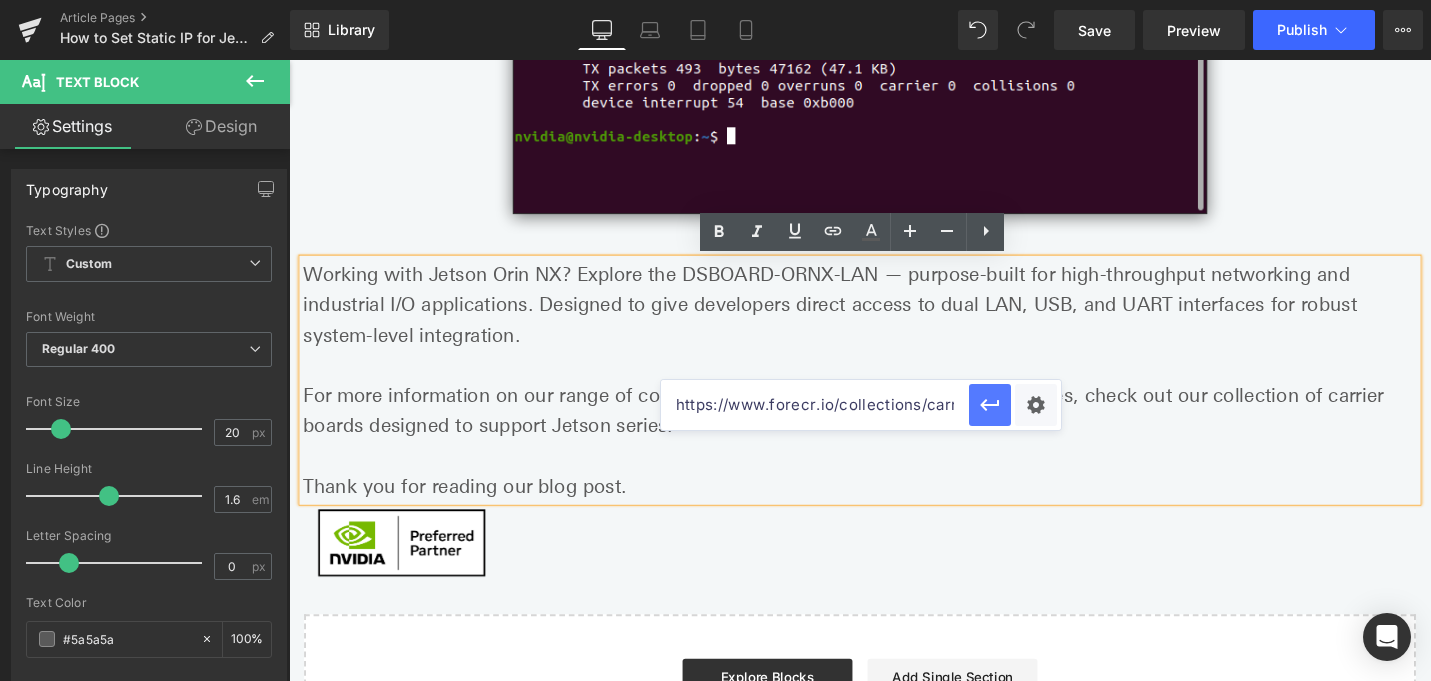 scroll, scrollTop: 0, scrollLeft: 78, axis: horizontal 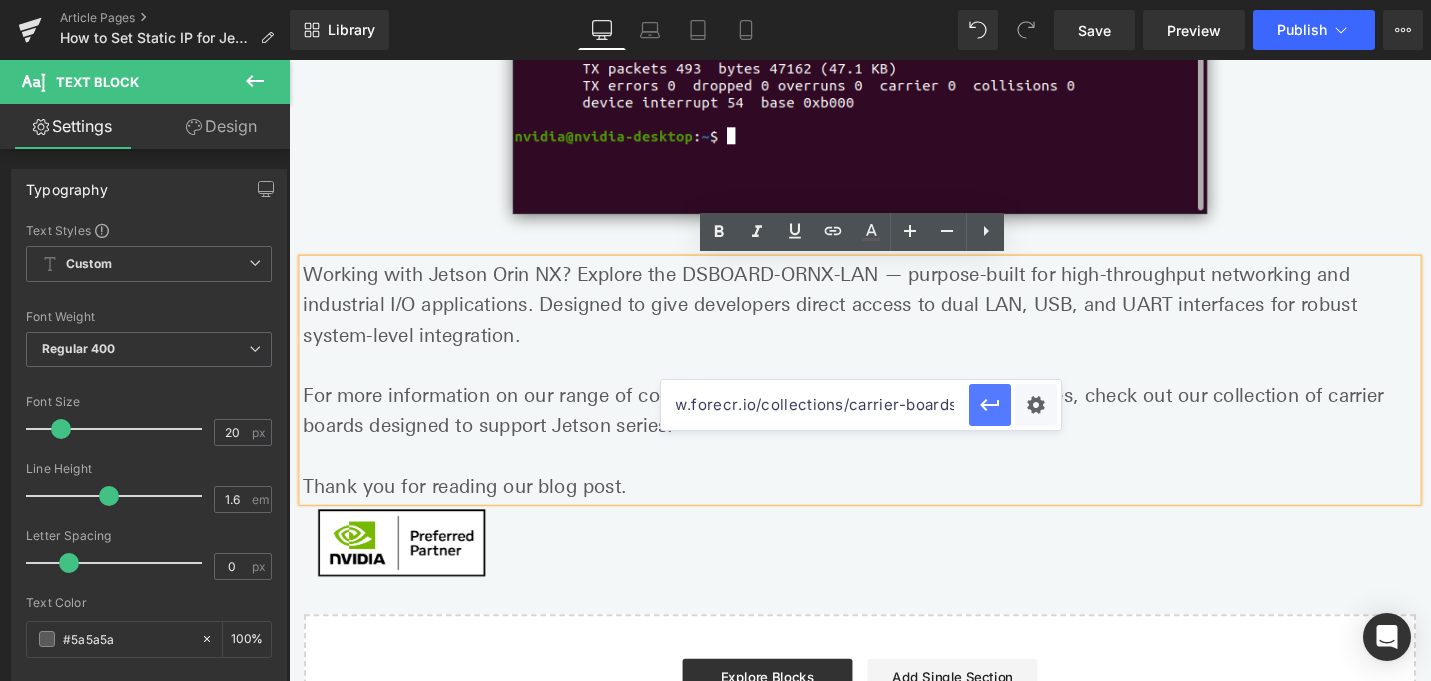 click 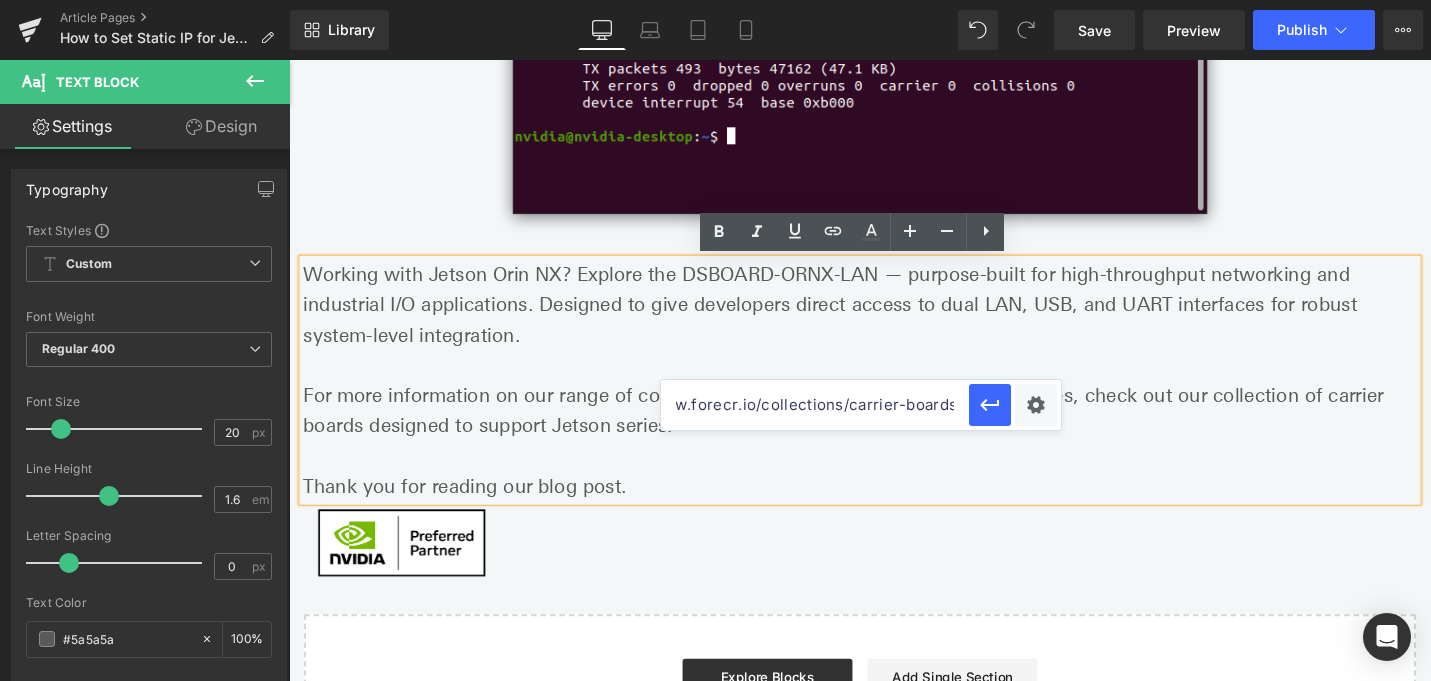 scroll, scrollTop: 0, scrollLeft: 0, axis: both 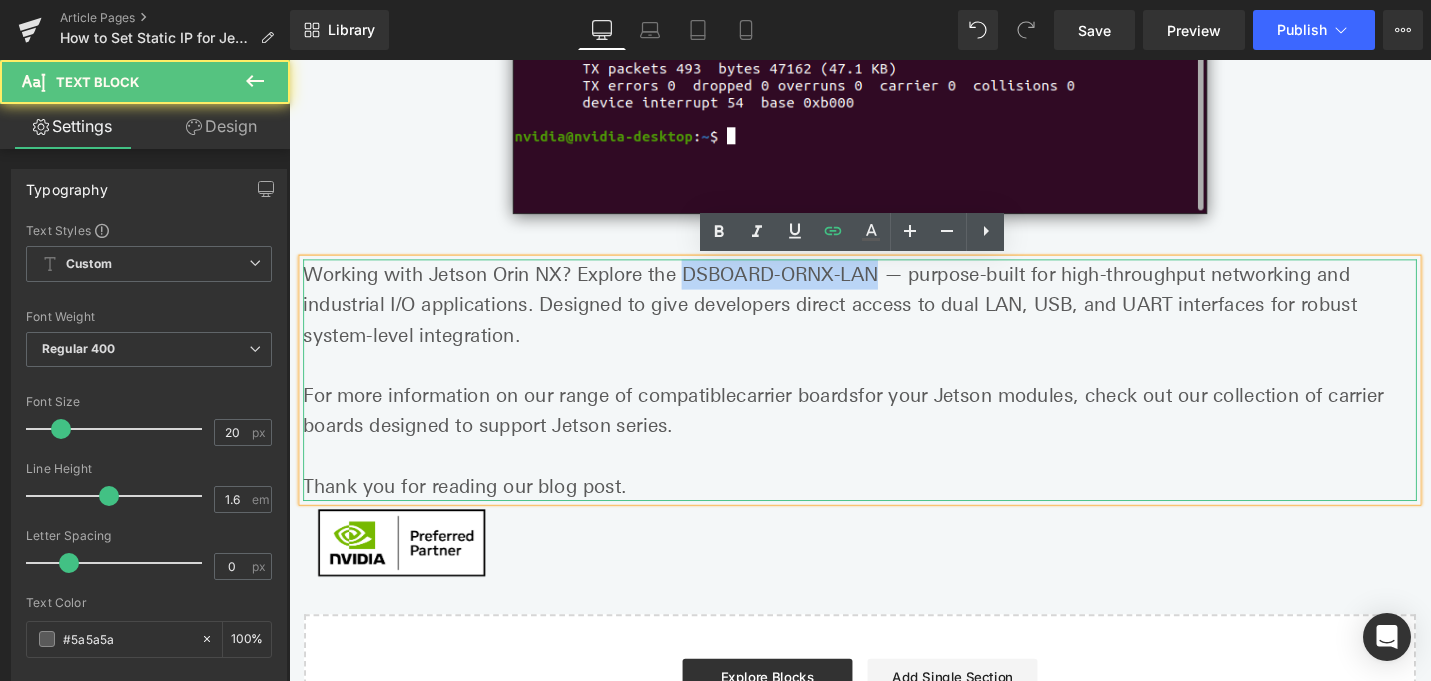 drag, startPoint x: 681, startPoint y: 282, endPoint x: 894, endPoint y: 278, distance: 213.03755 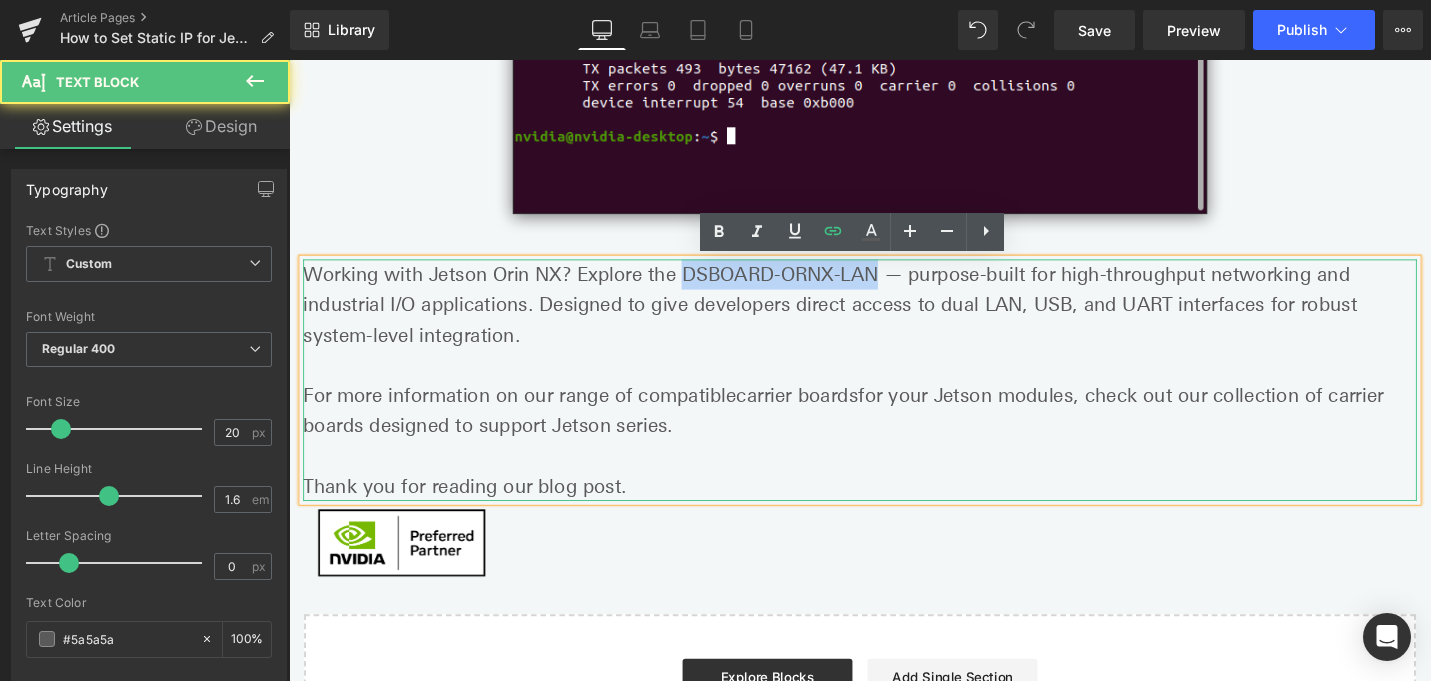 click on "Working with Jetson Orin NX? Explore the DSBOARD-ORNX-LAN — purpose-built for high-throughput networking and industrial I/O applications. Designed to give developers direct access to dual LAN, USB, and UART interfaces for robust system-level integration." at bounding box center (894, 319) 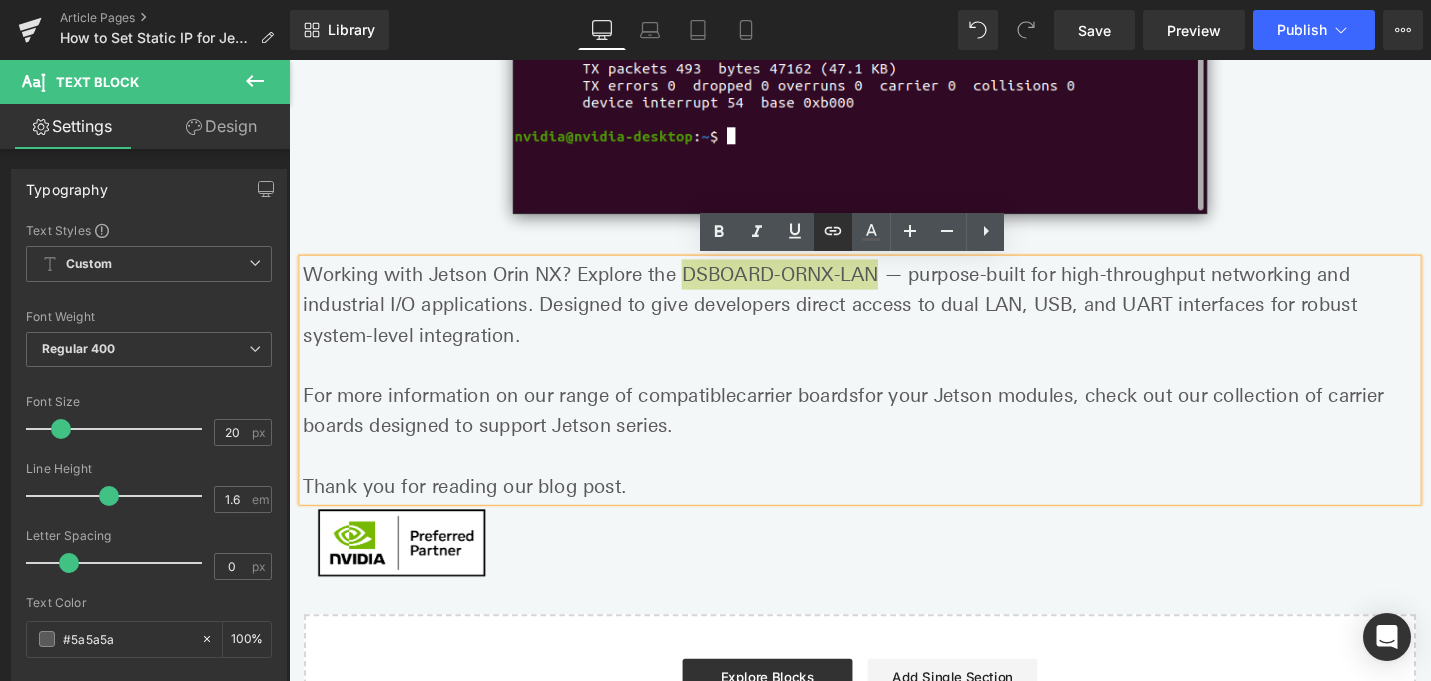 click 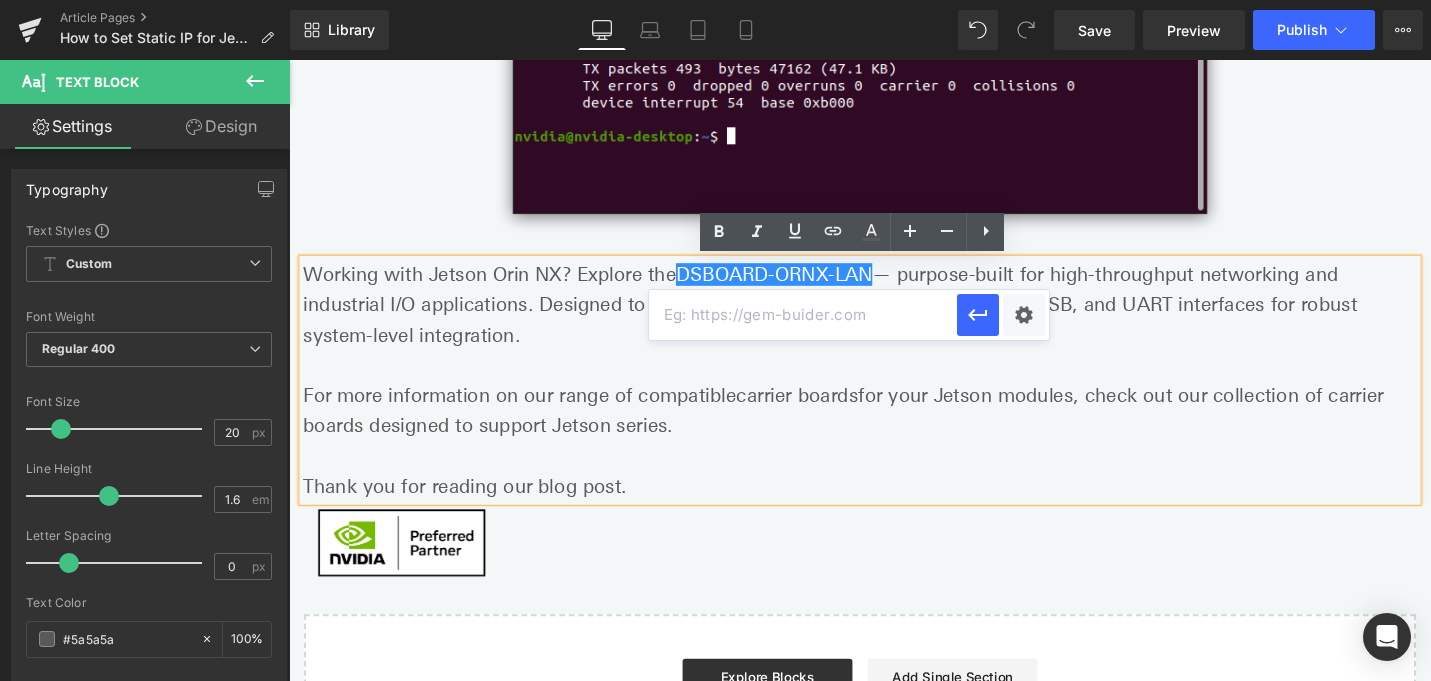 click at bounding box center (803, 315) 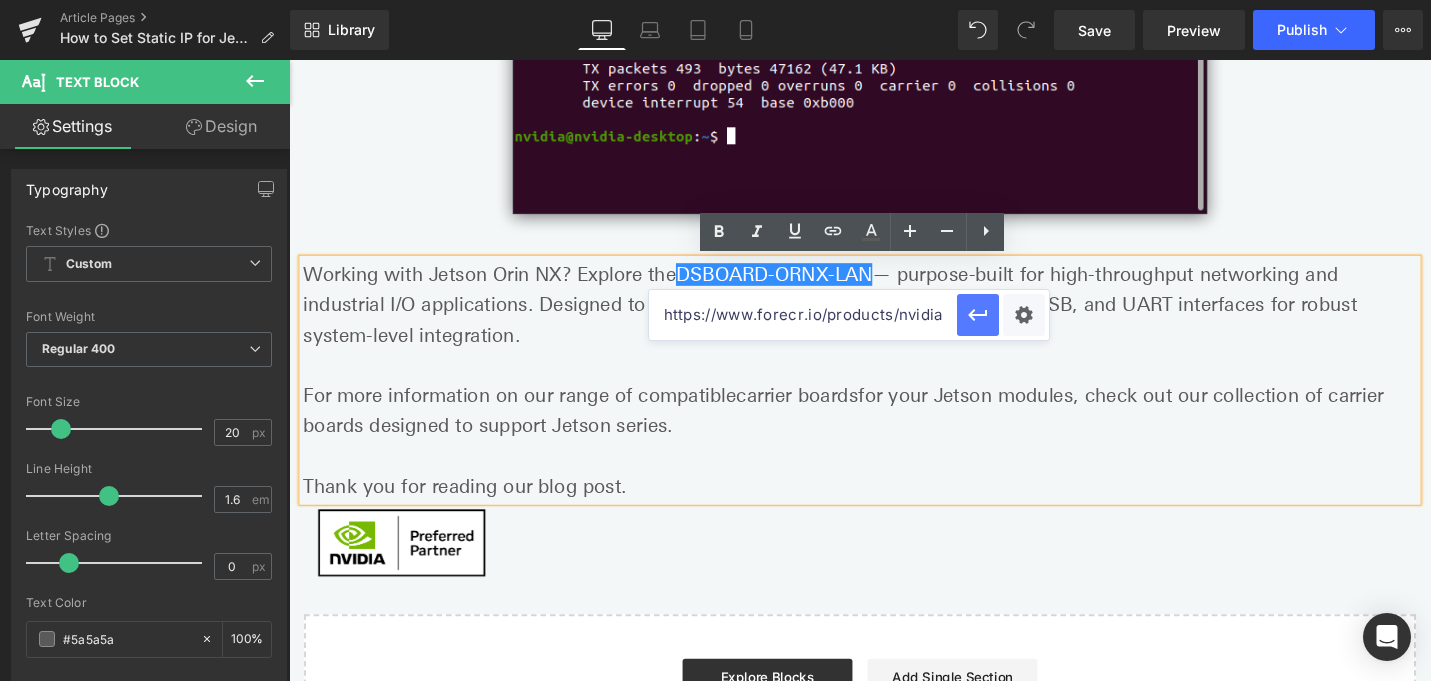 scroll, scrollTop: 0, scrollLeft: 434, axis: horizontal 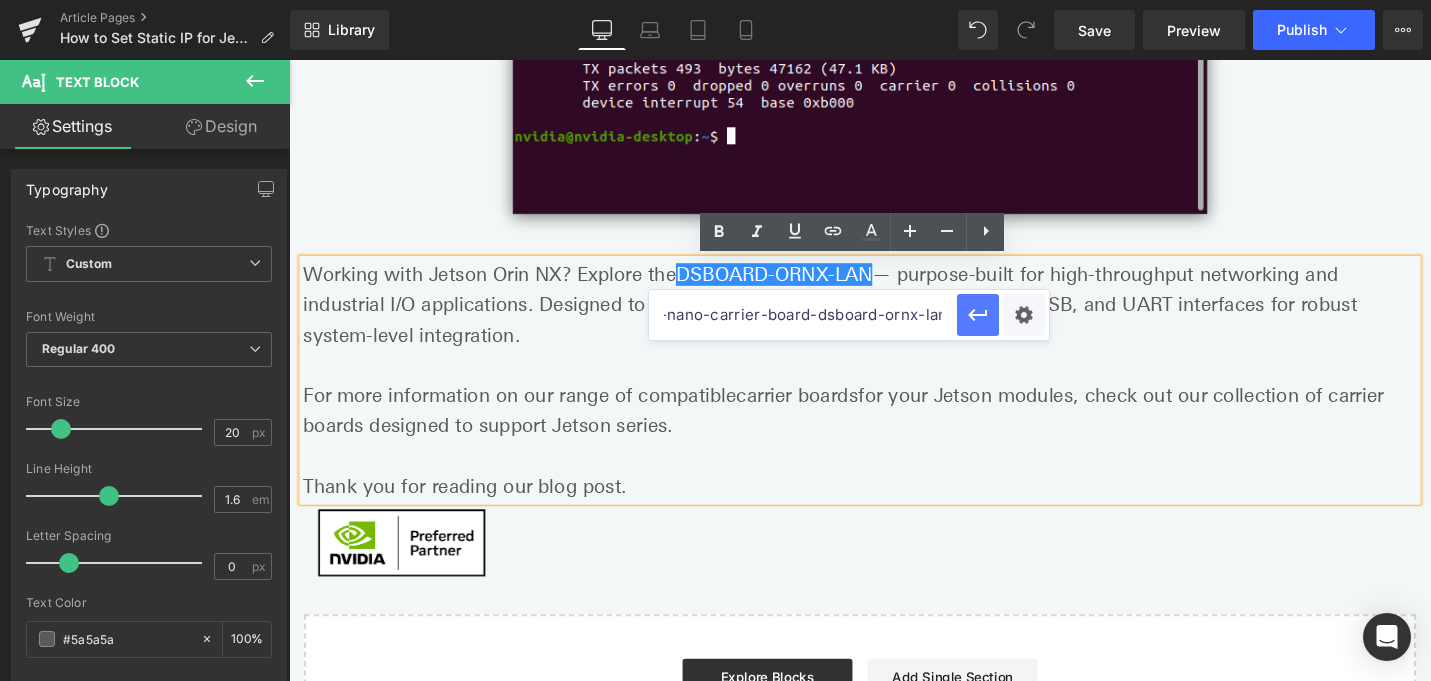 type on "https://www.forecr.io/products/nvidia-jetson-orin-nx-orin-nano-carrier-board-dsboard-ornx-lan" 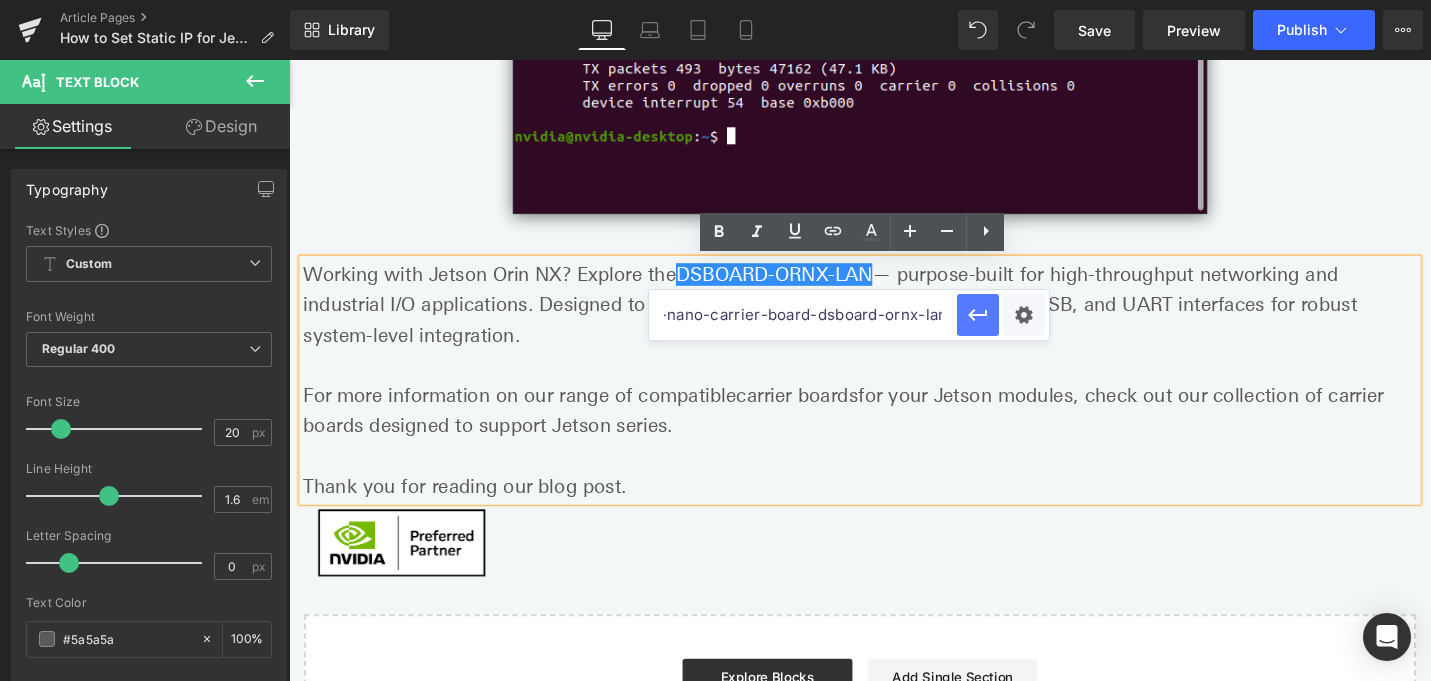 click 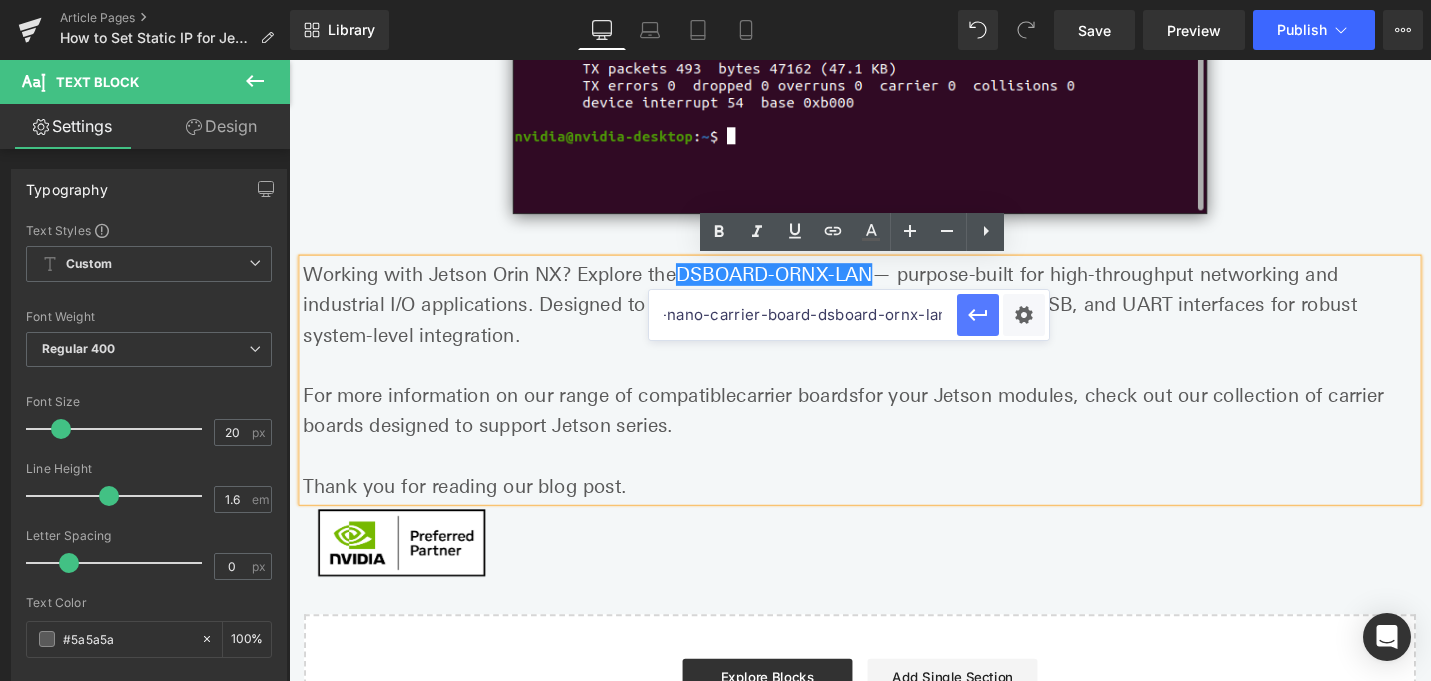 scroll, scrollTop: 0, scrollLeft: 0, axis: both 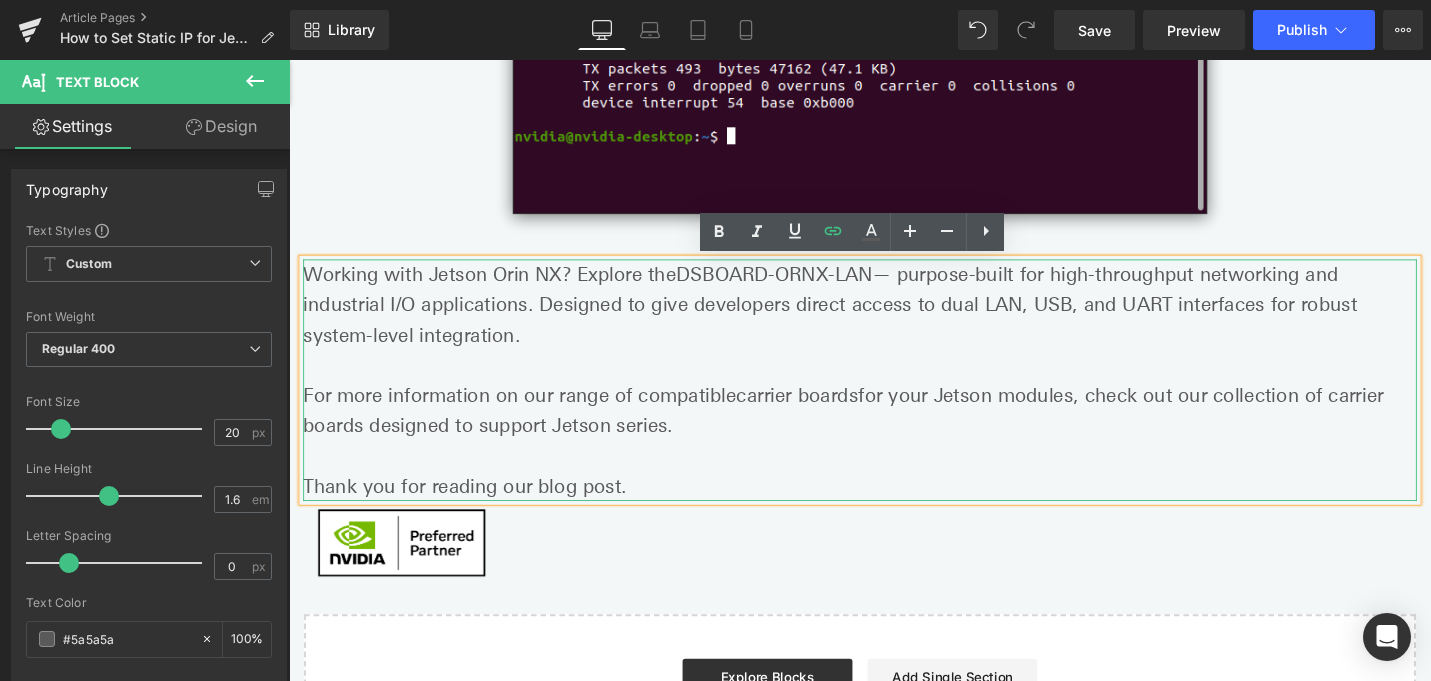 click on "or more information on our range of compatible  carrier boards  for your Jetson modules, check out our collection of carrier boards designed to support Jetson series." at bounding box center (876, 431) 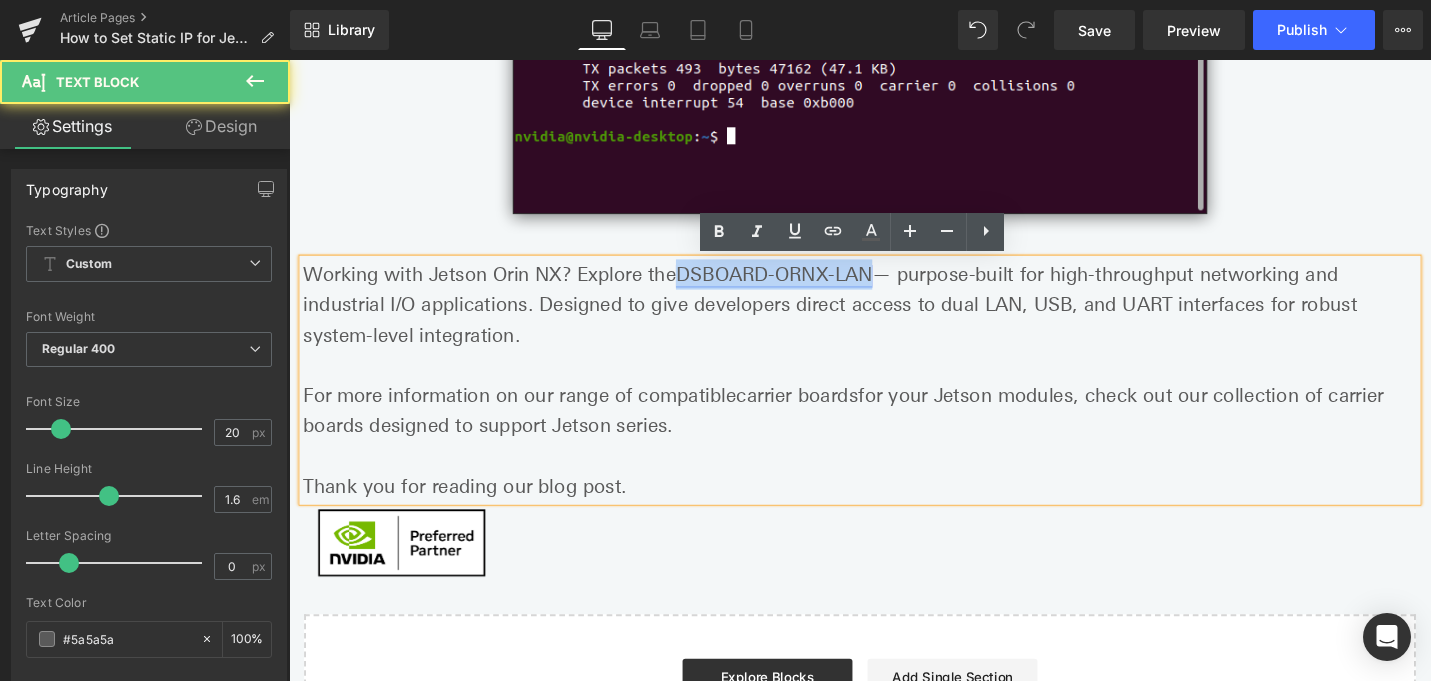 drag, startPoint x: 680, startPoint y: 284, endPoint x: 885, endPoint y: 280, distance: 205.03902 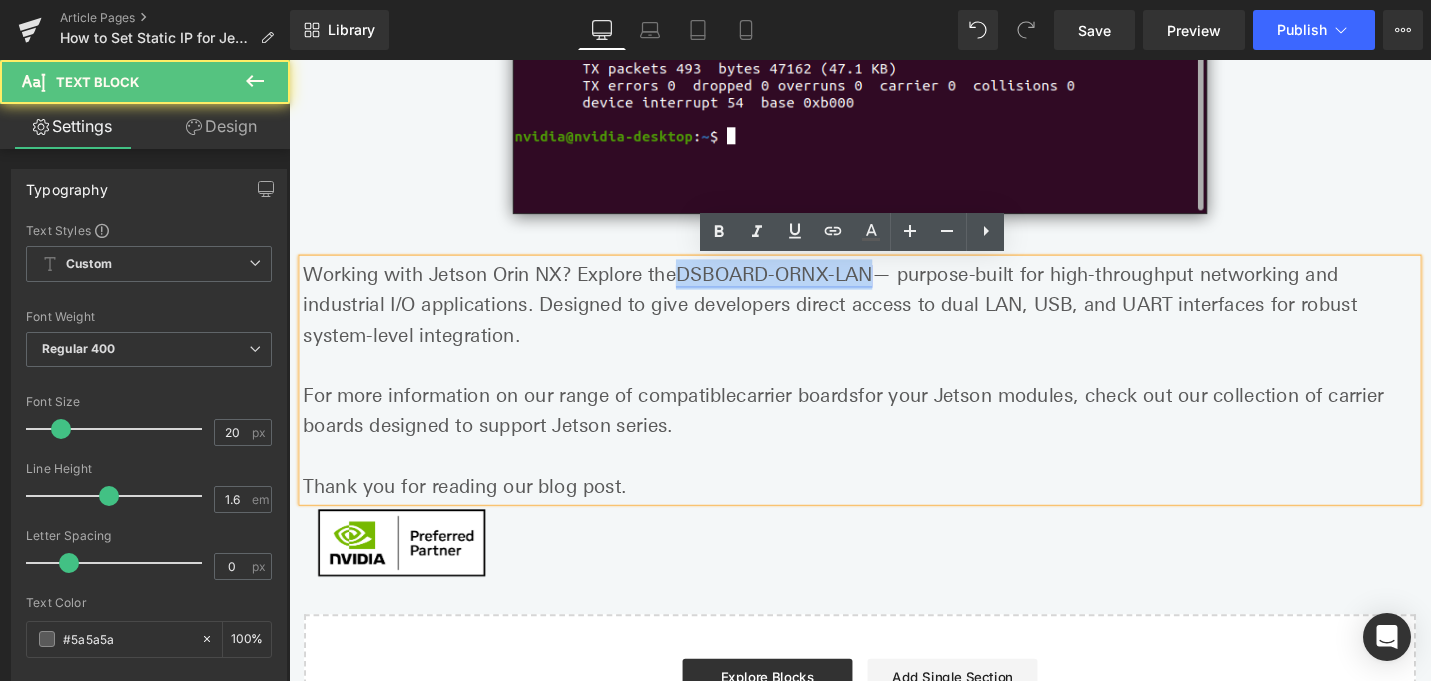 click on "Working with Jetson Orin NX? Explore the DSBOARD-ORNX-LAN — purpose-built for high-throughput networking and industrial I/O applications. Designed to give developers direct access to dual LAN, USB, and UART interfaces for robust system-level integration." at bounding box center [894, 319] 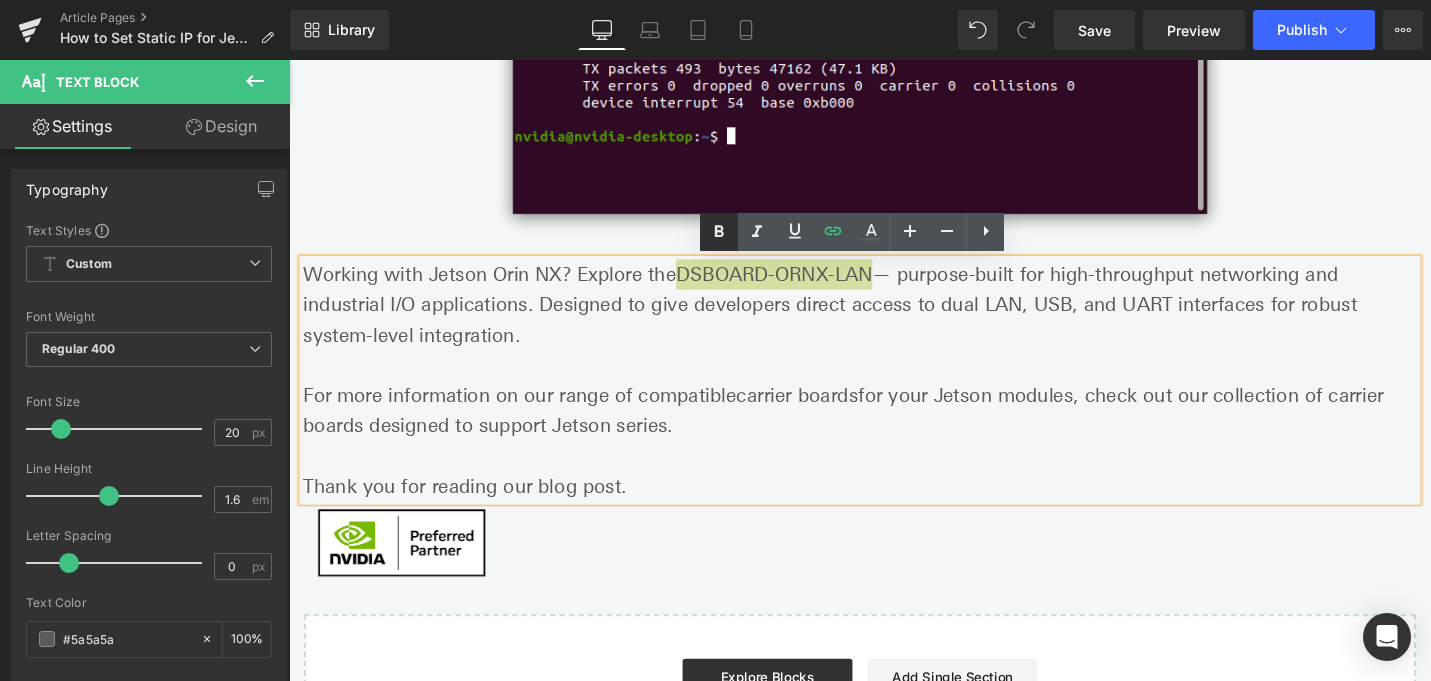 click 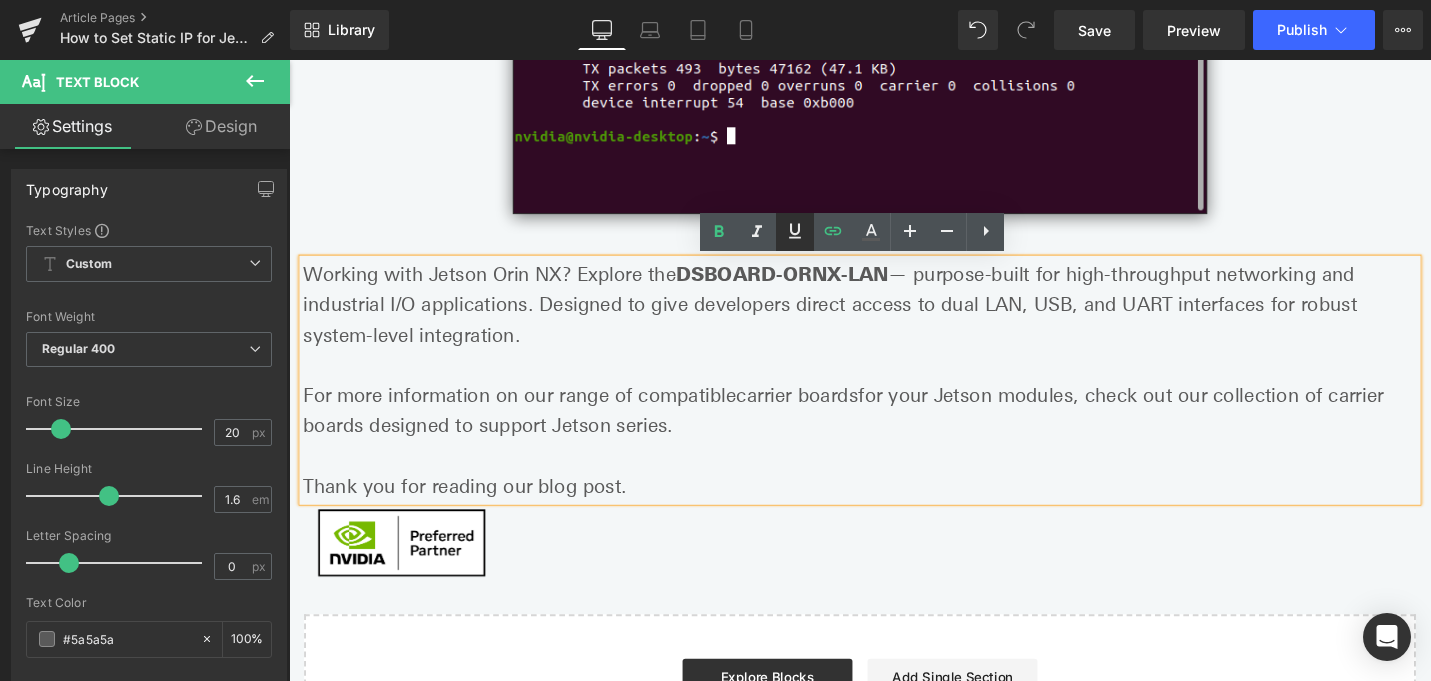 click at bounding box center (795, 232) 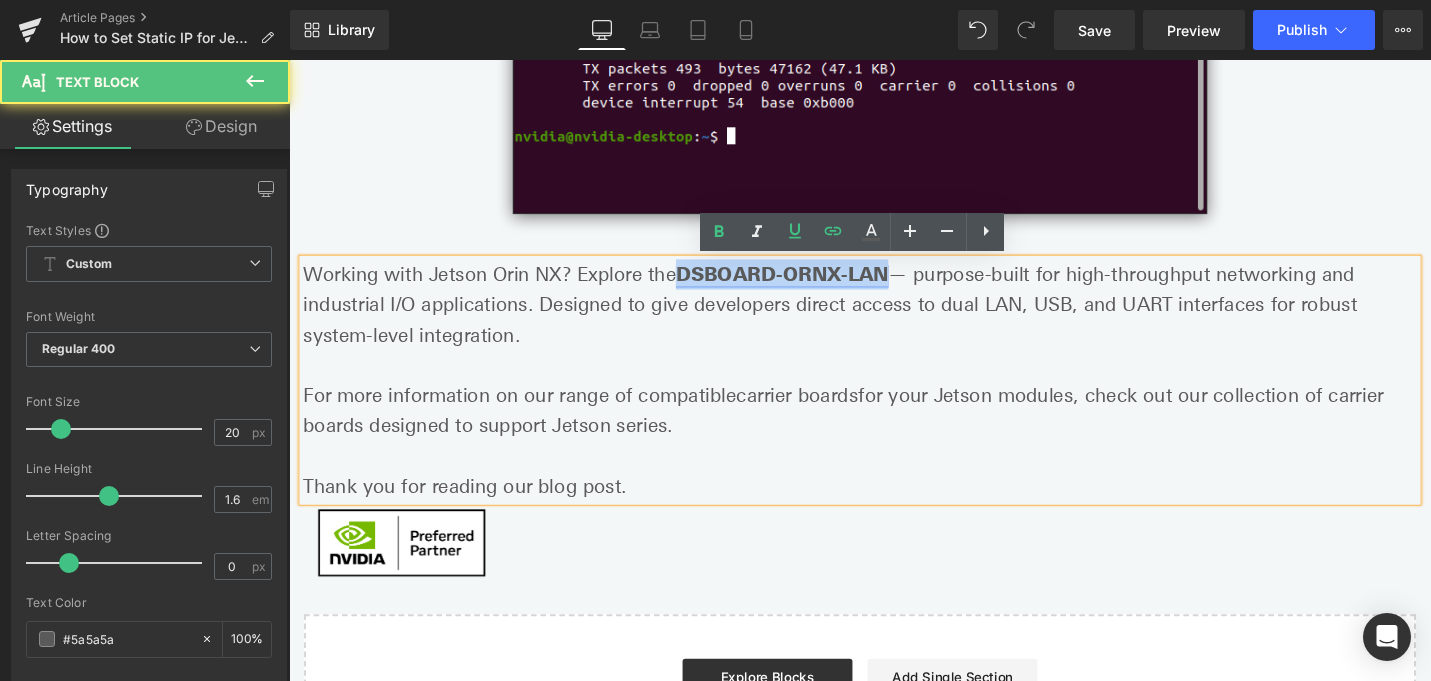 drag, startPoint x: 893, startPoint y: 286, endPoint x: 686, endPoint y: 286, distance: 207 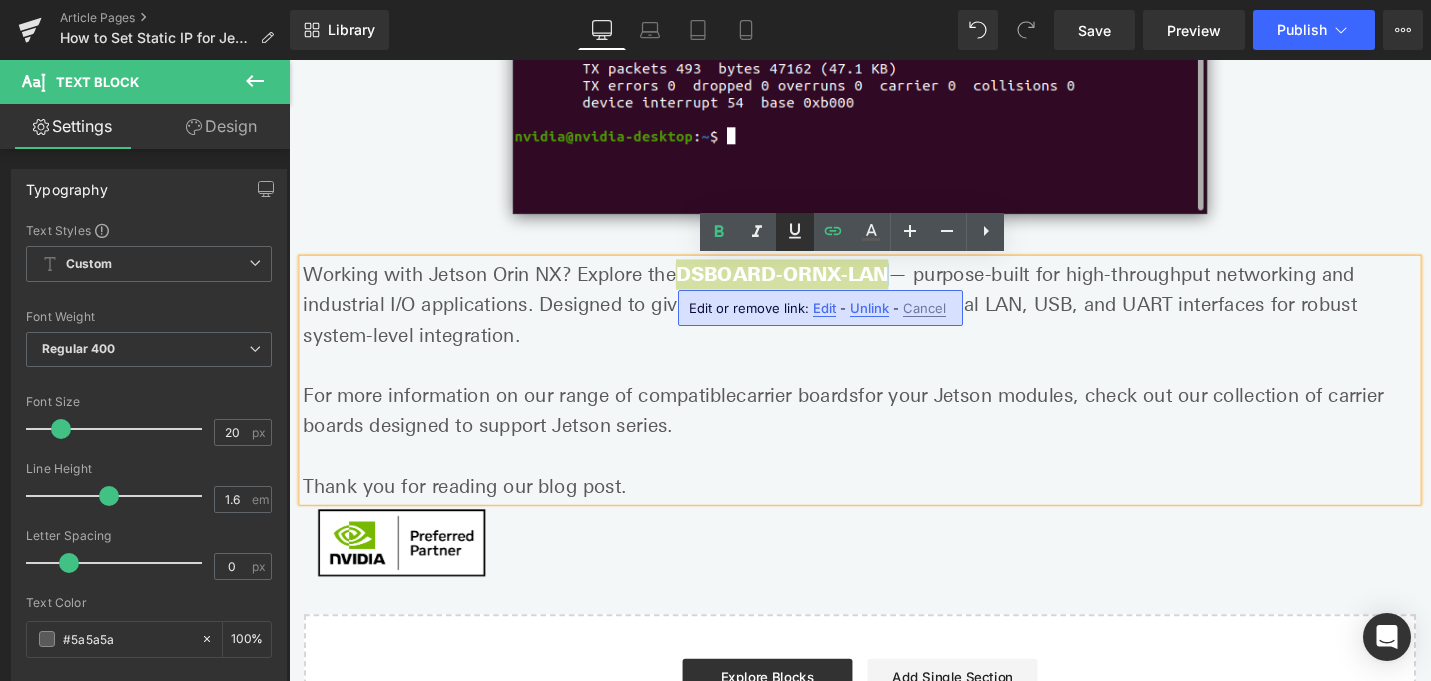 click at bounding box center (795, 232) 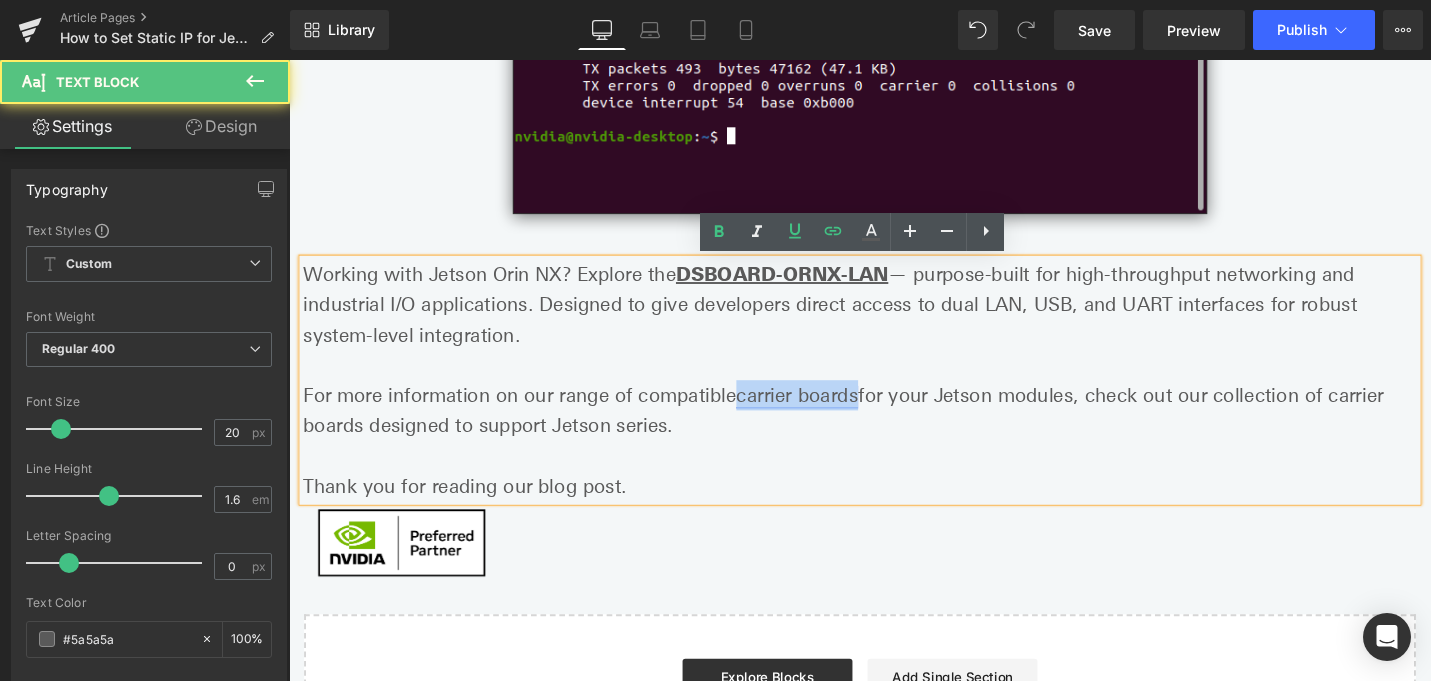 drag, startPoint x: 739, startPoint y: 382, endPoint x: 857, endPoint y: 385, distance: 118.03813 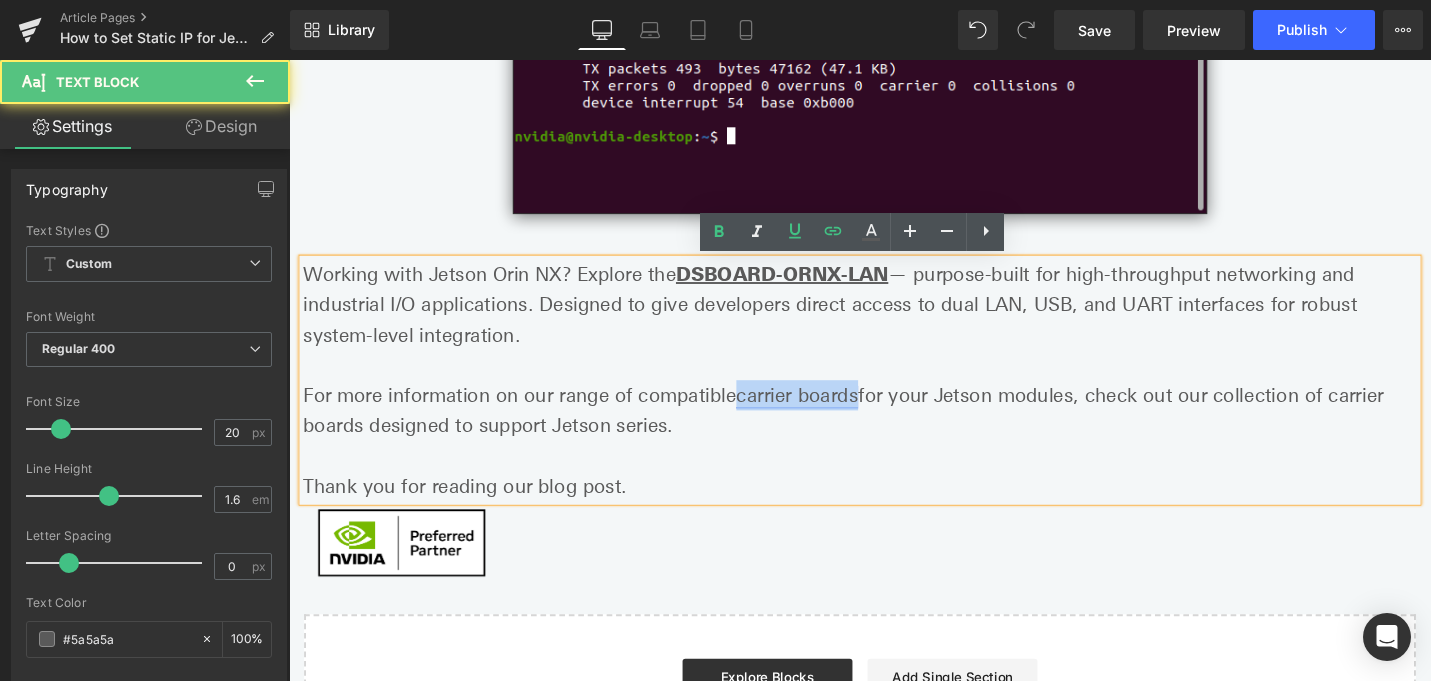 click on "carrier boards" at bounding box center [827, 415] 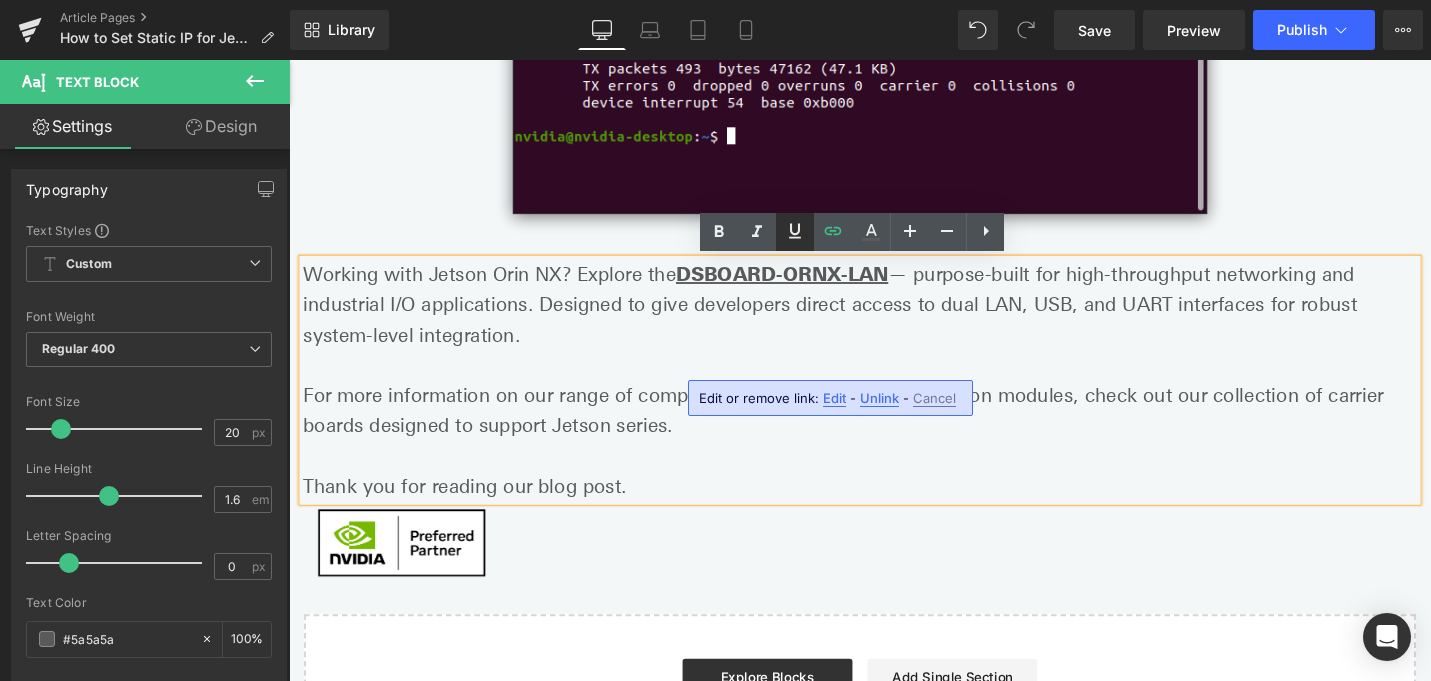 click 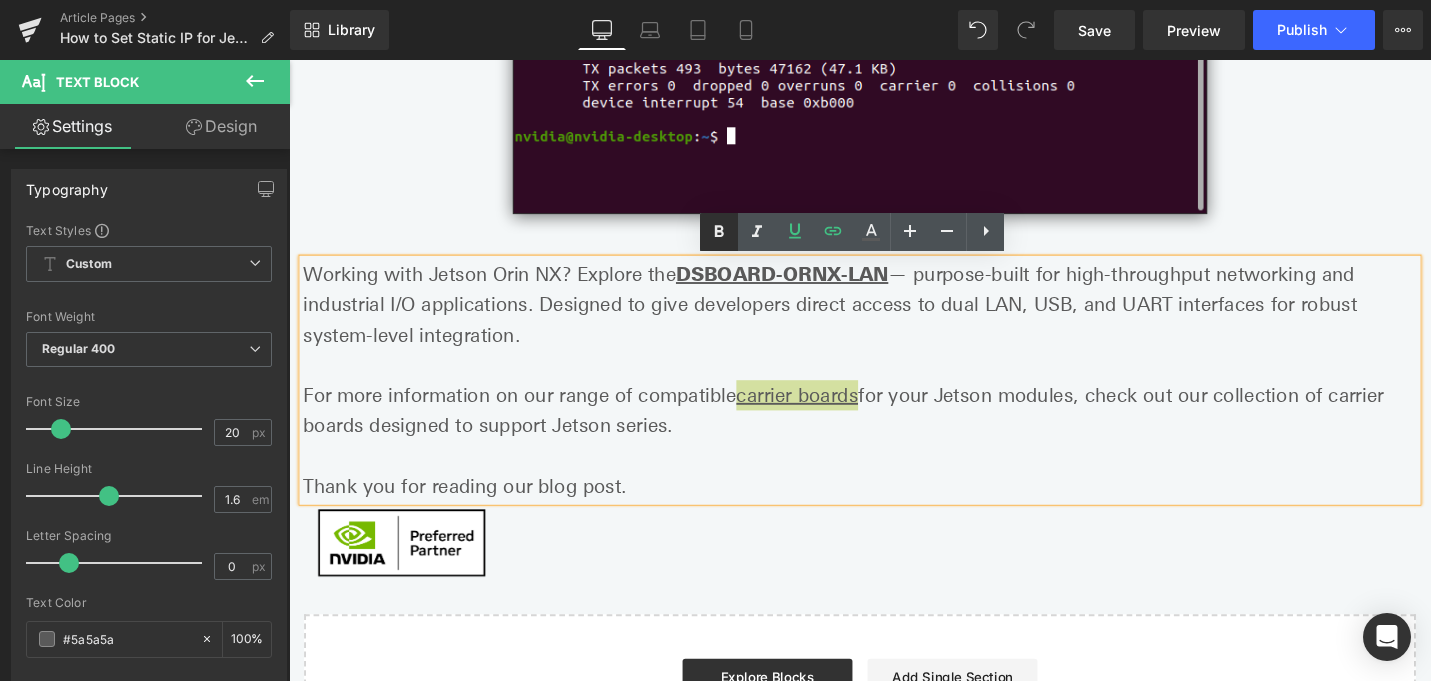 click 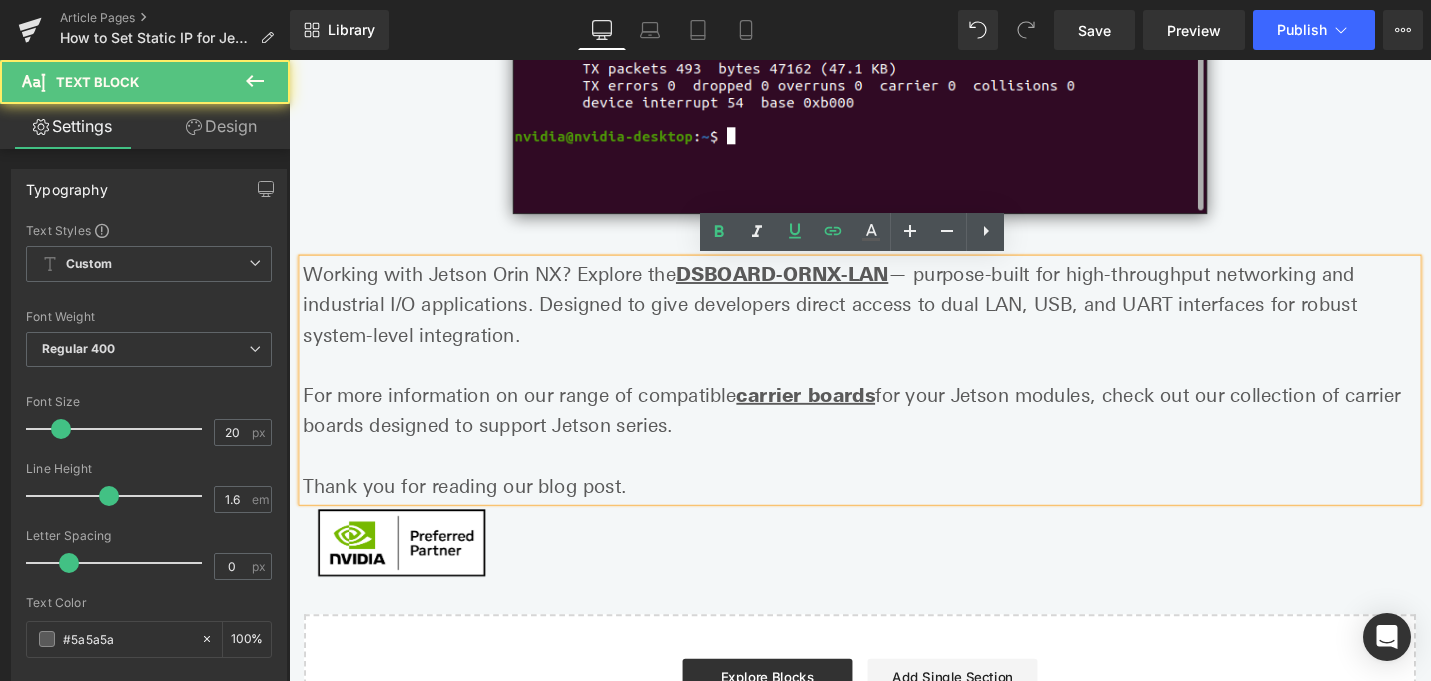 click on "F or more information on our range of compatible  carrier boards  for your Jetson modules, check out our collection of carrier boards designed to support Jetson series." at bounding box center (894, 431) 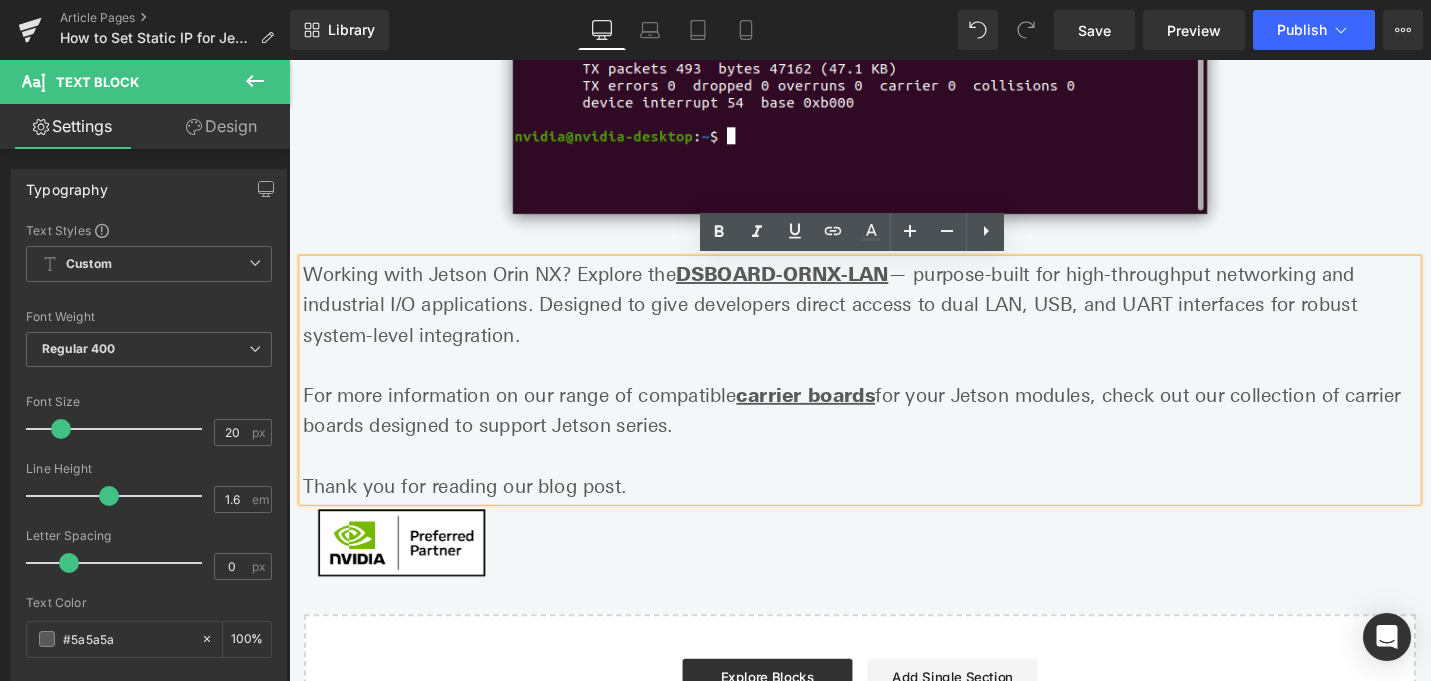 click on "Thank you for reading our blog post." at bounding box center (894, 511) 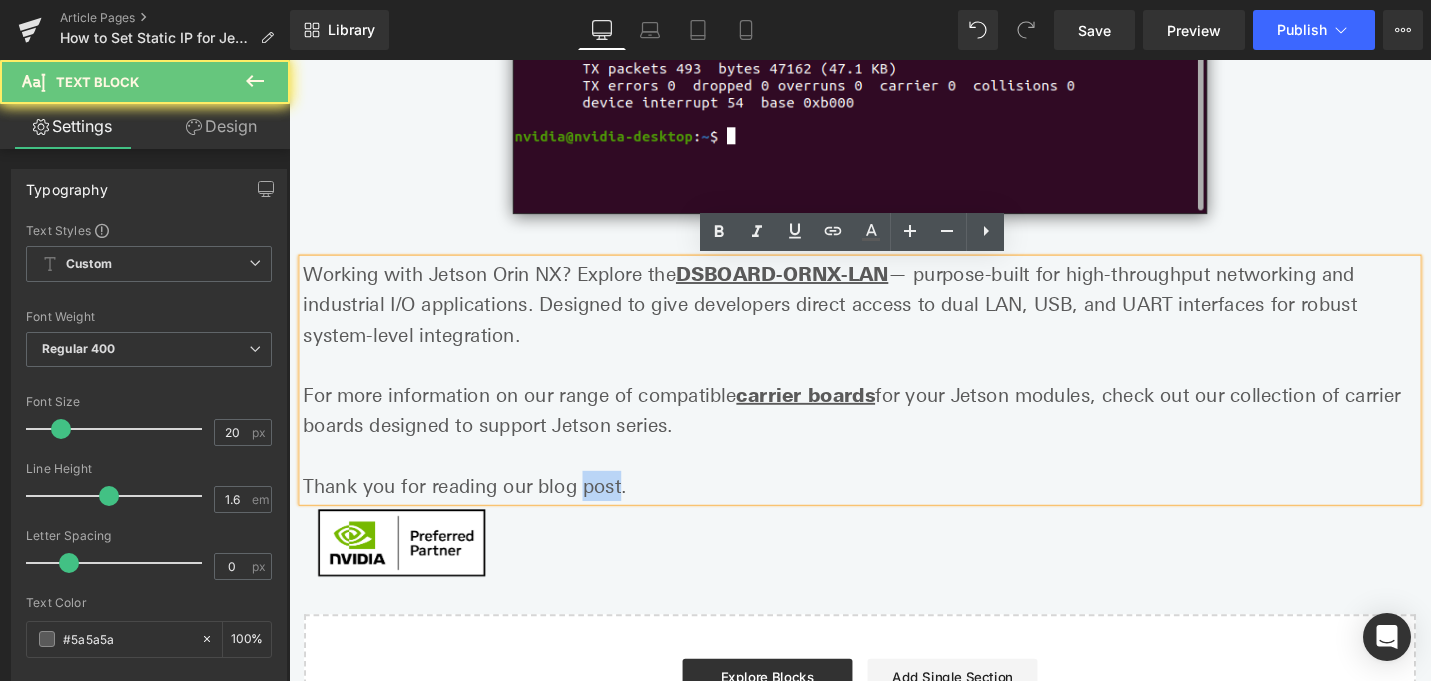 click on "Thank you for reading our blog post." at bounding box center [894, 511] 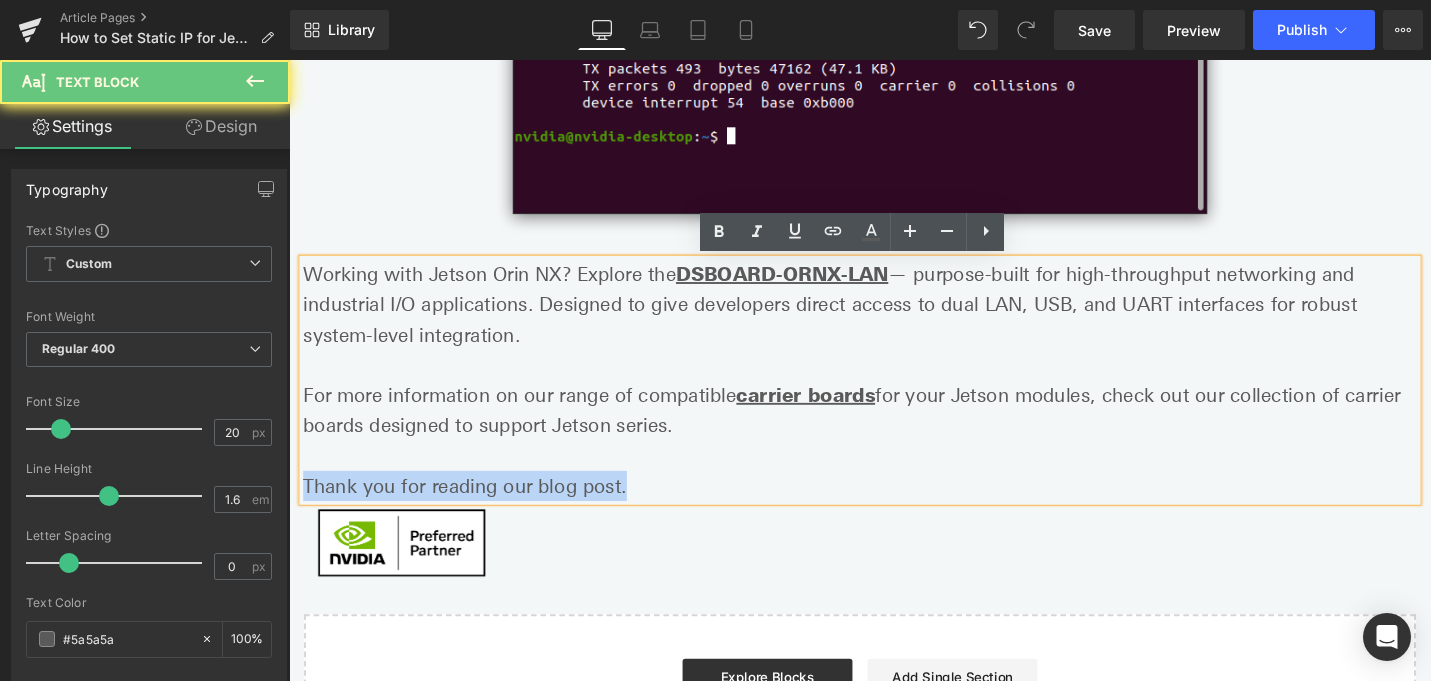 click on "Thank you for reading our blog post." at bounding box center (894, 511) 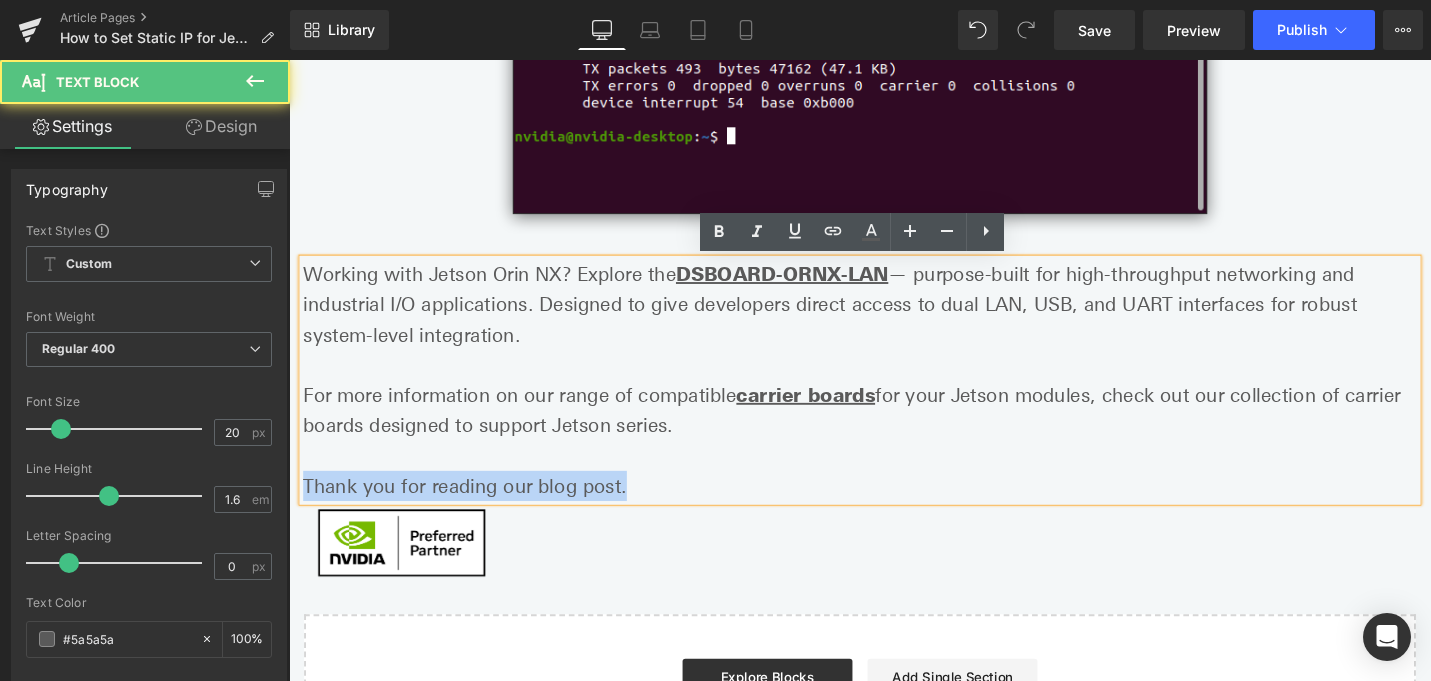 click on "Thank you for reading our blog post." at bounding box center [894, 511] 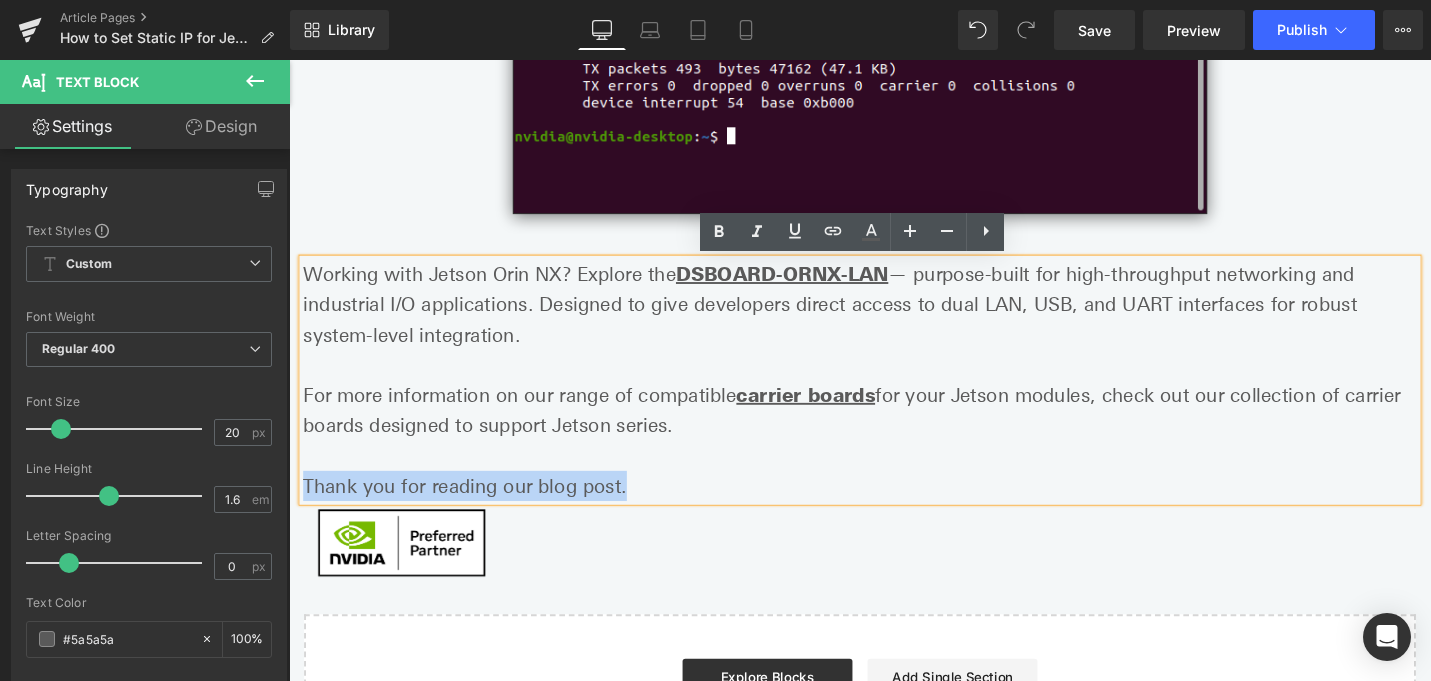drag, startPoint x: 675, startPoint y: 487, endPoint x: 256, endPoint y: 485, distance: 419.00476 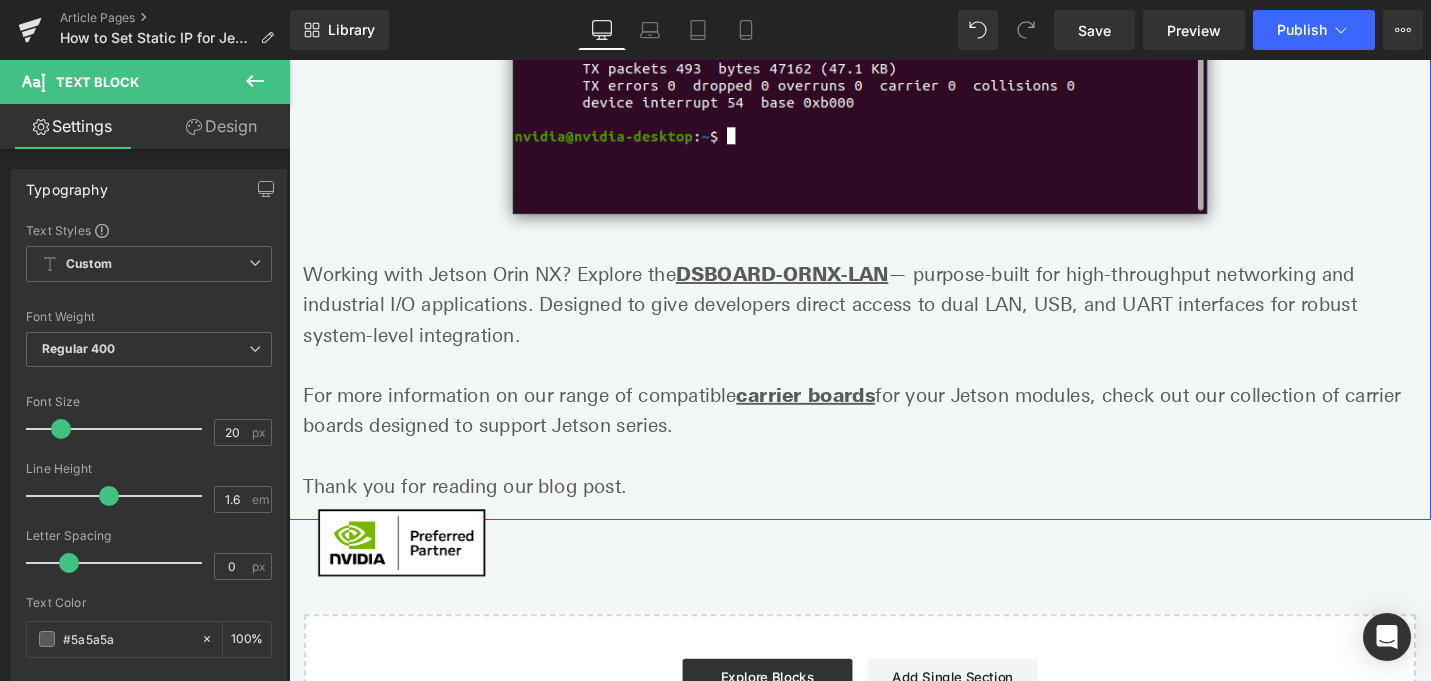 click on "WHAT YOU WILL LEARN? Text Block 1- How to set static IP address? Text Block Row ENVIRONMENT Text Block Hardware: DSBOARD-ORNX-LAN OS: JetPack-5.1.3 Text Block Row Row In this blog post, we will change the network interface’s IPv4 default configuration (Automatic DHCP) to static IP. Text Block Row Setting the Static IP Address Heading First , open a terminal and type the following command below: Text Block Liquid Image After the “Network Connections” application opened, select the network interface to modify its IPv4 settings. Text Block Image Double-click the network interface (or select the gear icon to the bottom) to open its settings. Text Block Image Select the “IPv4 Settings” part. Text Block Image Change the “Method” to “Manual”. Text Block Image Then, press “Add” button from the right edge of it." at bounding box center [894, -2586] 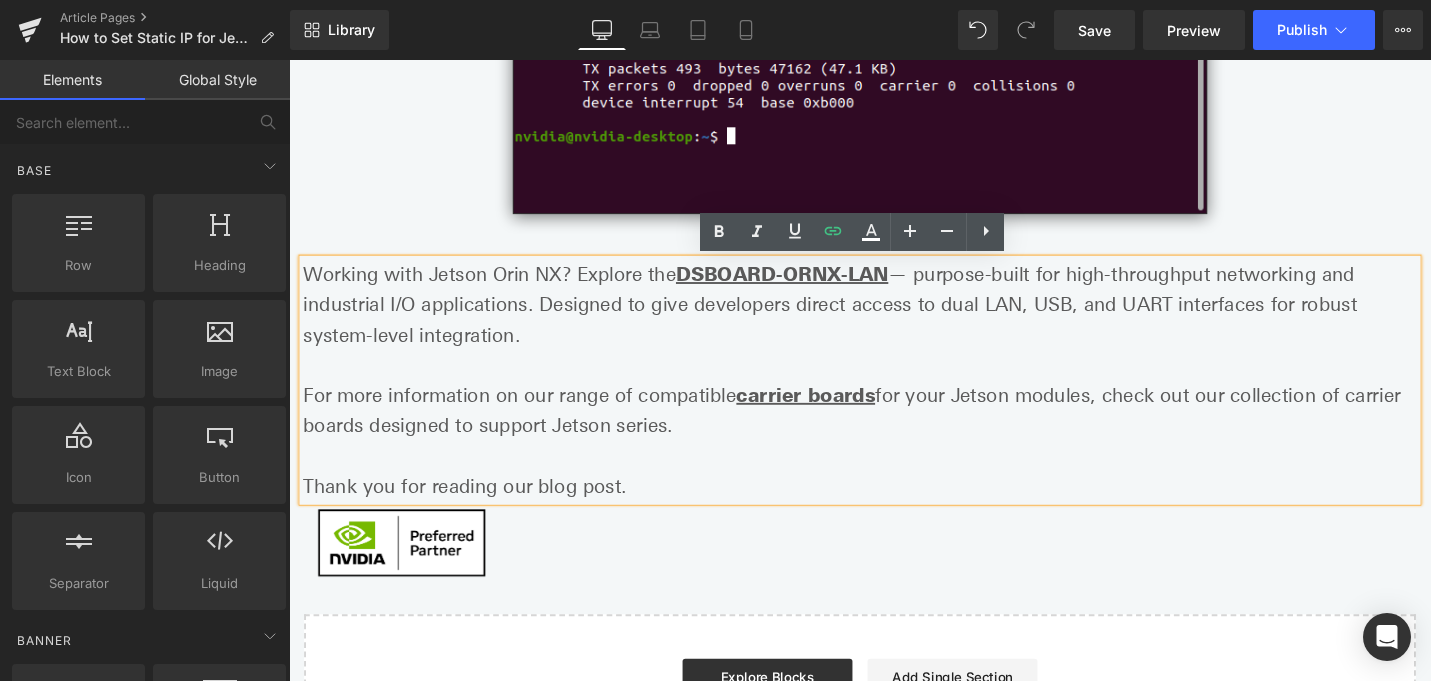 click on "WHAT YOU WILL LEARN? Text Block 1- How to set static IP address? Text Block Row ENVIRONMENT Text Block Hardware: DSBOARD-ORNX-LAN OS: JetPack-5.1.3 Text Block Row Row In this blog post, we will change the network interface’s IPv4 default configuration (Automatic DHCP) to static IP. Text Block Row Setting the Static IP Address Heading First , open a terminal and type the following command below: Text Block Liquid Image After the “Network Connections” application opened, select the network interface to modify its IPv4 settings. Text Block Image Double-click the network interface (or select the gear icon to the bottom) to open its settings. Text Block Image Select the “IPv4 Settings” part. Text Block Image Change the “Method” to “Manual”. Text Block Image Then, press “Add” button from the right edge of it." at bounding box center (894, -2586) 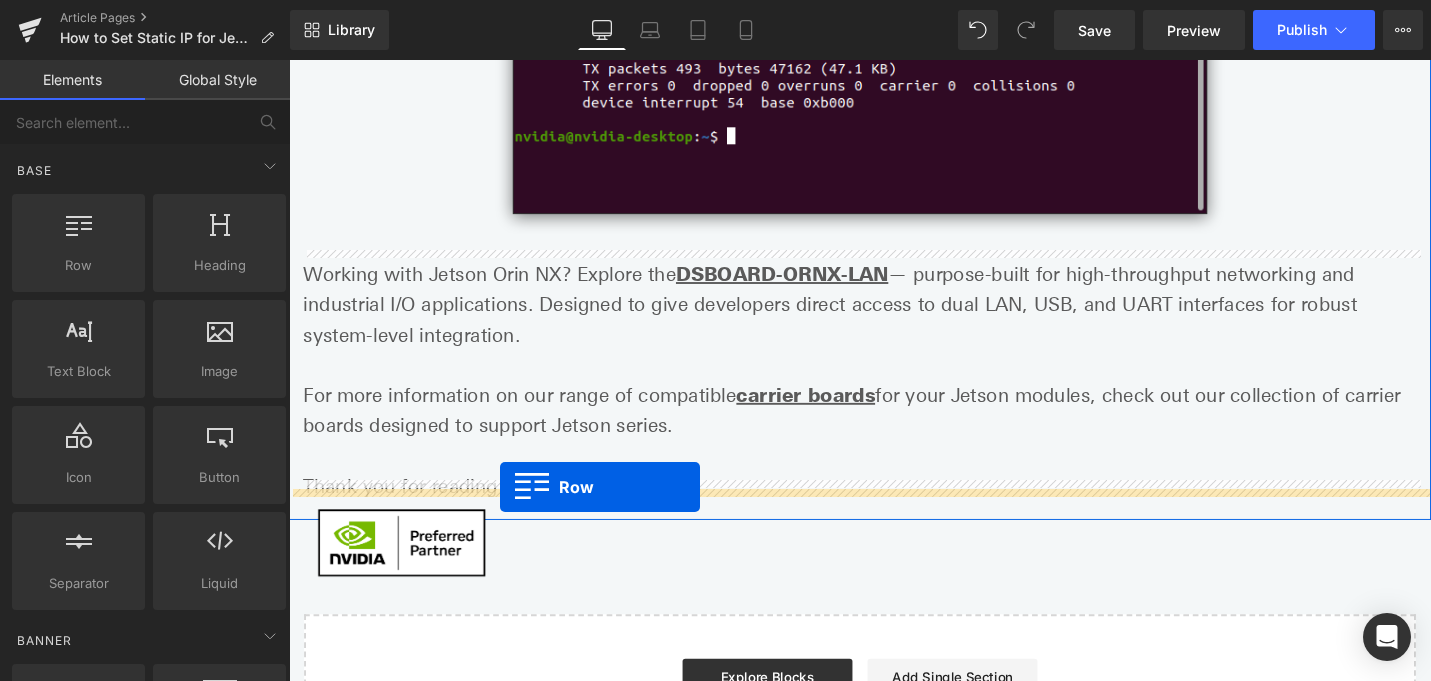 drag, startPoint x: 392, startPoint y: 283, endPoint x: 513, endPoint y: 512, distance: 259.00192 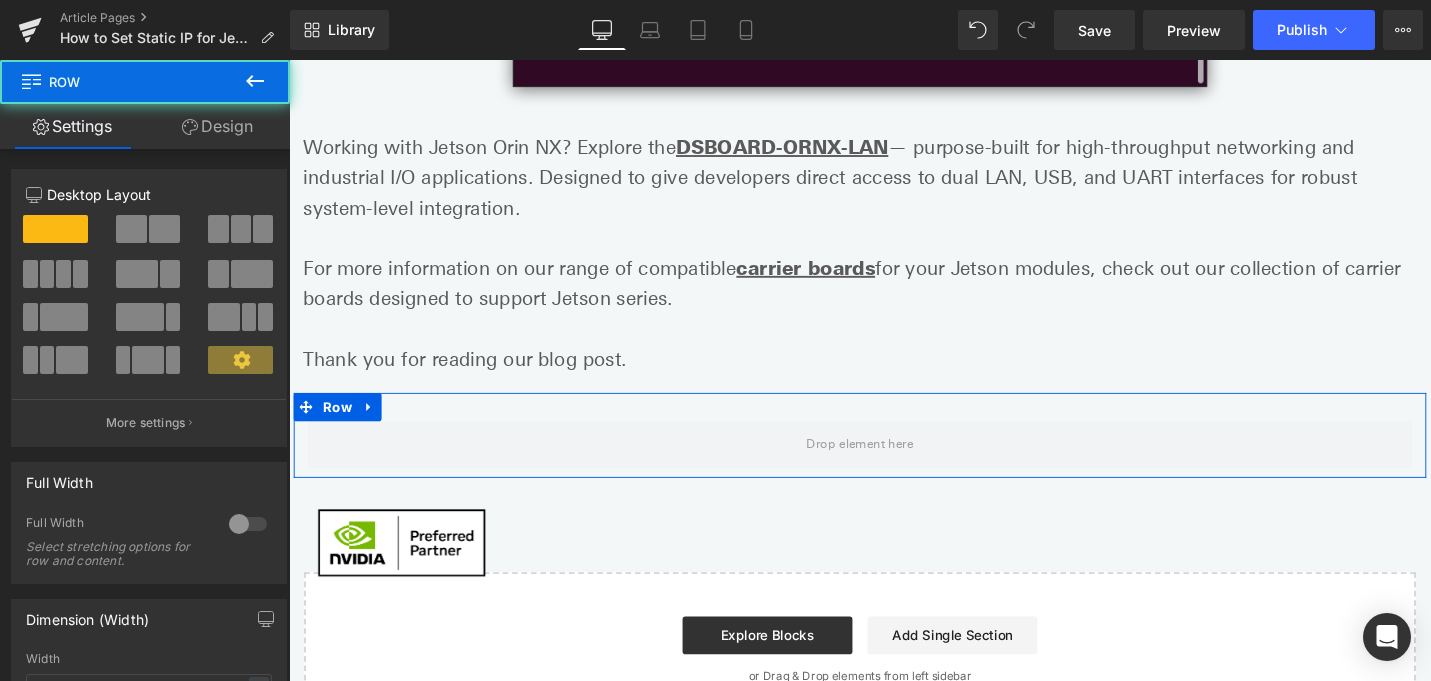 scroll, scrollTop: 6293, scrollLeft: 0, axis: vertical 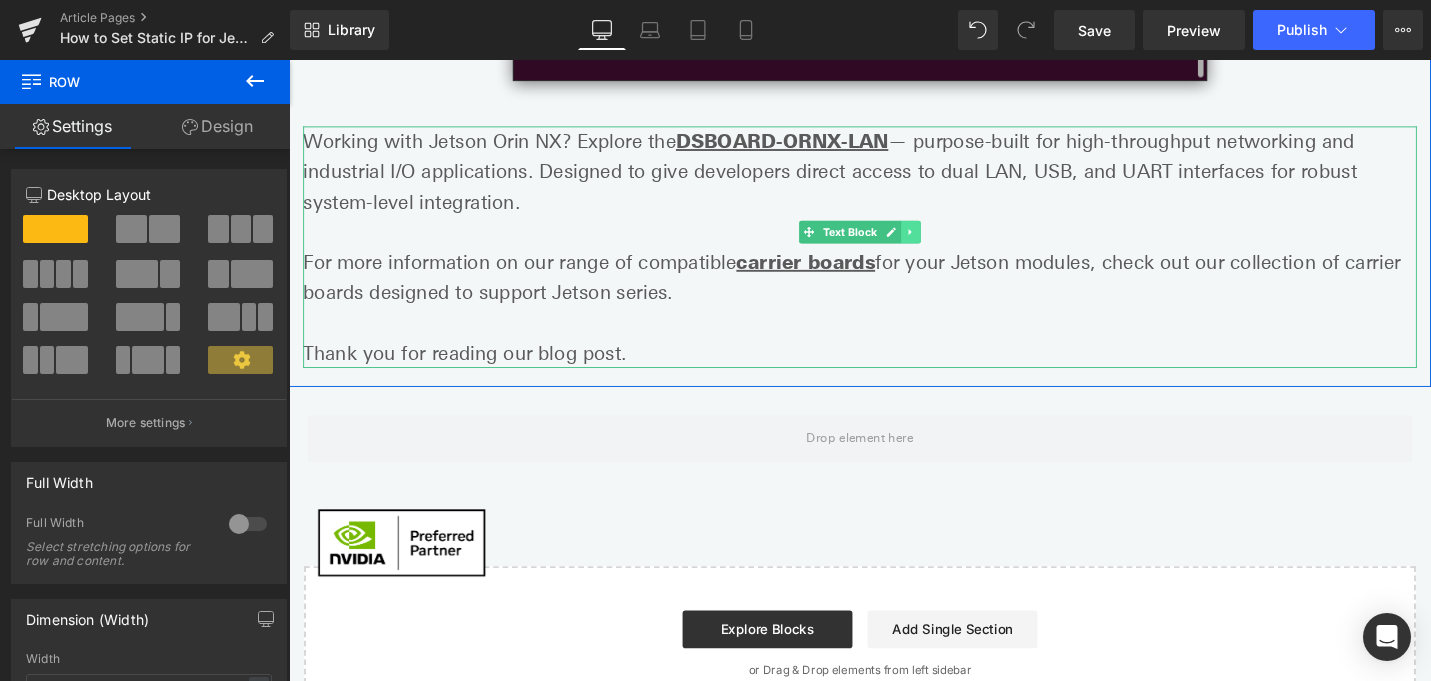 click 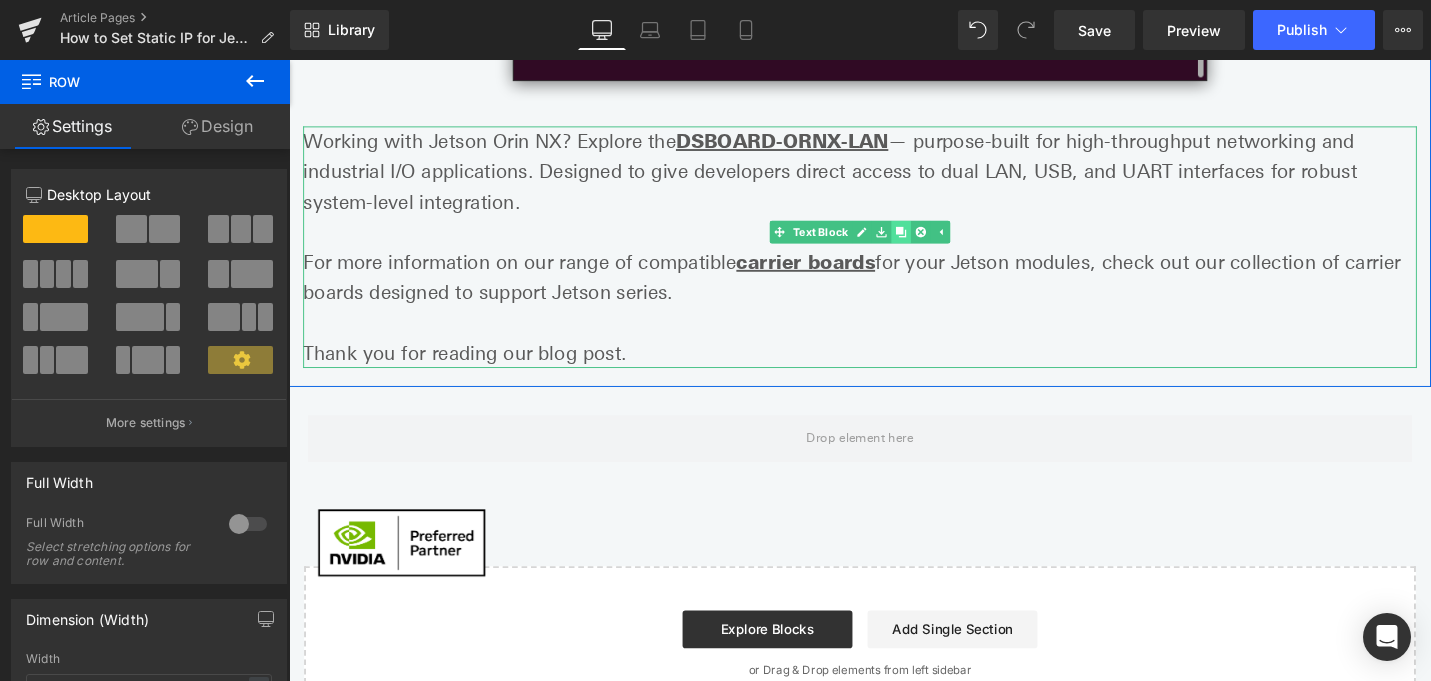 click 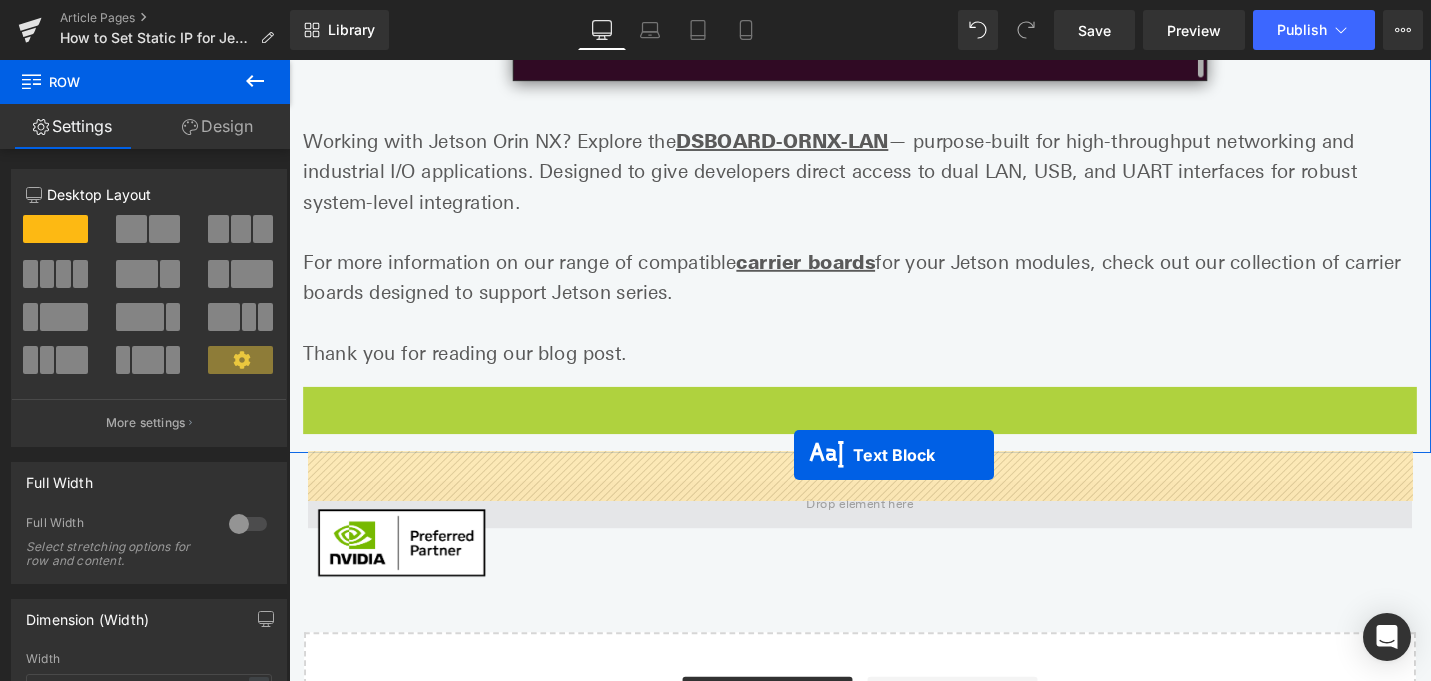 drag, startPoint x: 837, startPoint y: 487, endPoint x: 823, endPoint y: 479, distance: 16.124516 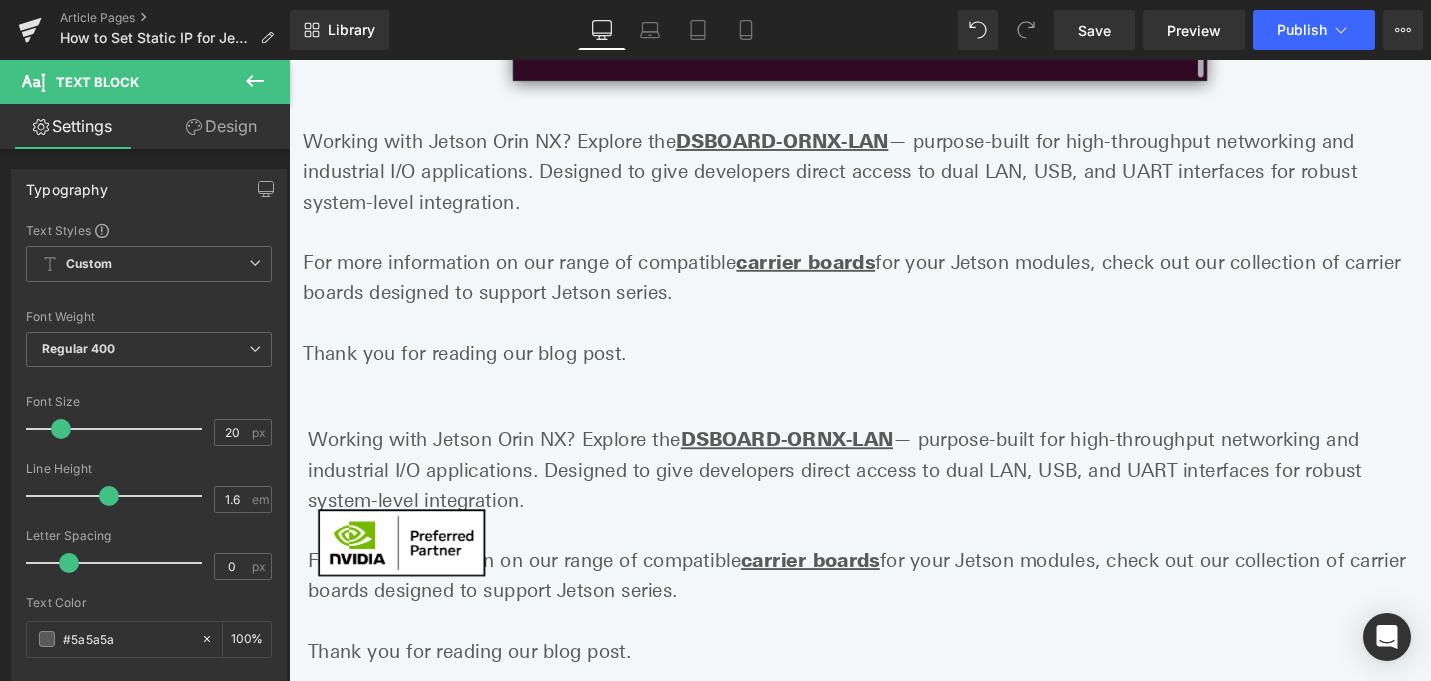click 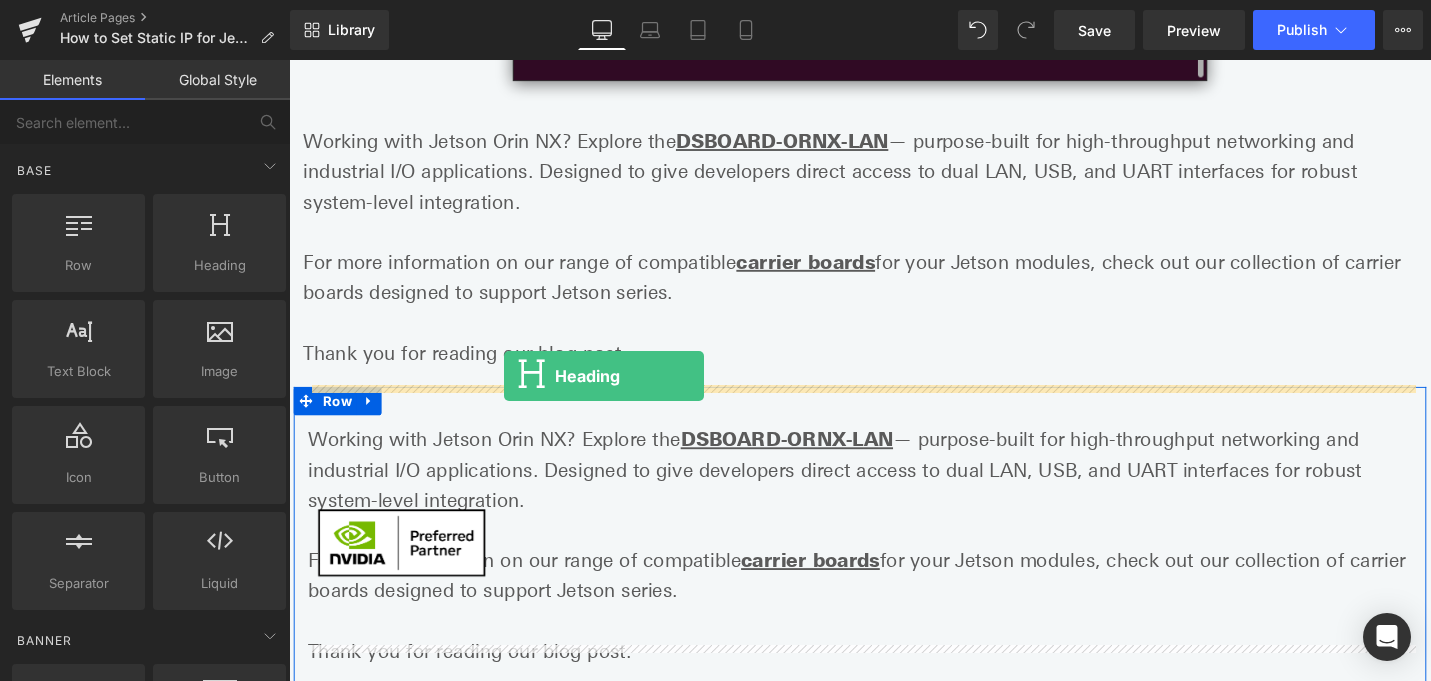 drag, startPoint x: 506, startPoint y: 296, endPoint x: 517, endPoint y: 395, distance: 99.60924 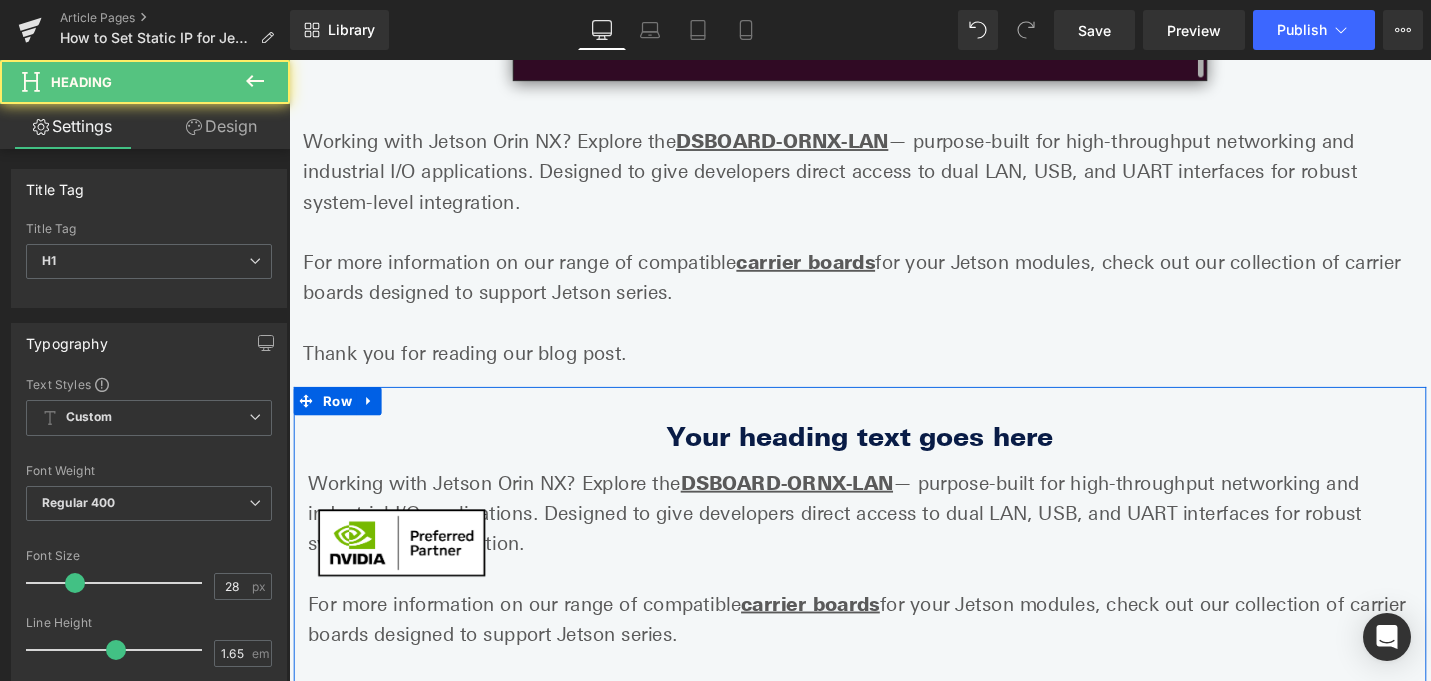 click on "Your heading text goes here
Heading" at bounding box center [894, 459] 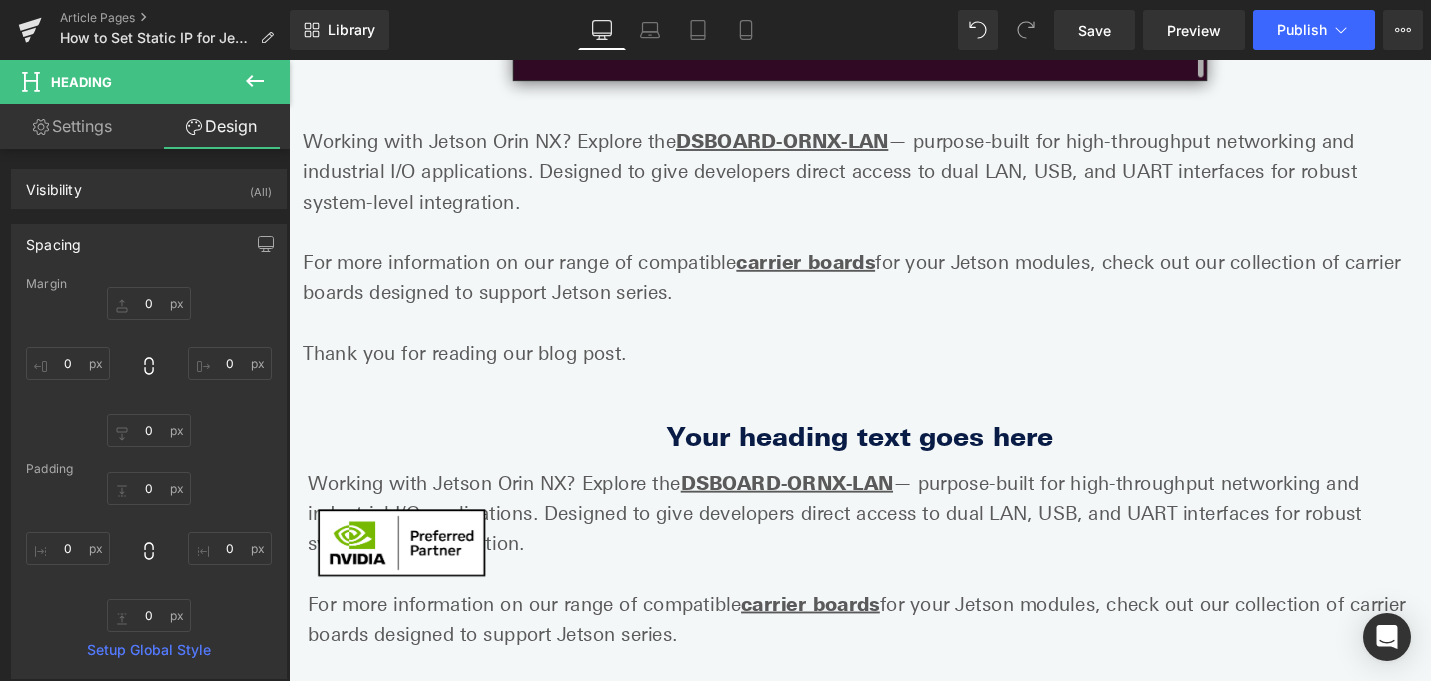 click 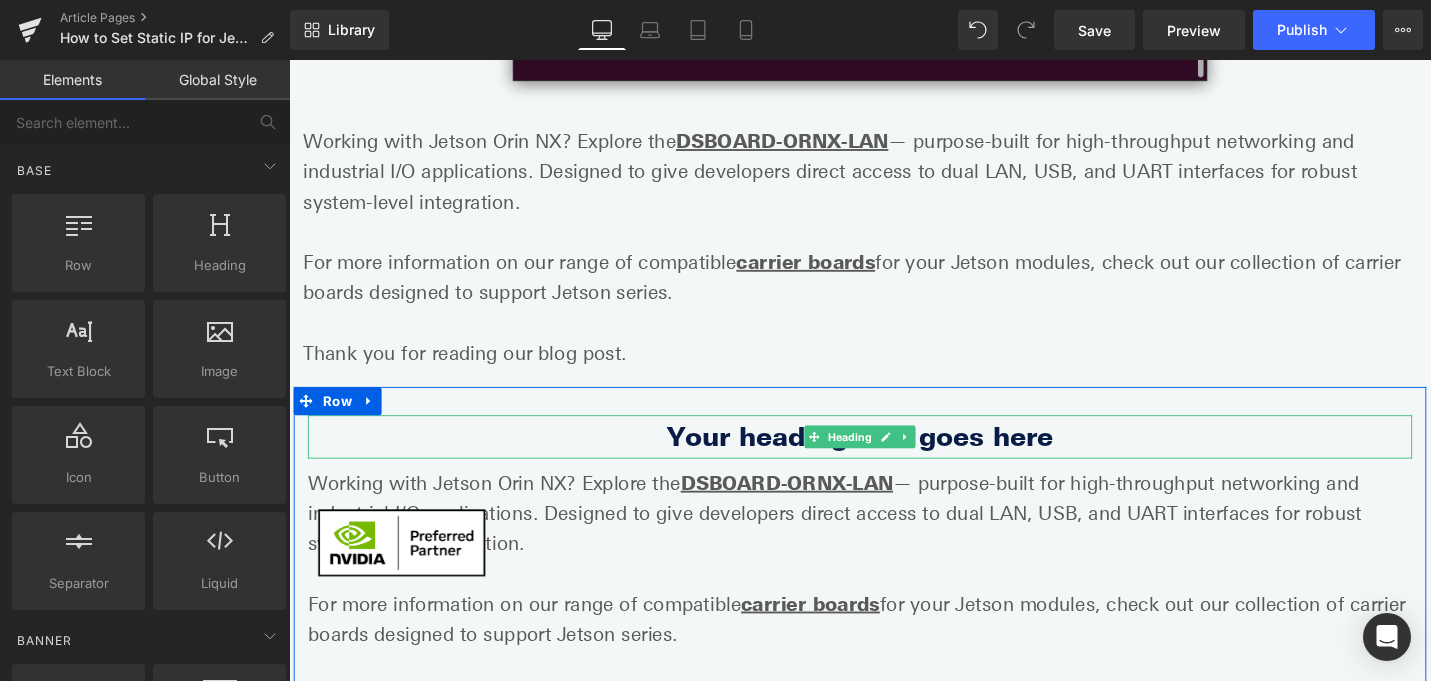 click on "Your heading text goes here" at bounding box center (894, 459) 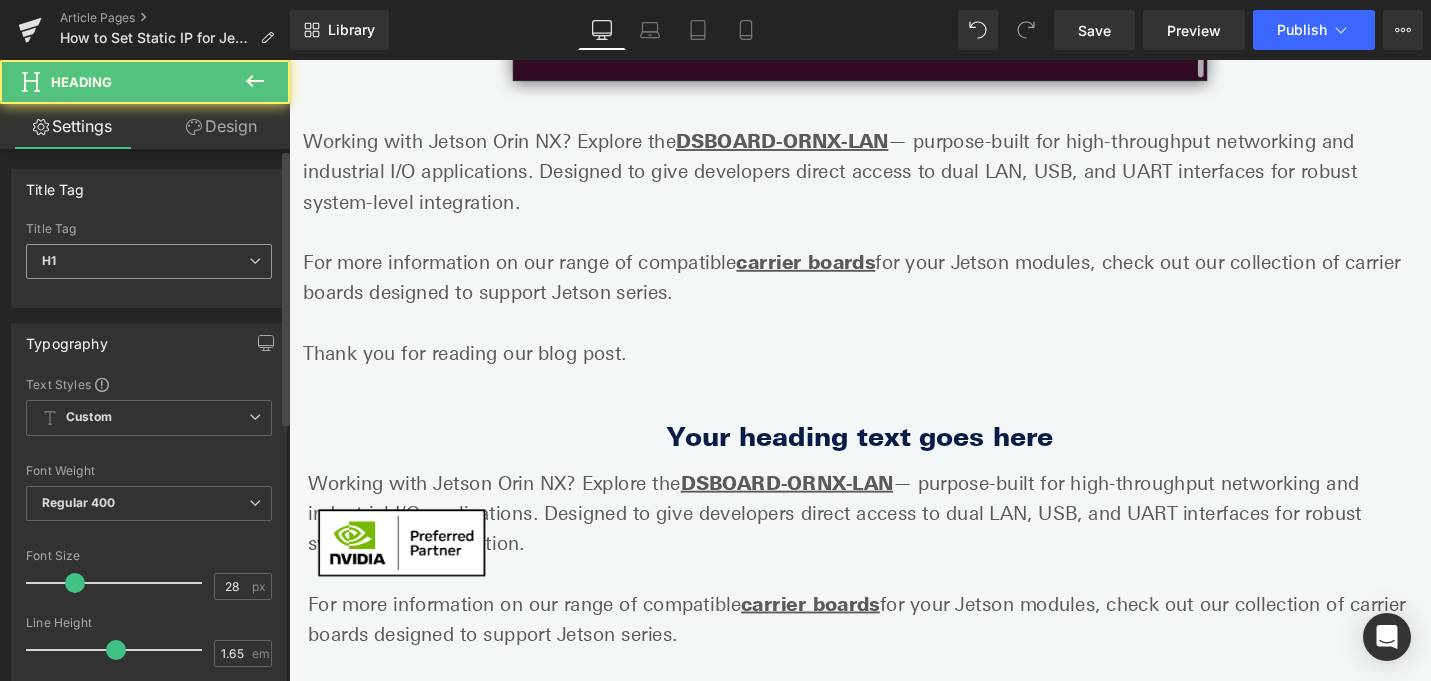 click on "H1" at bounding box center (149, 261) 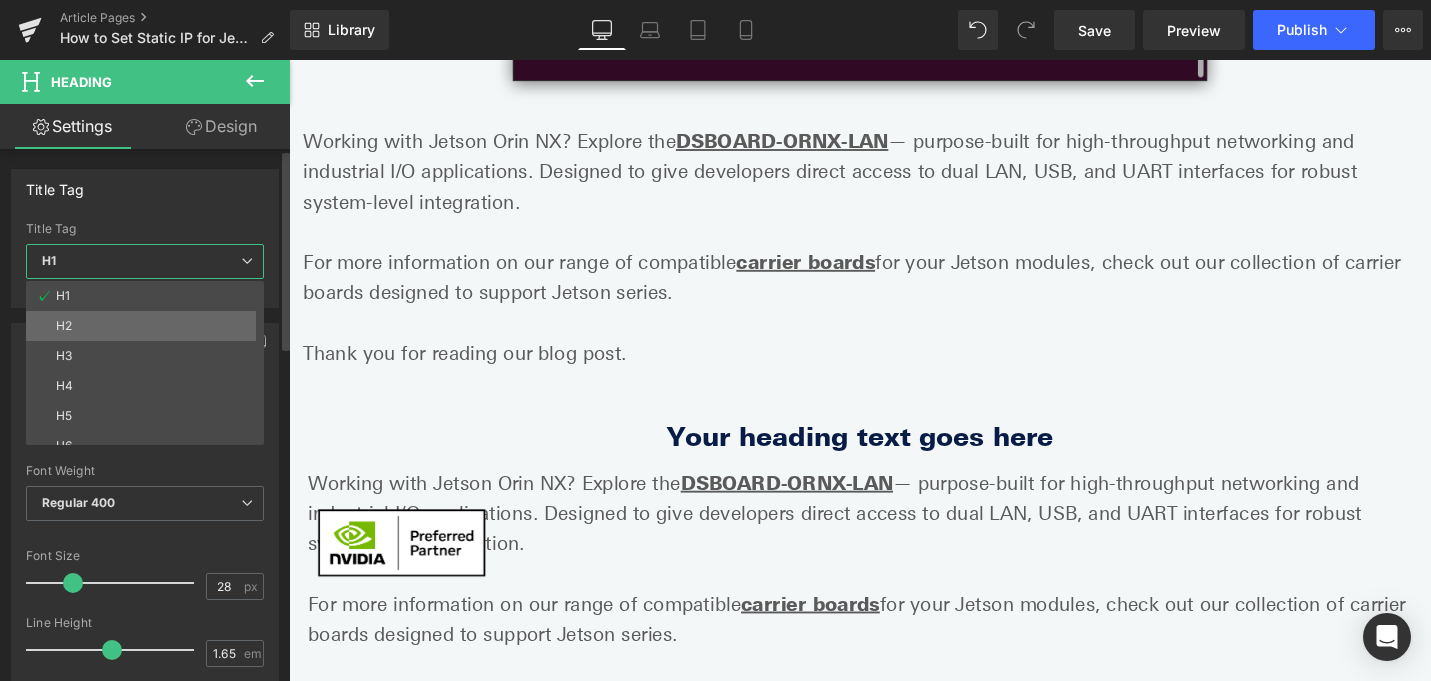 click on "H2" at bounding box center (149, 326) 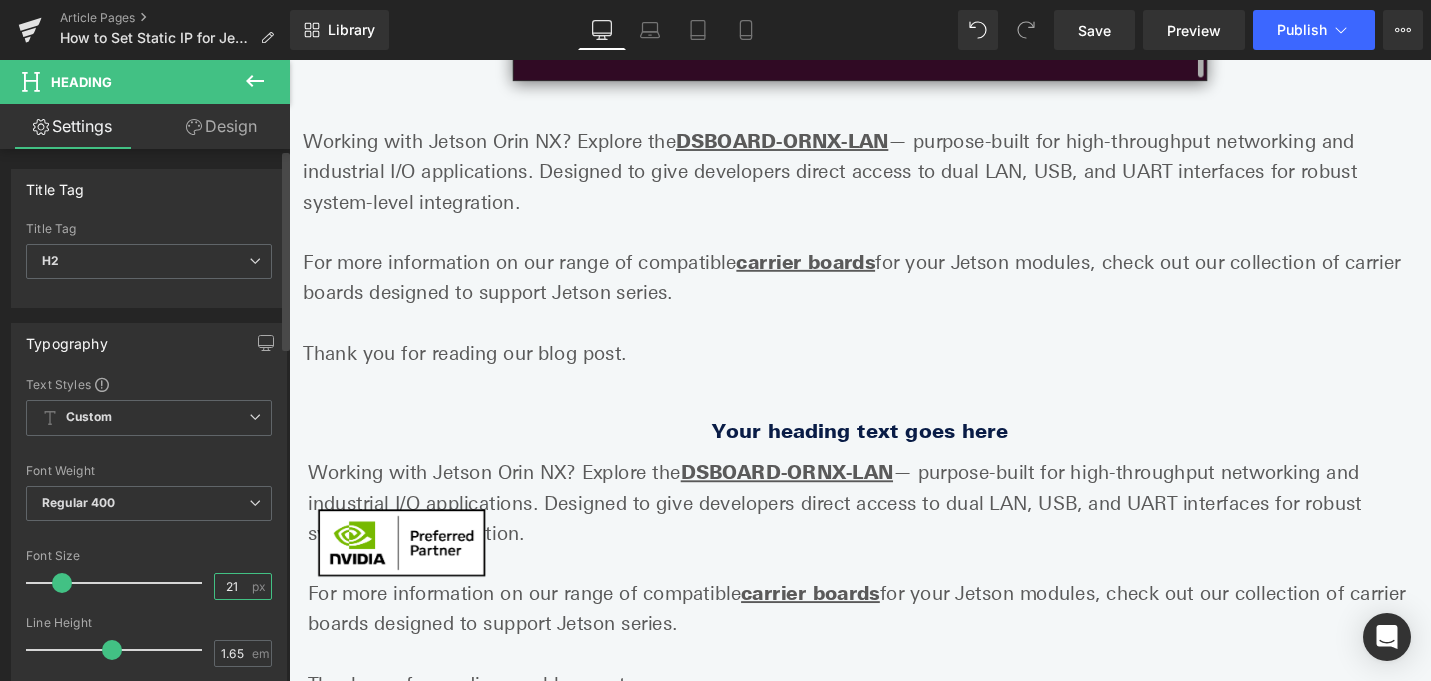 click on "21" at bounding box center [232, 586] 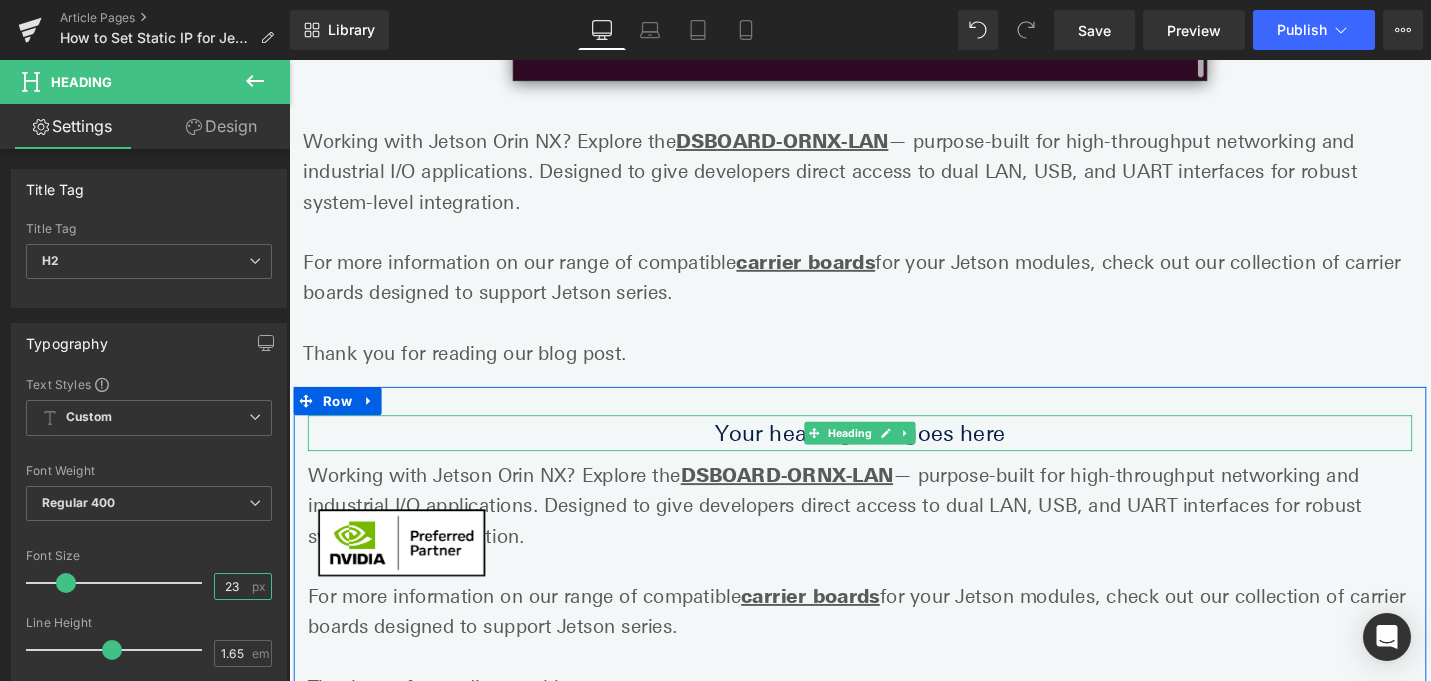 type on "23" 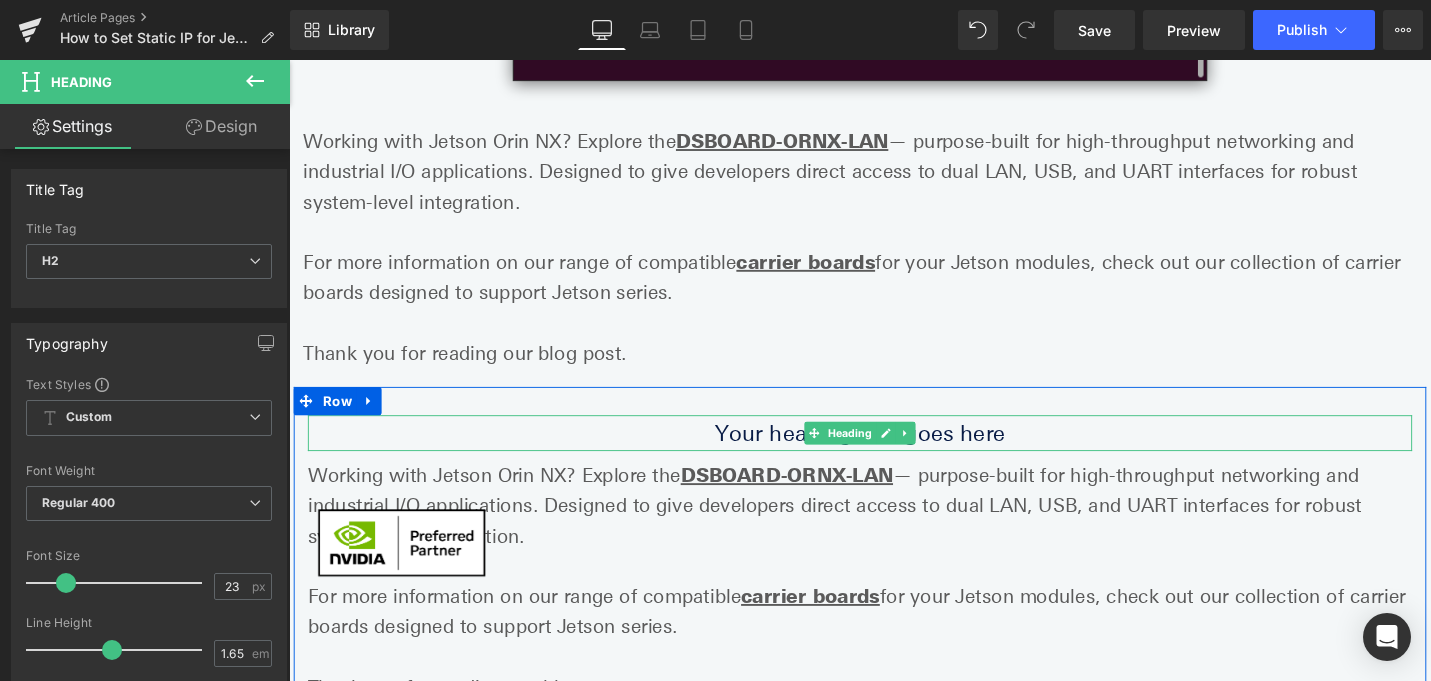 click on "Your heading text goes here" at bounding box center [894, 455] 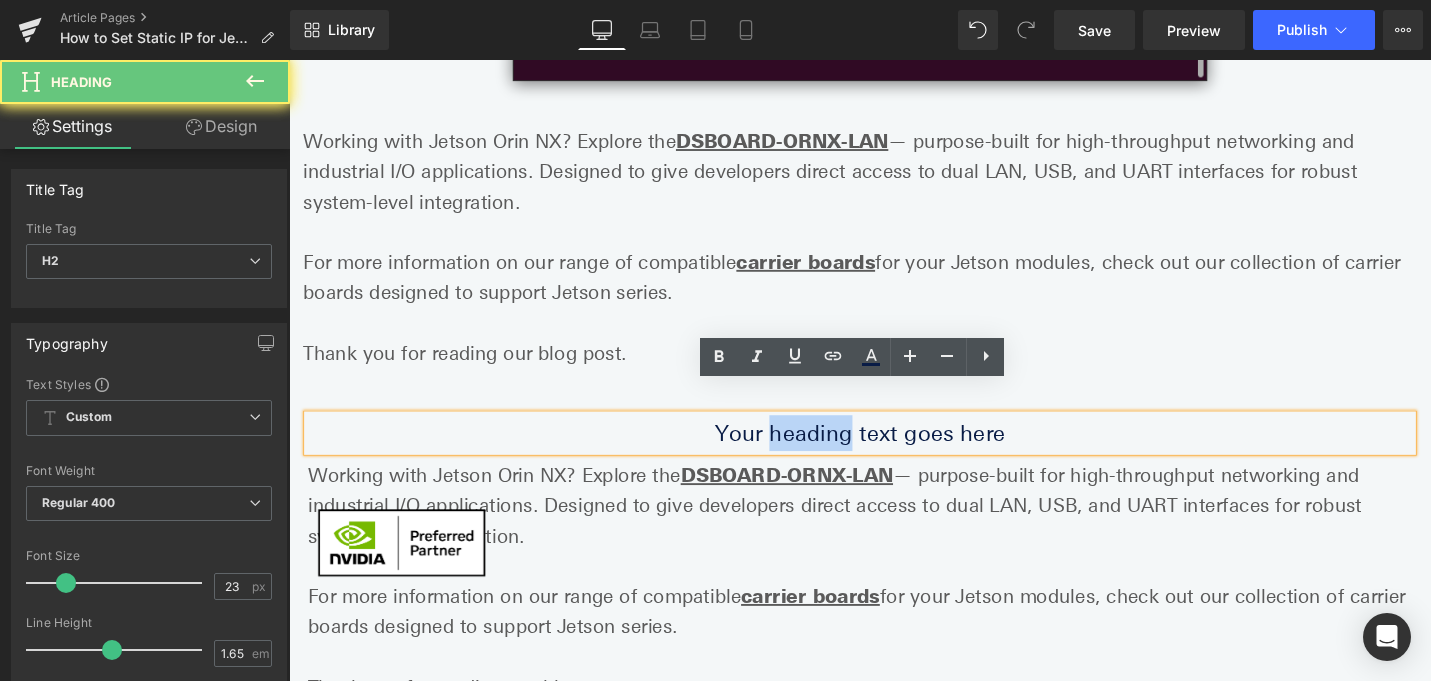 click on "Your heading text goes here" at bounding box center [894, 455] 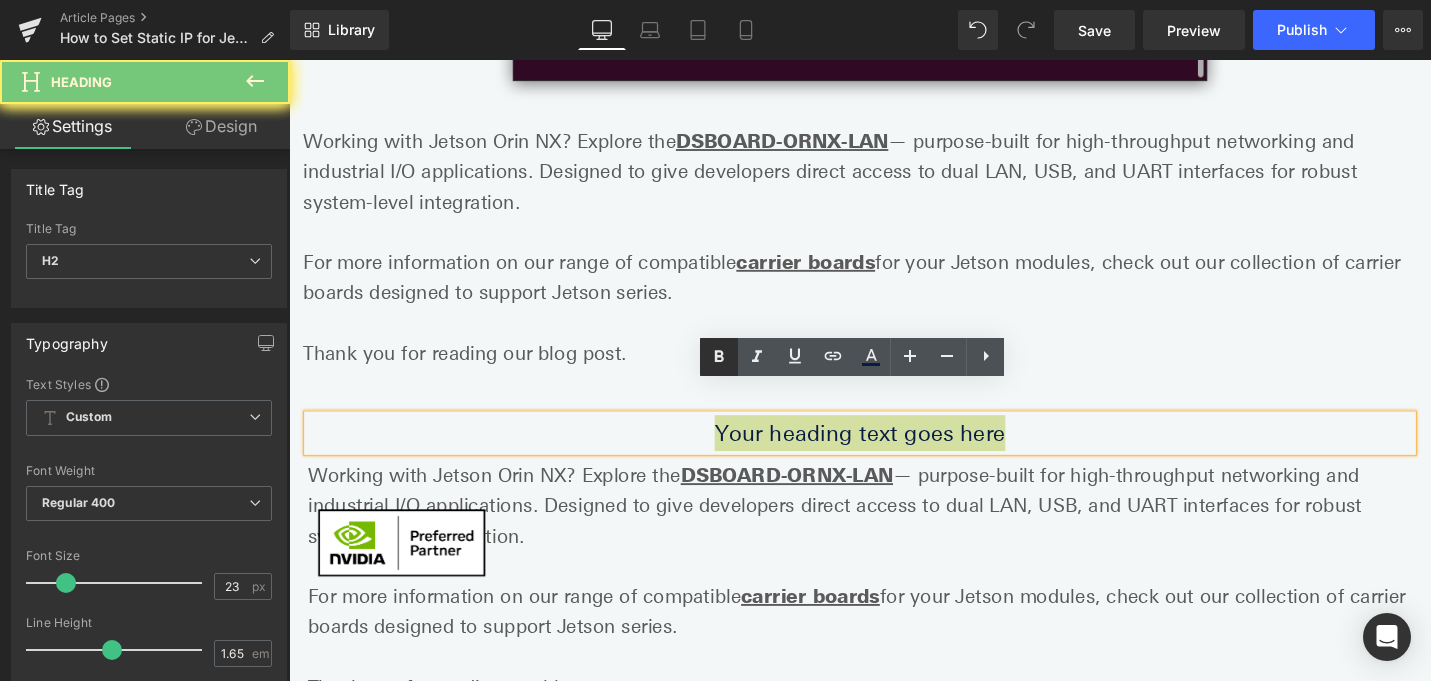 click 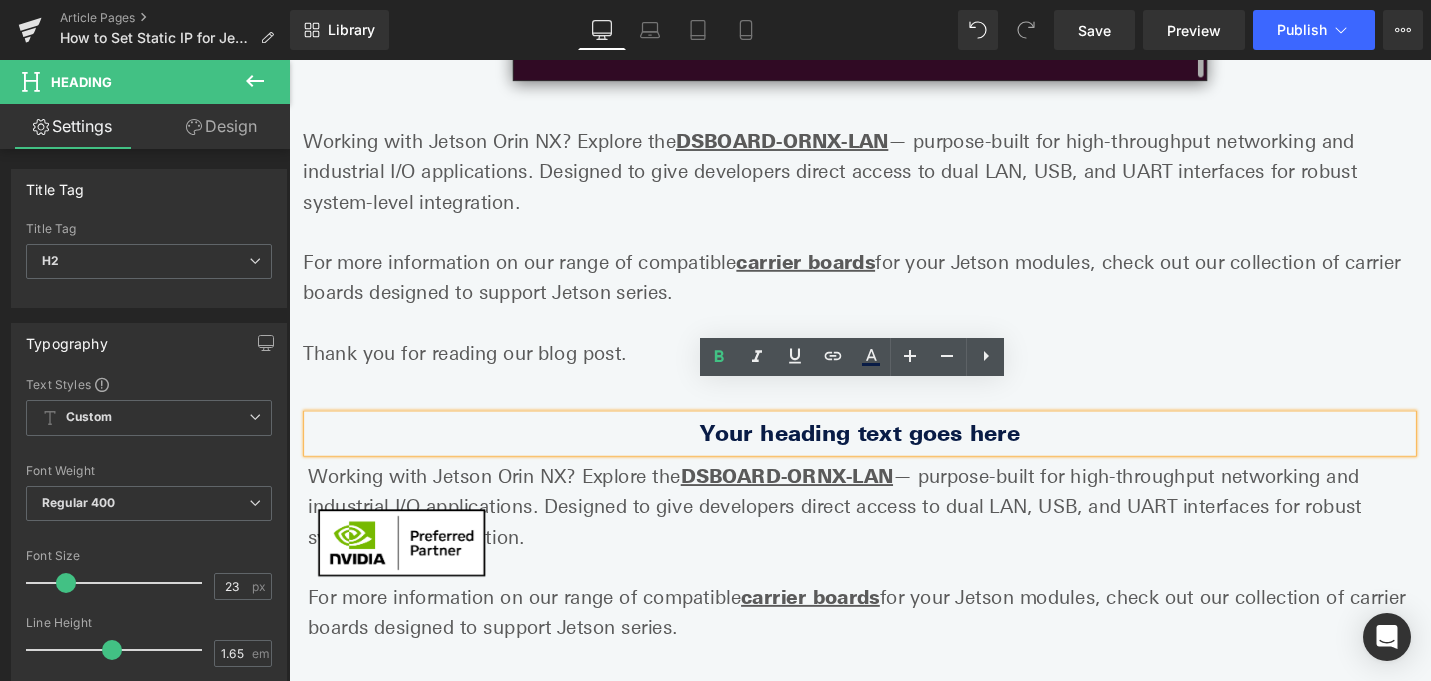 click on "Your heading text goes here" at bounding box center [894, 455] 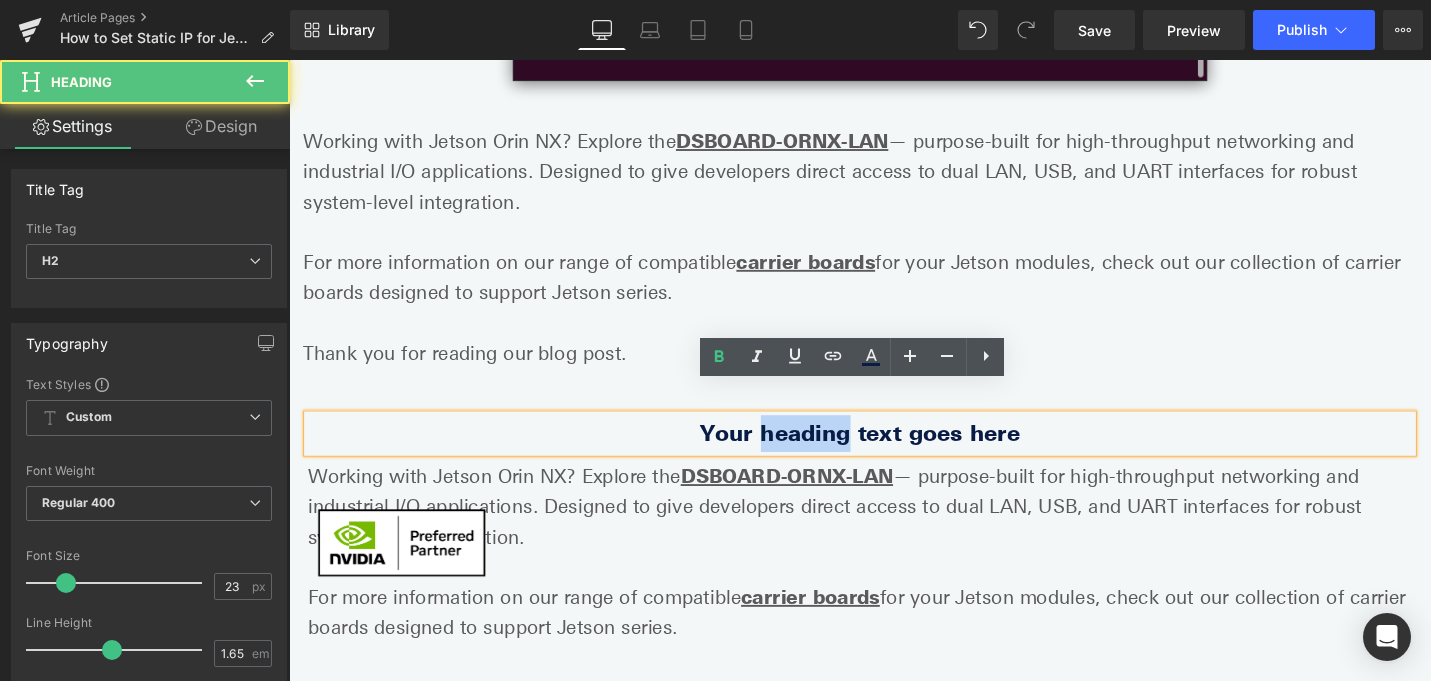 click on "Your heading text goes here" at bounding box center [894, 455] 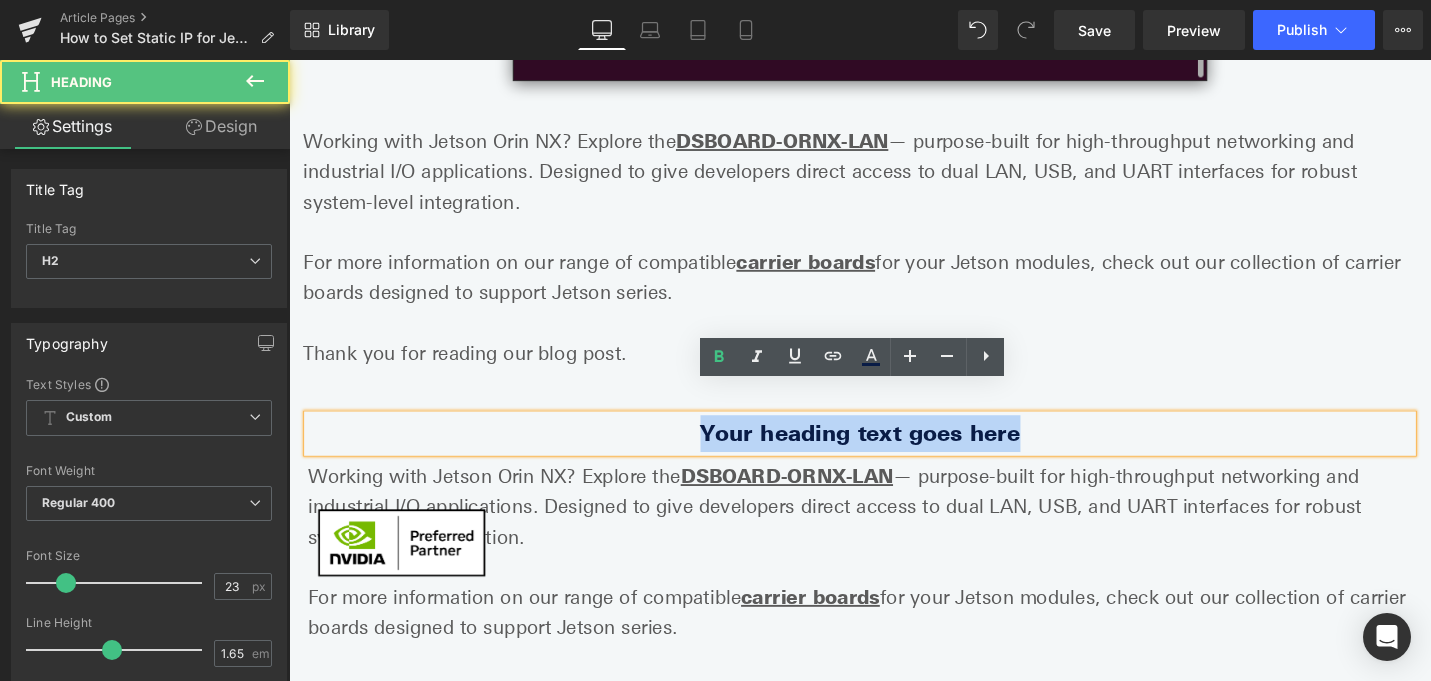 click on "Your heading text goes here" at bounding box center (894, 455) 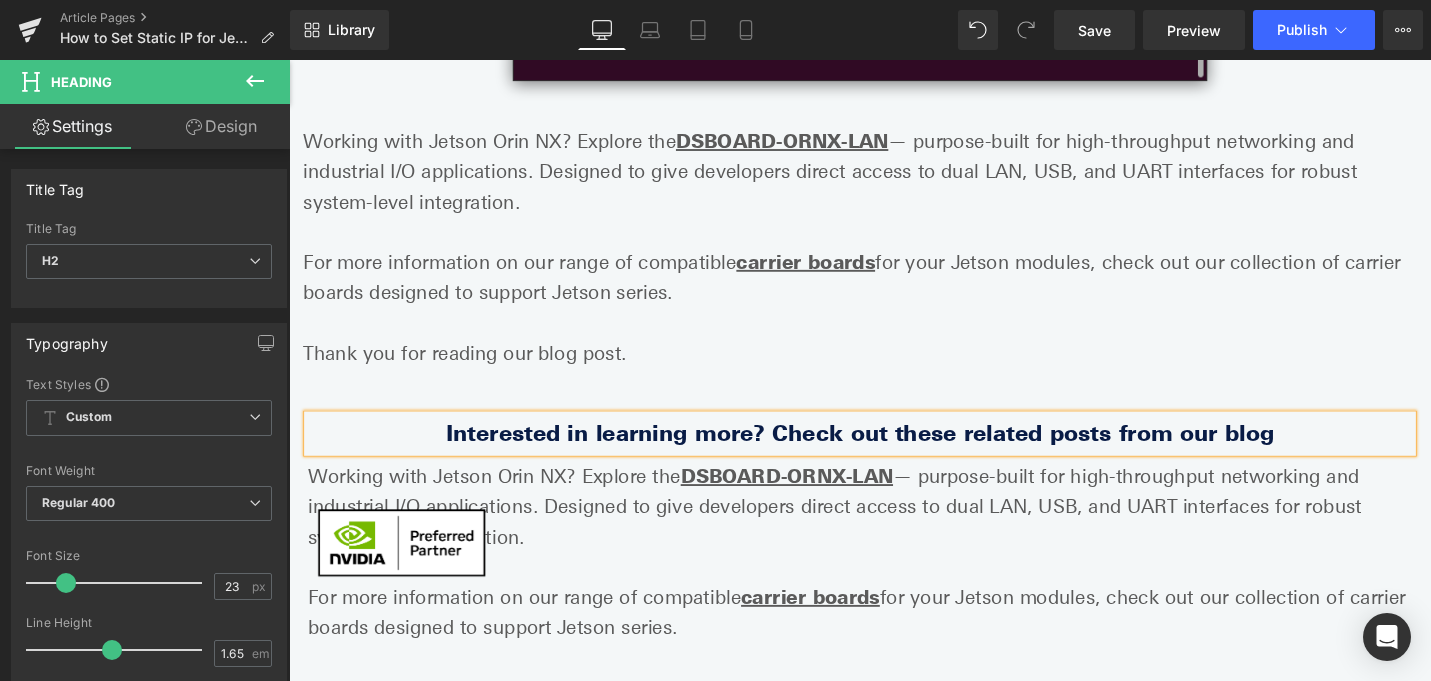 click on "Working with Jetson Orin NX? Explore the DSBOARD-ORNX-LAN — purpose-built for high-throughput networking and industrial I/O applications. Designed to give developers direct access to dual LAN, USB, and UART interfaces for robust system-level integration." at bounding box center [894, 533] 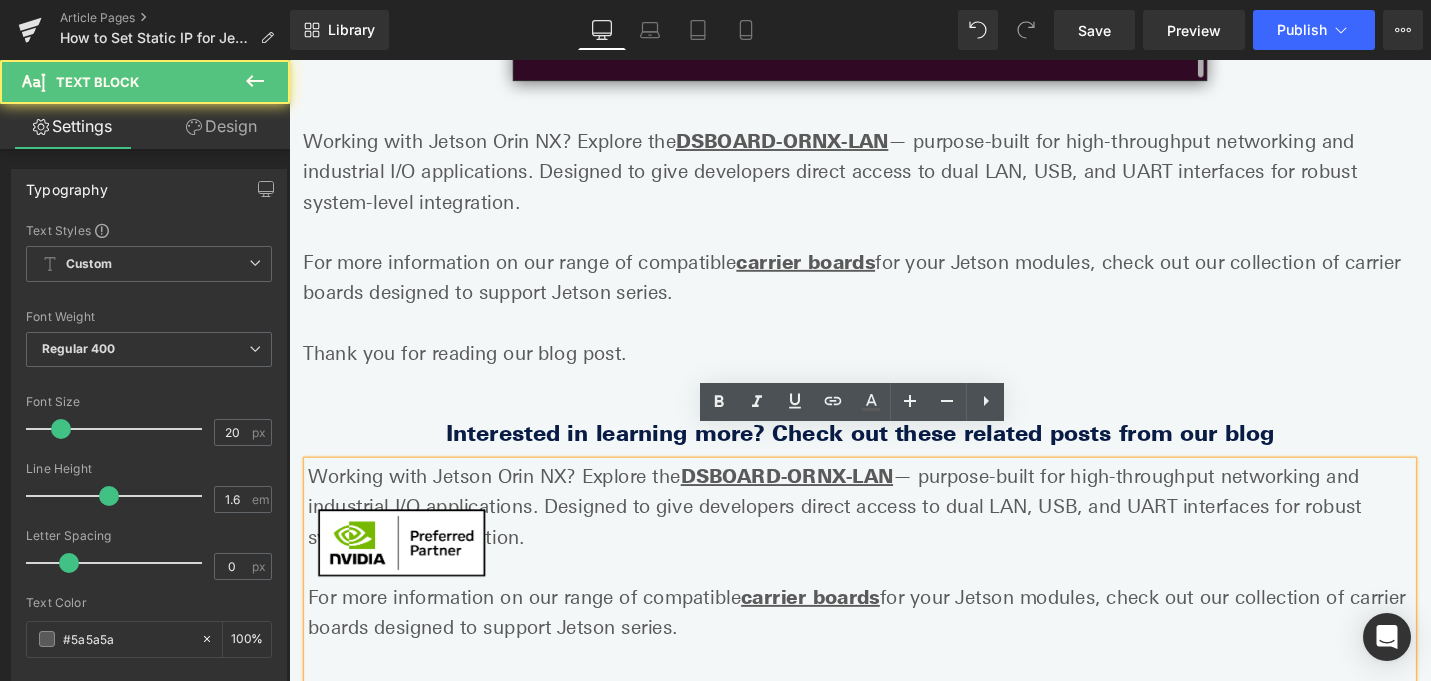 click on "Working with Jetson Orin NX? Explore the DSBOARD-ORNX-LAN — purpose-built for high-throughput networking and industrial I/O applications. Designed to give developers direct access to dual LAN, USB, and UART interfaces for robust system-level integration." at bounding box center (894, 533) 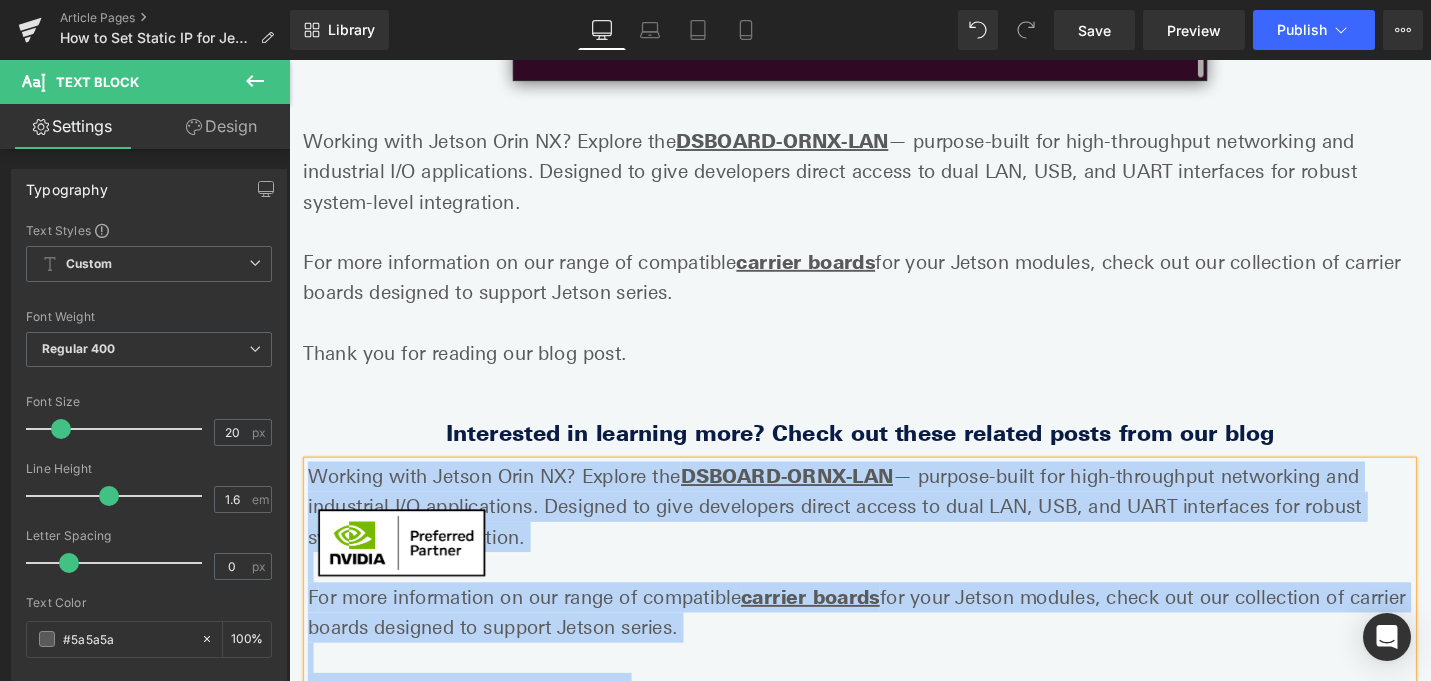 type 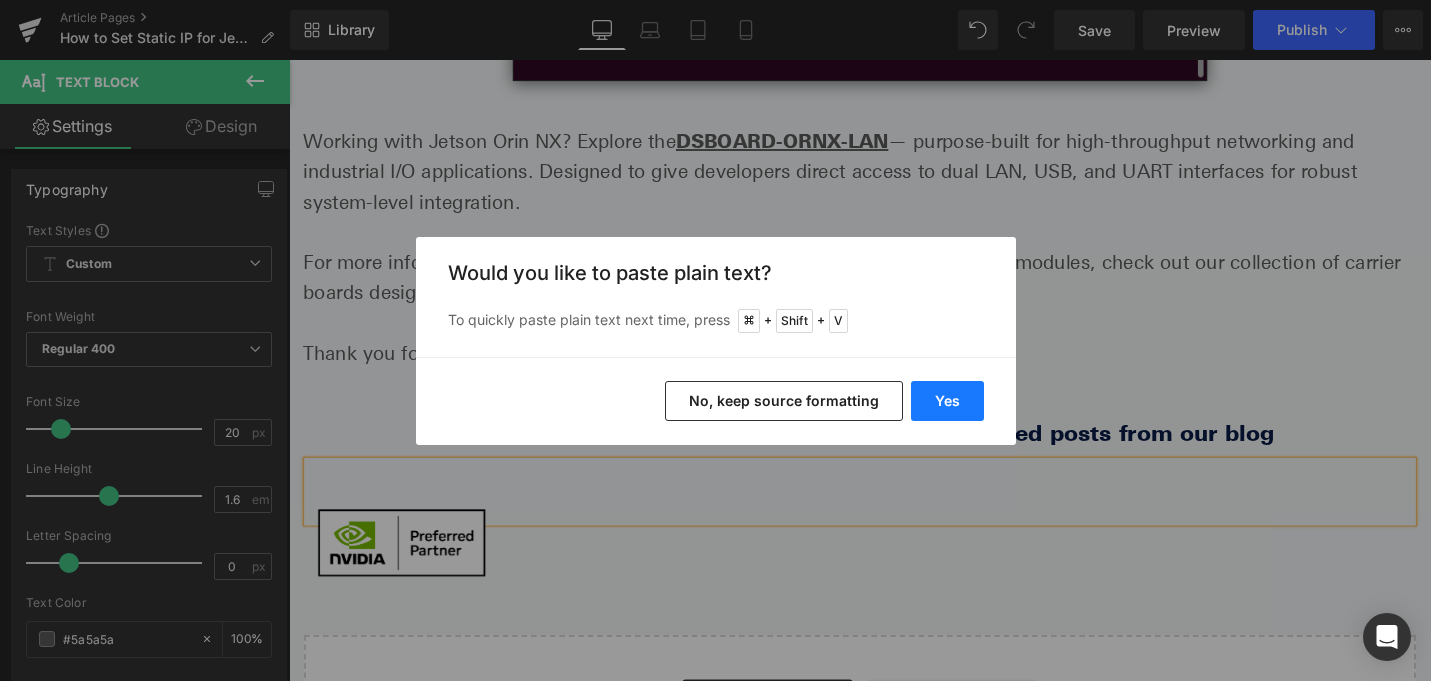 click on "Yes" at bounding box center [947, 401] 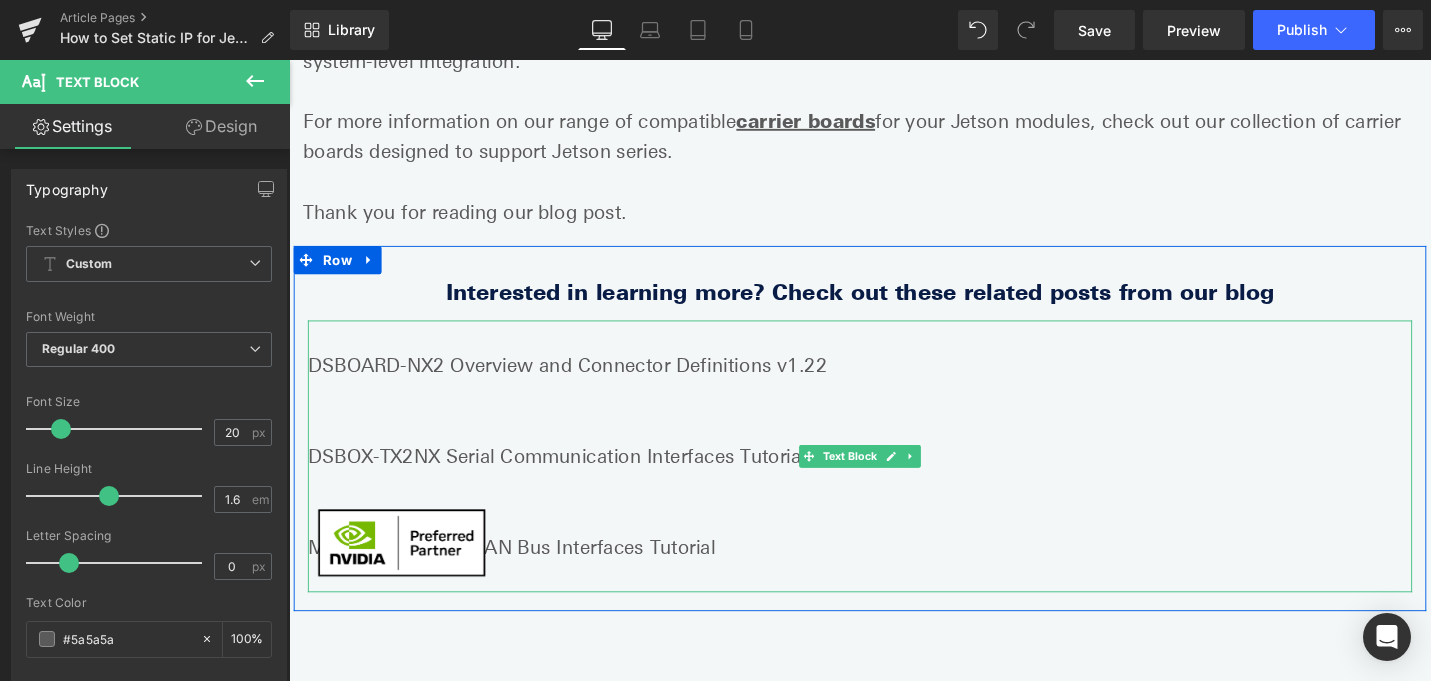 scroll, scrollTop: 6458, scrollLeft: 0, axis: vertical 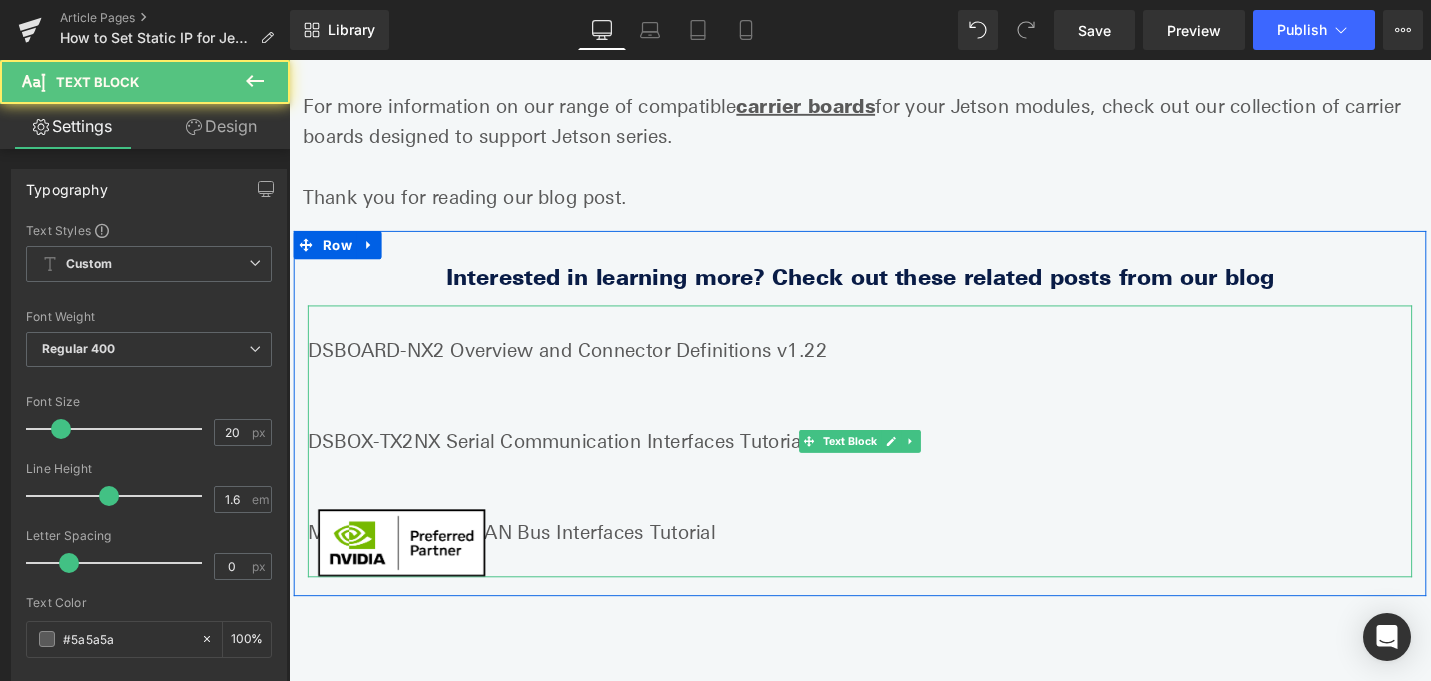 click at bounding box center (894, 432) 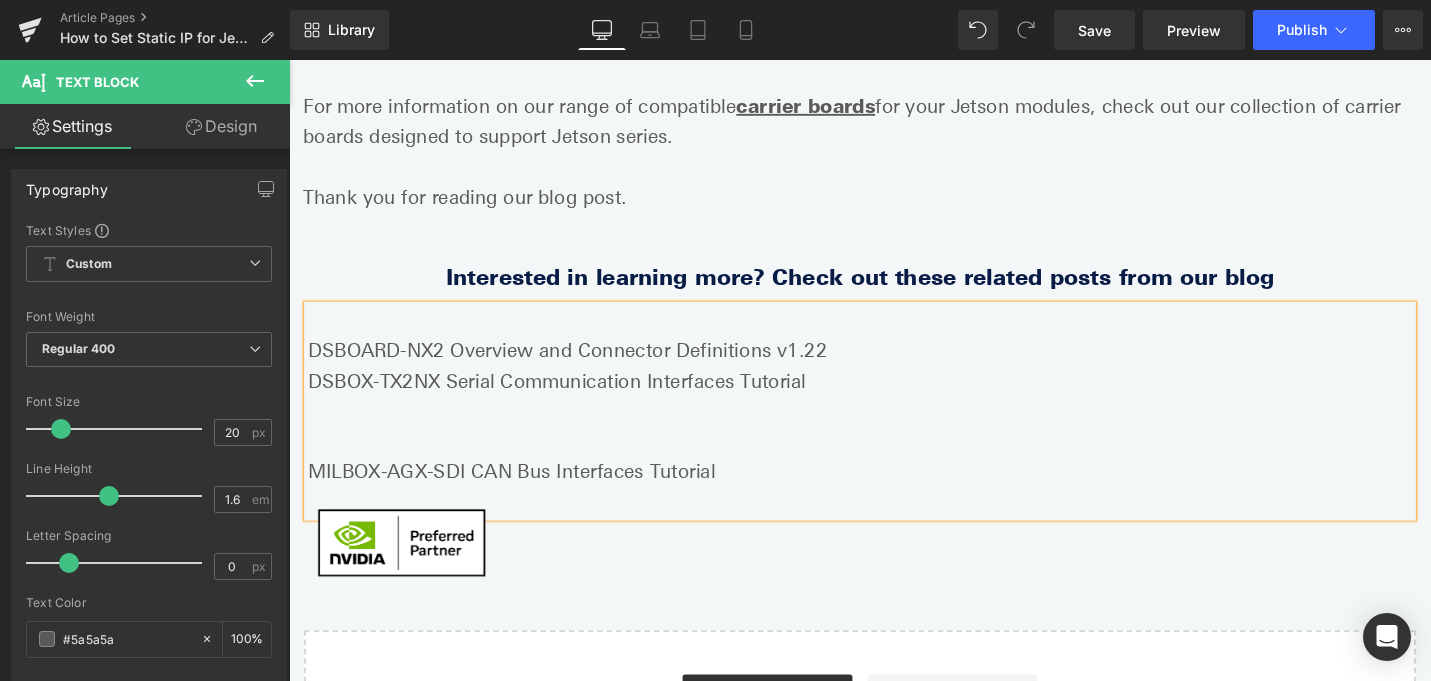 click at bounding box center (894, 464) 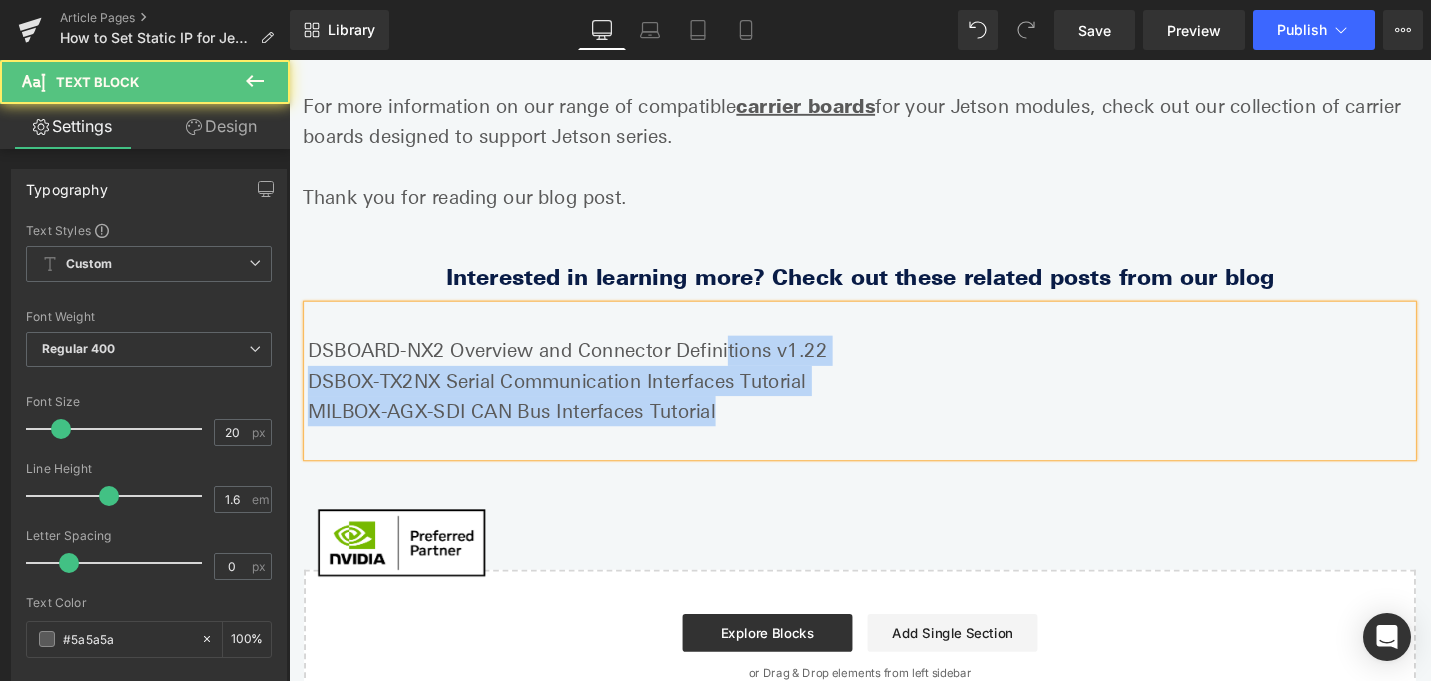 drag, startPoint x: 767, startPoint y: 411, endPoint x: 737, endPoint y: 327, distance: 89.19641 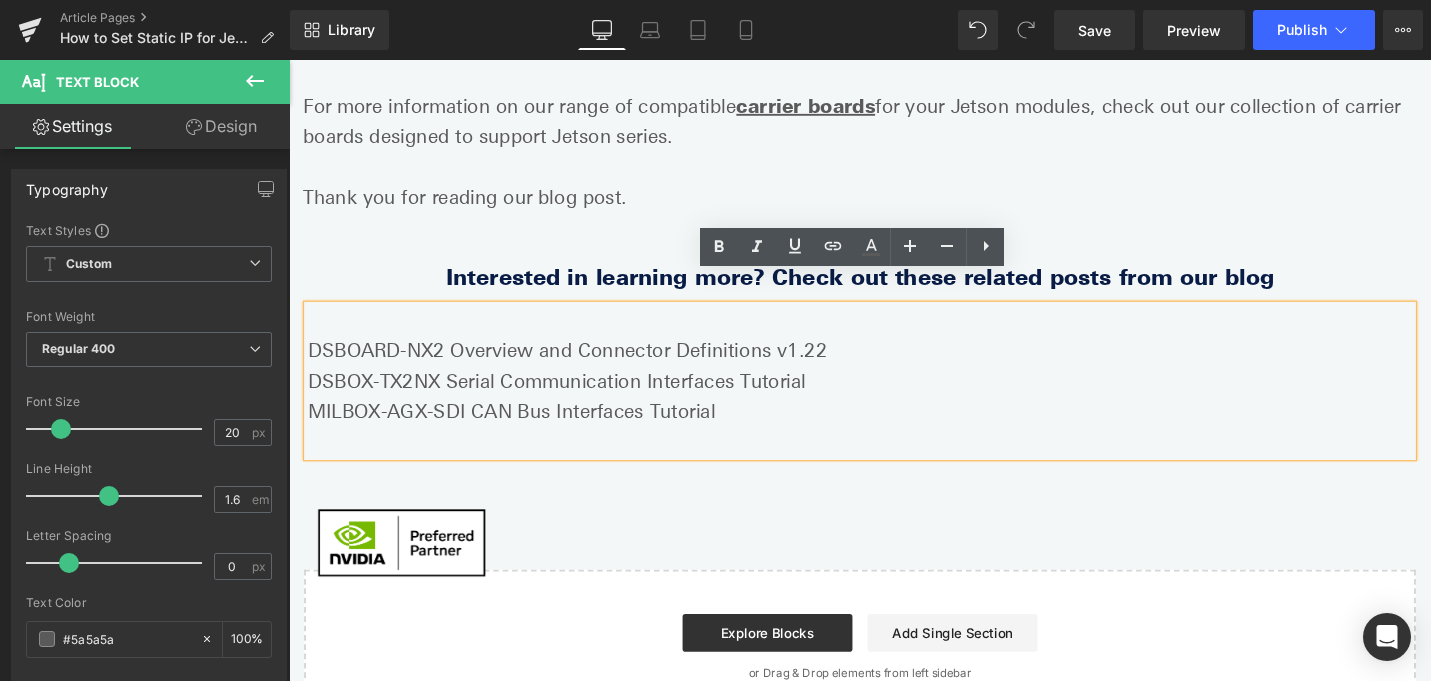 click on "MILBOX-AGX-SDI CAN Bus Interfaces Tutorial" at bounding box center [894, 432] 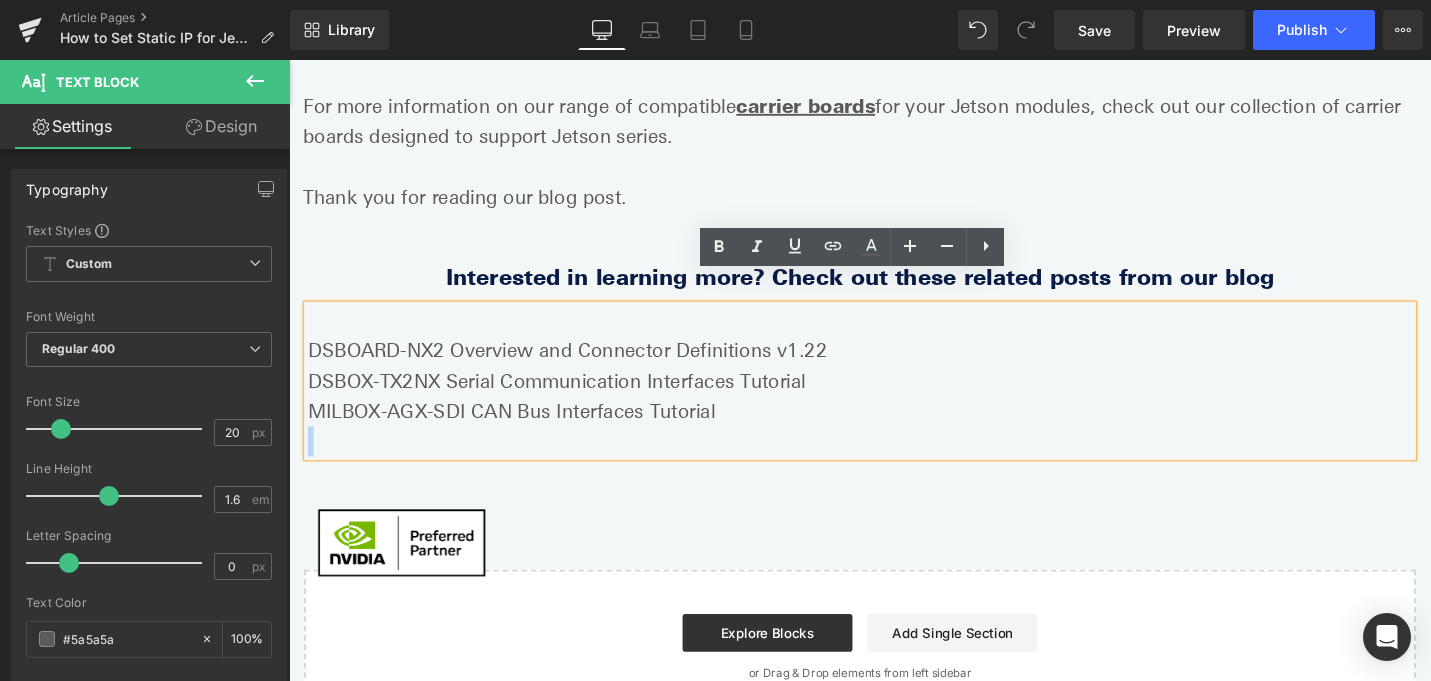 drag, startPoint x: 739, startPoint y: 402, endPoint x: 305, endPoint y: 329, distance: 440.0966 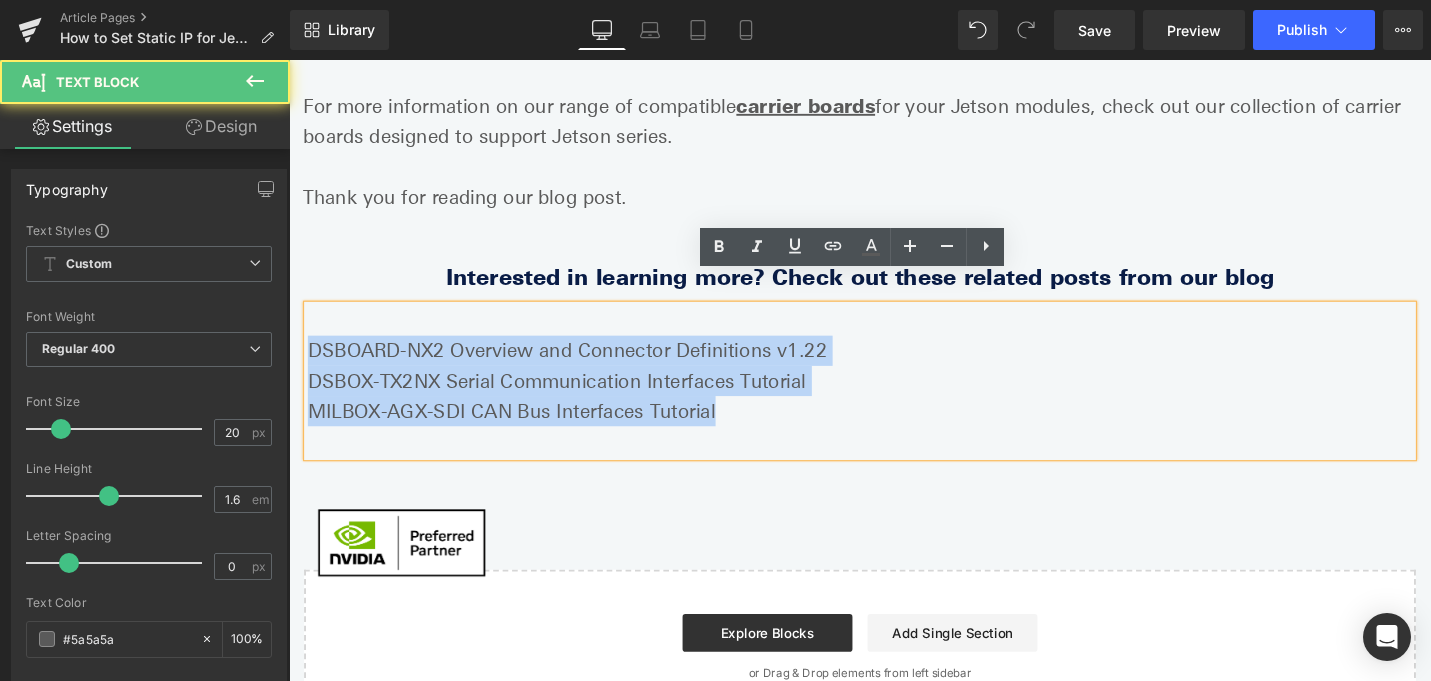 drag, startPoint x: 313, startPoint y: 333, endPoint x: 851, endPoint y: 405, distance: 542.79645 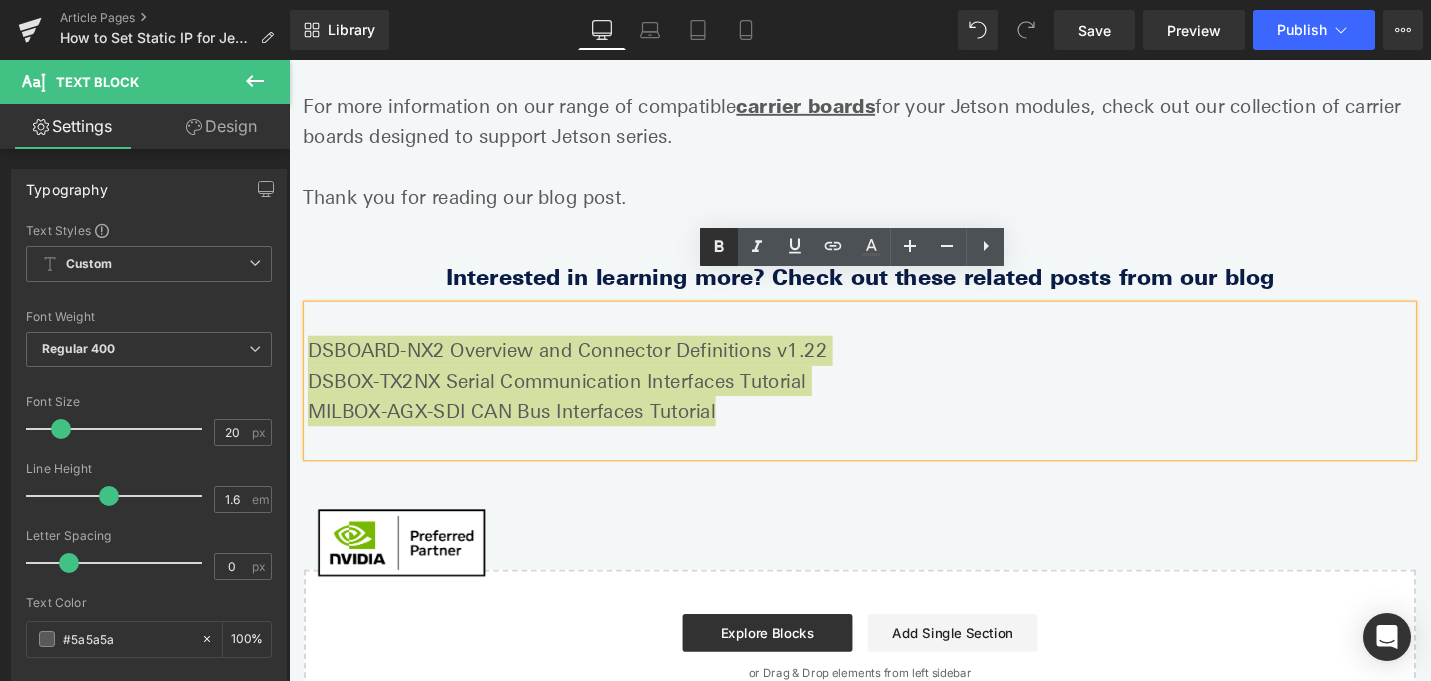click 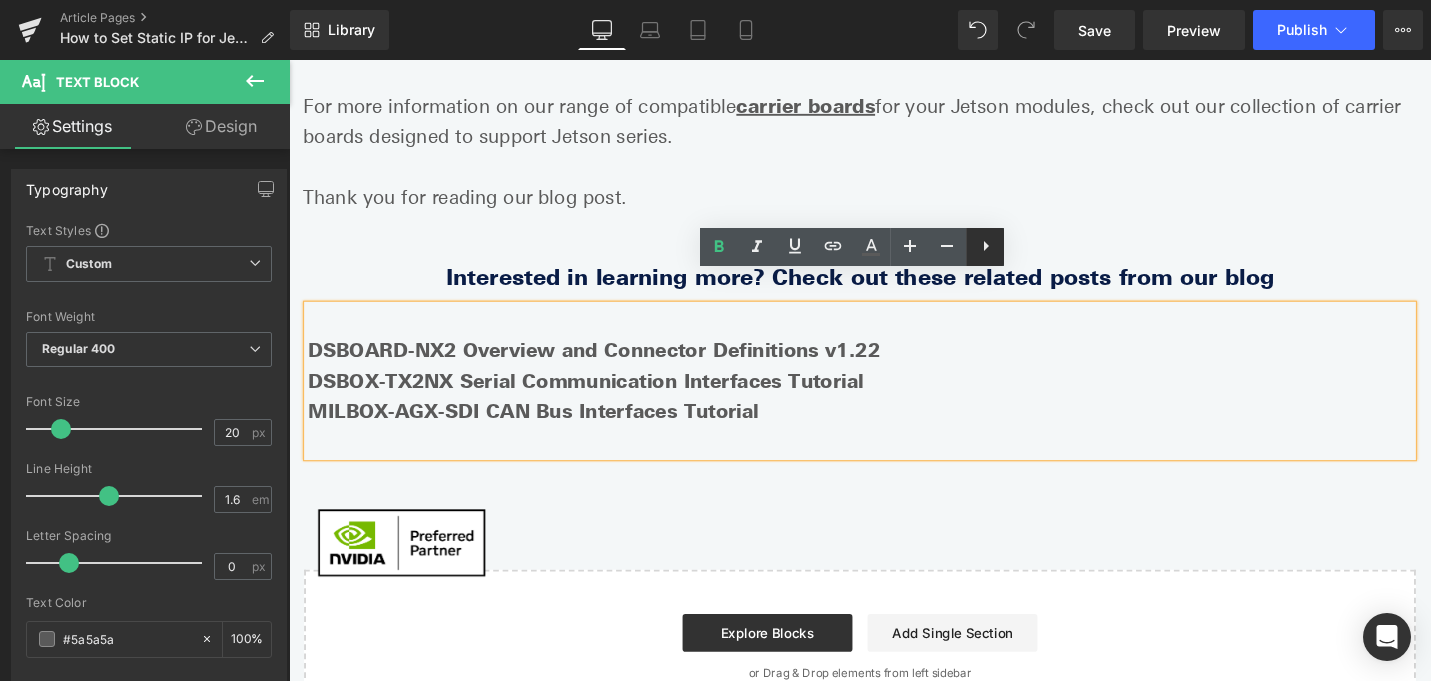 click at bounding box center [985, 247] 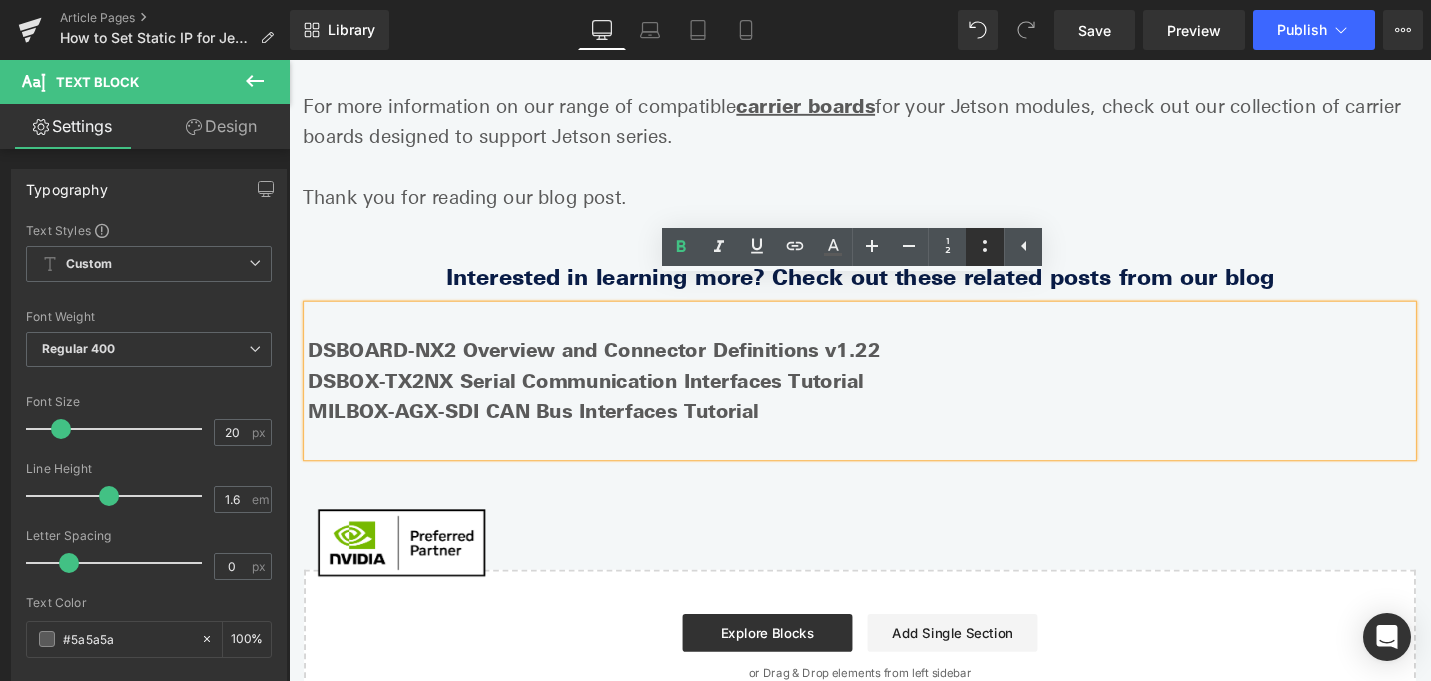 click 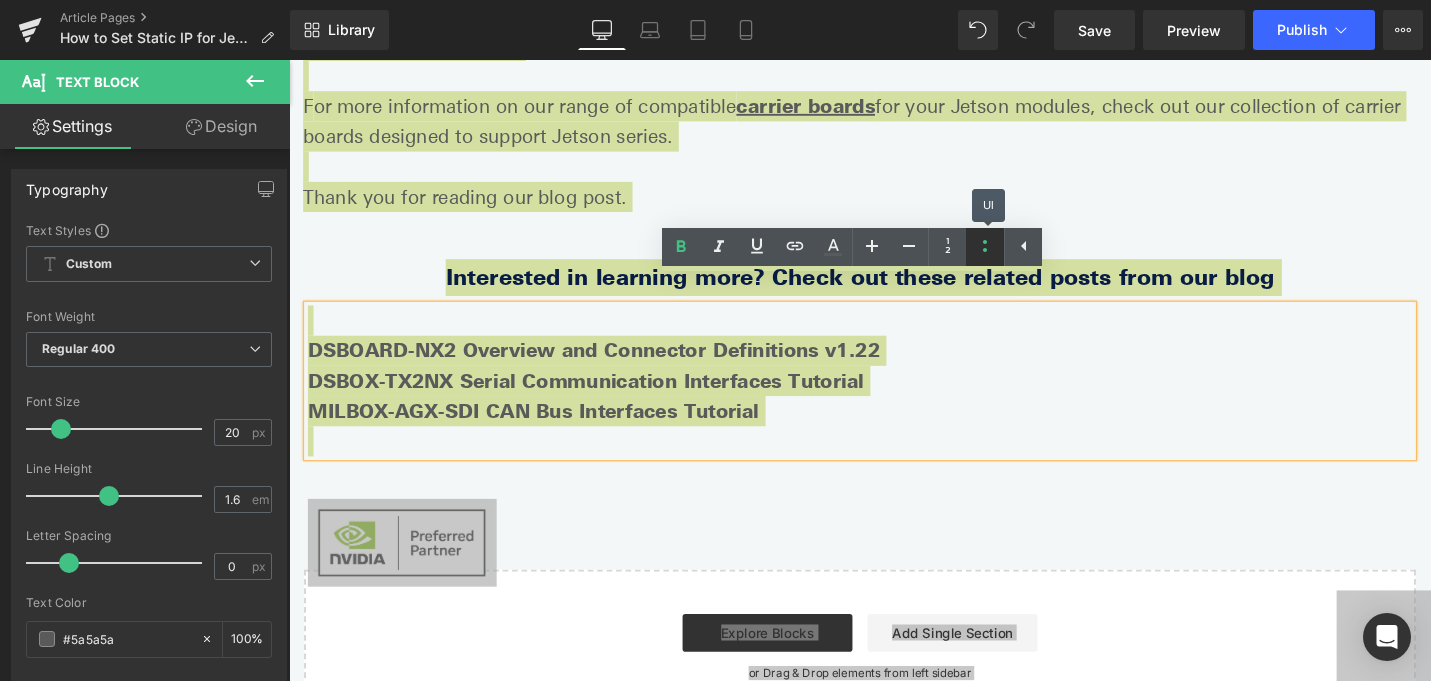 click 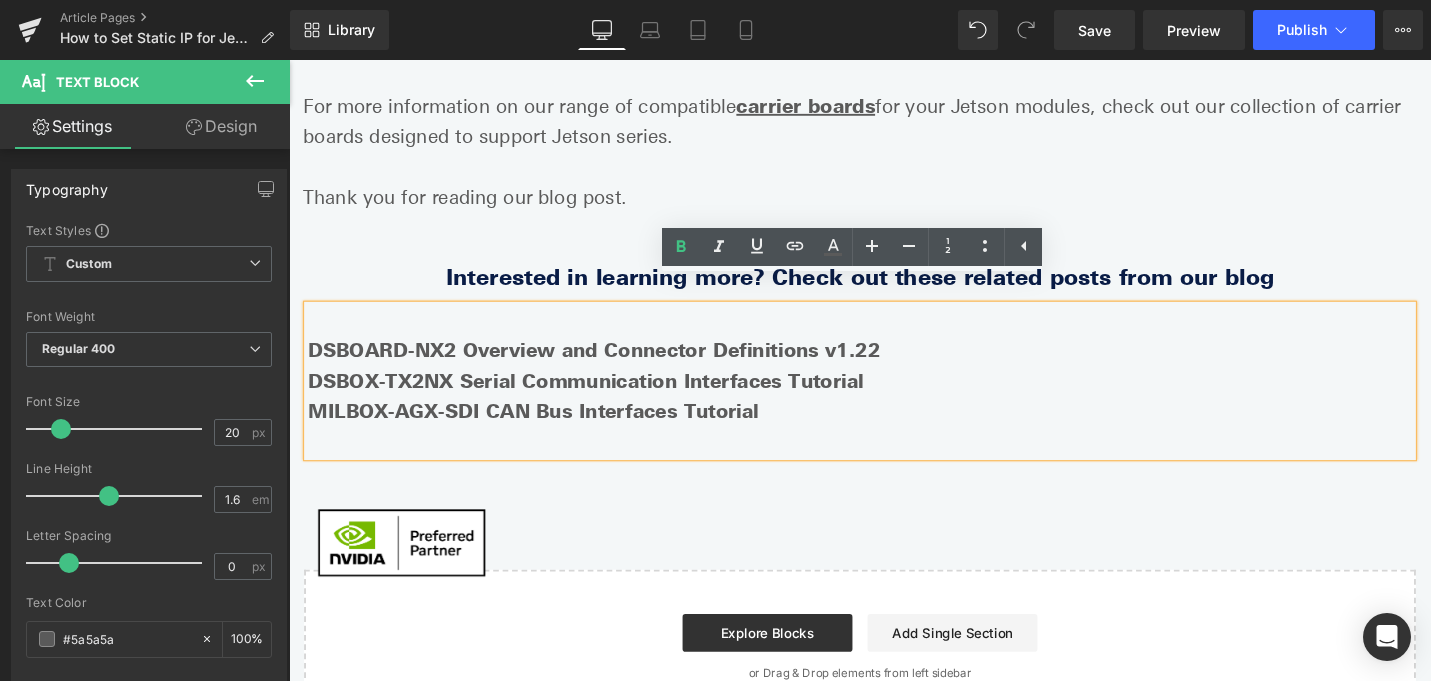 click on "MILBOX-AGX-SDI CAN Bus Interfaces Tutorial" at bounding box center [894, 432] 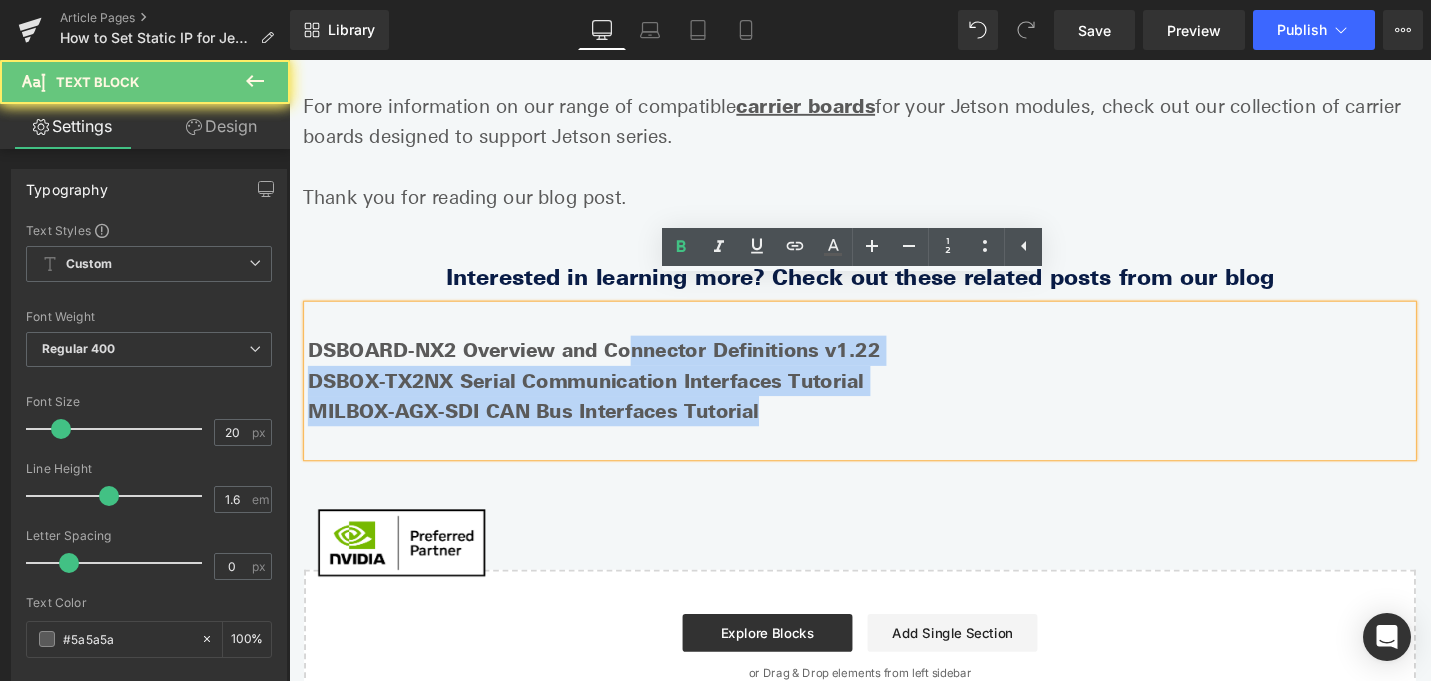 drag, startPoint x: 828, startPoint y: 389, endPoint x: 627, endPoint y: 332, distance: 208.92583 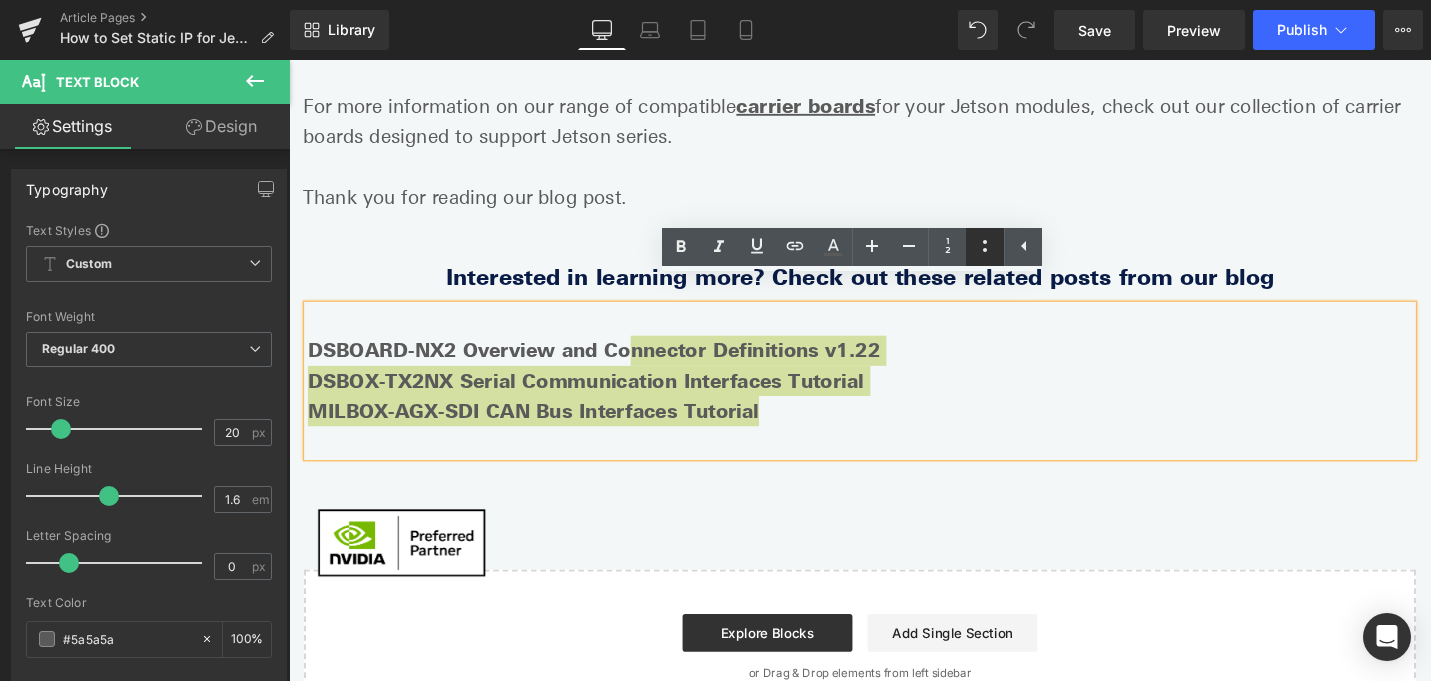 click 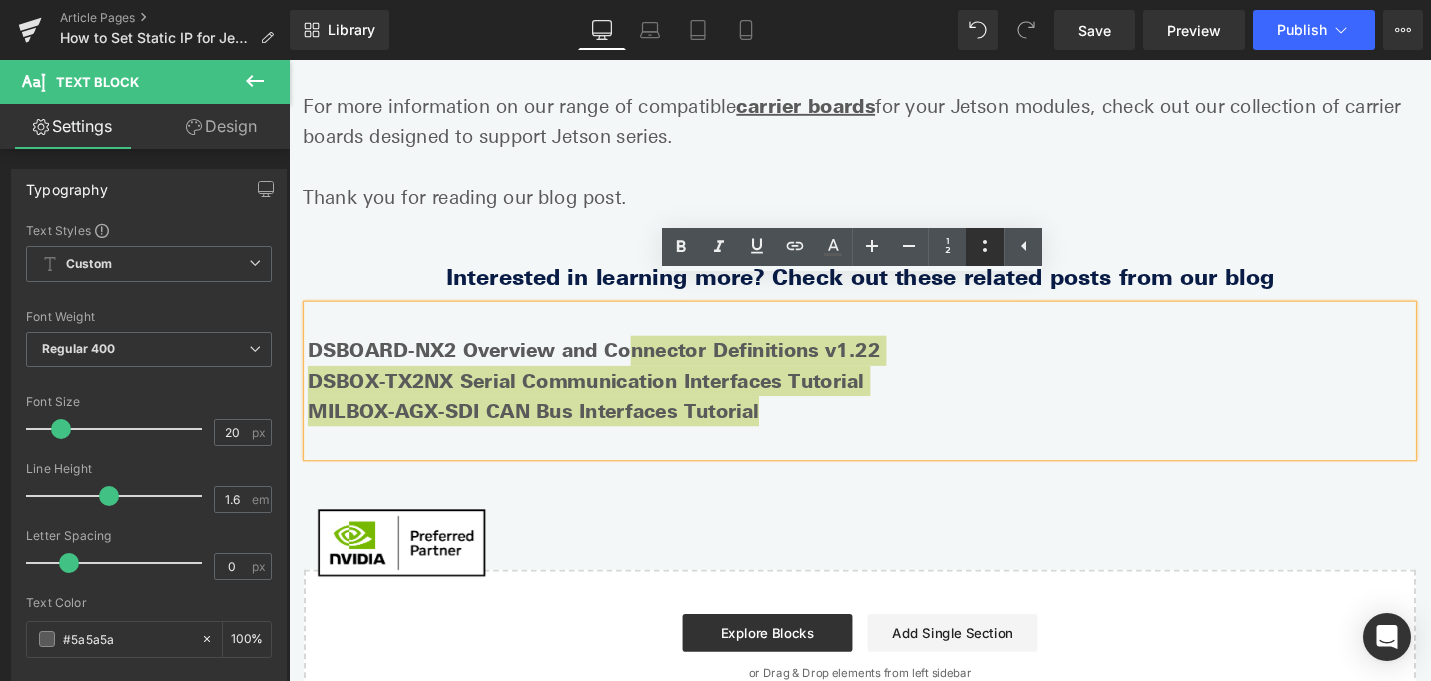 type 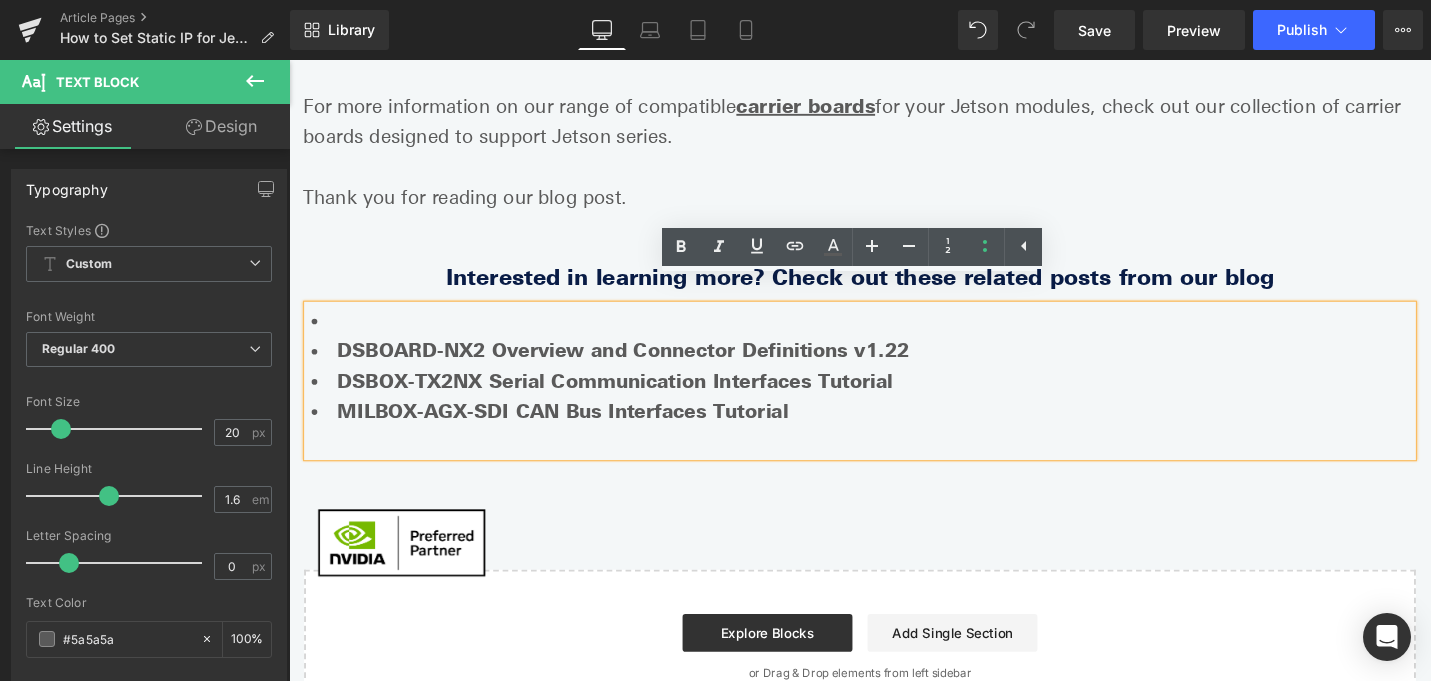 click on "MILBOX-AGX-SDI CAN Bus Interfaces Tutorial" at bounding box center (894, 432) 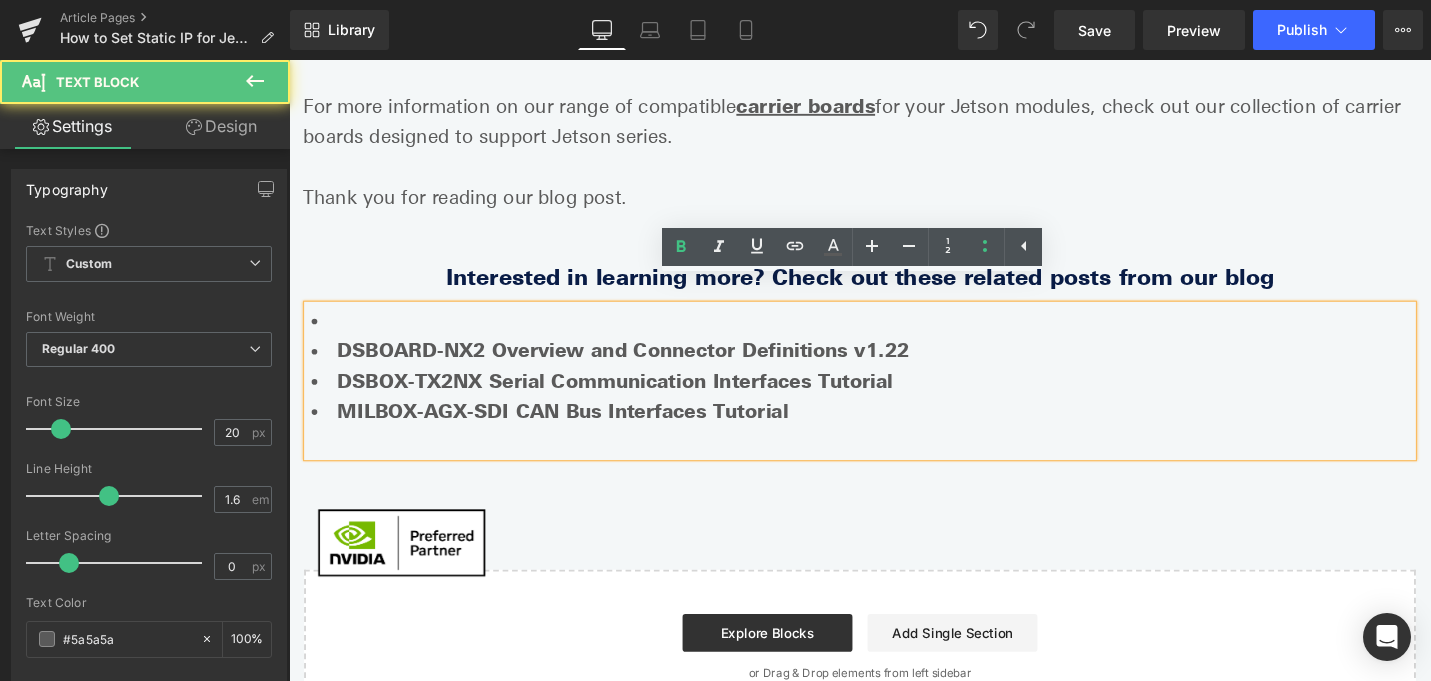 click at bounding box center (894, 336) 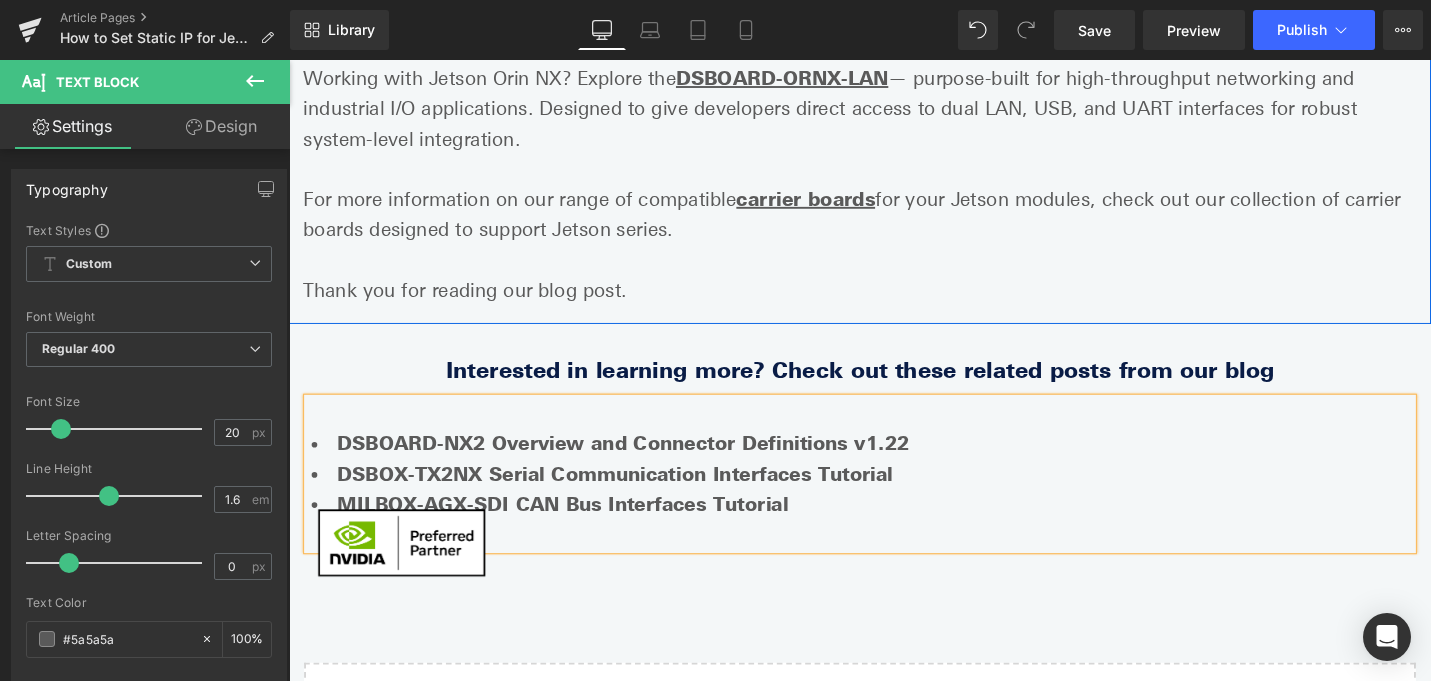 scroll, scrollTop: 6361, scrollLeft: 0, axis: vertical 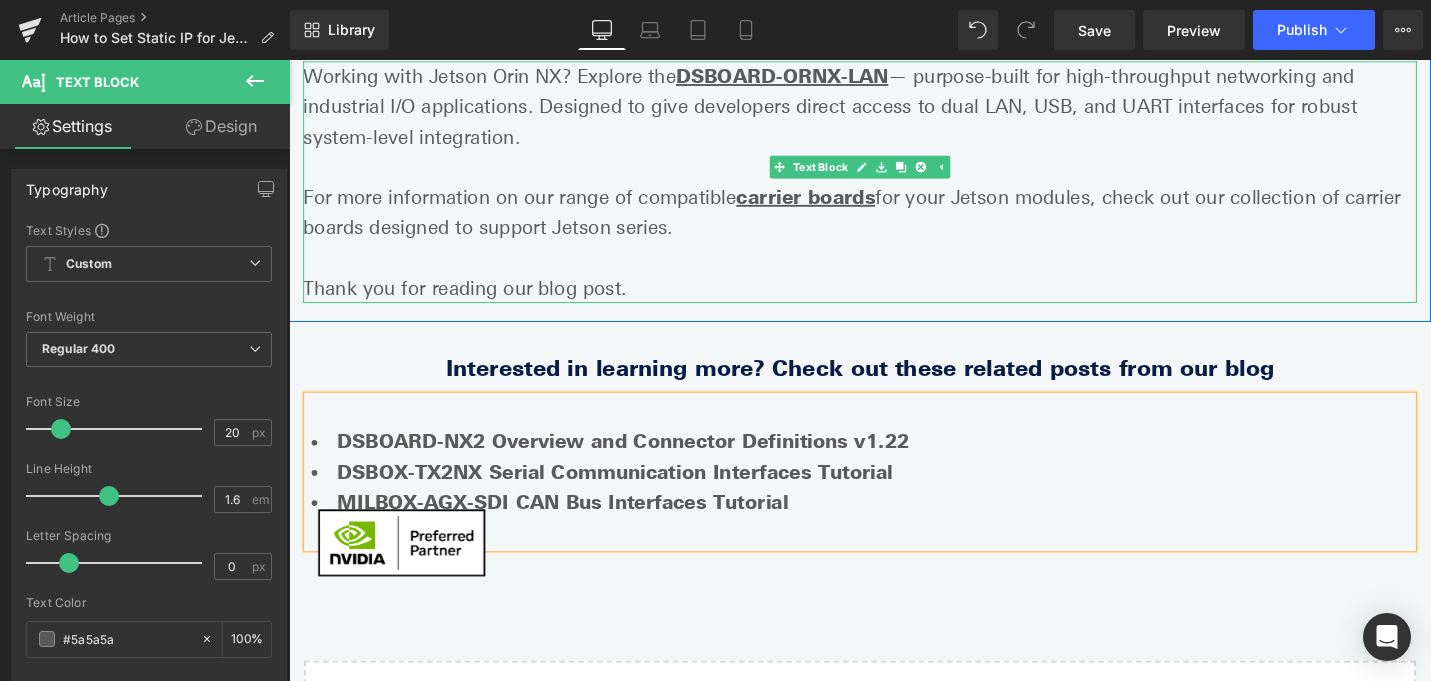 click on "Thank you for reading our blog post." at bounding box center [894, 302] 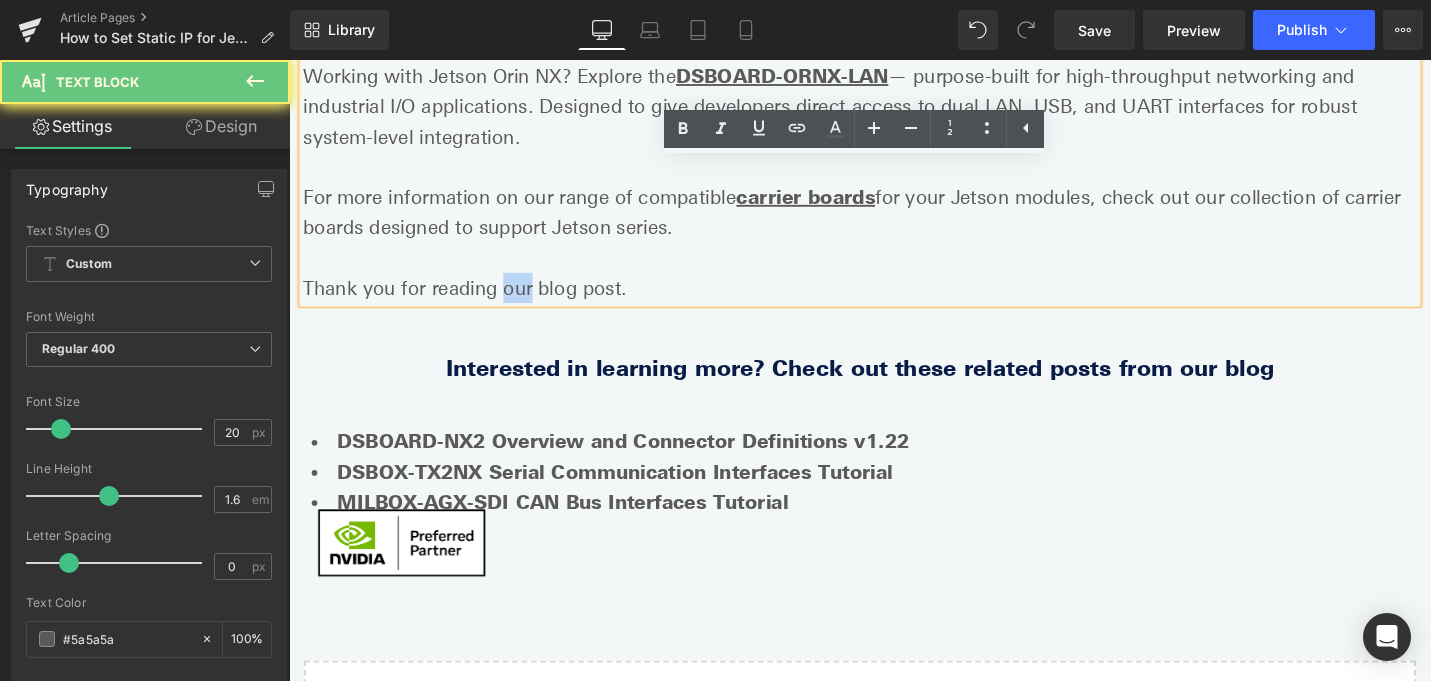 click on "Thank you for reading our blog post." at bounding box center (894, 302) 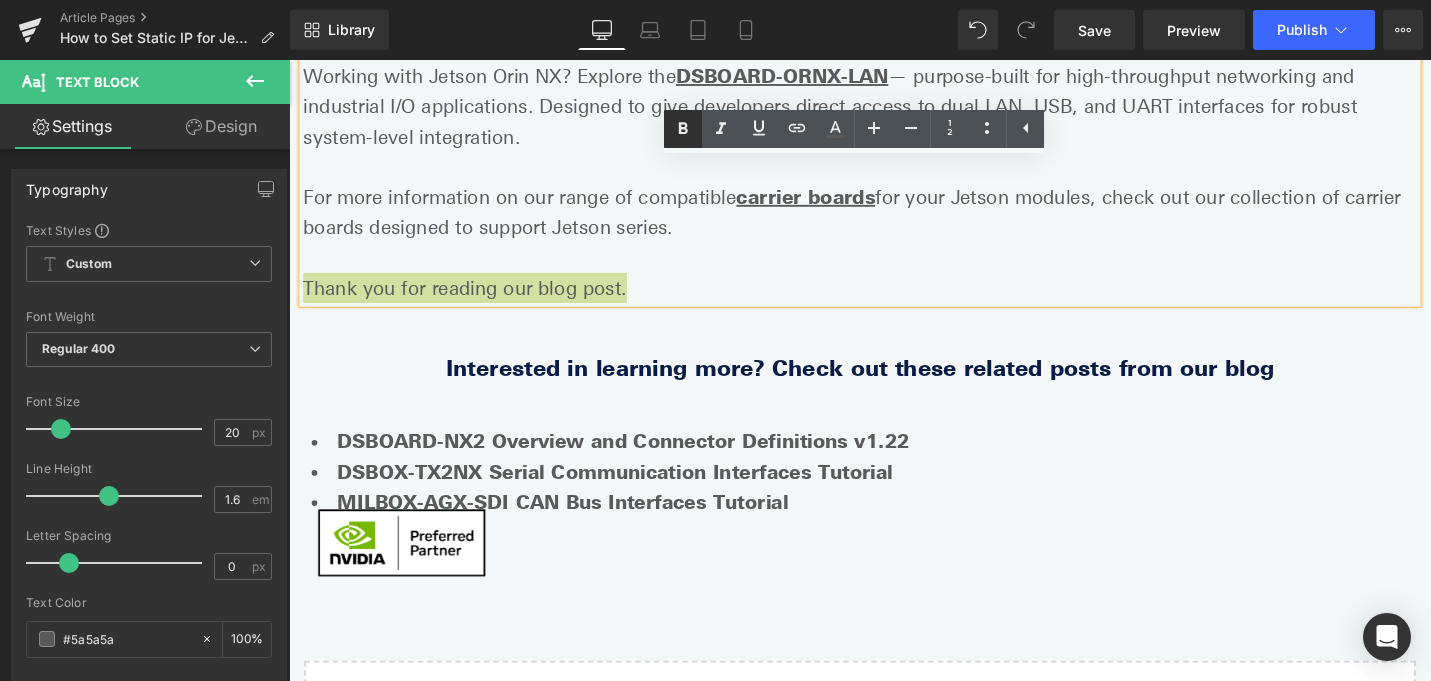 click at bounding box center [683, 129] 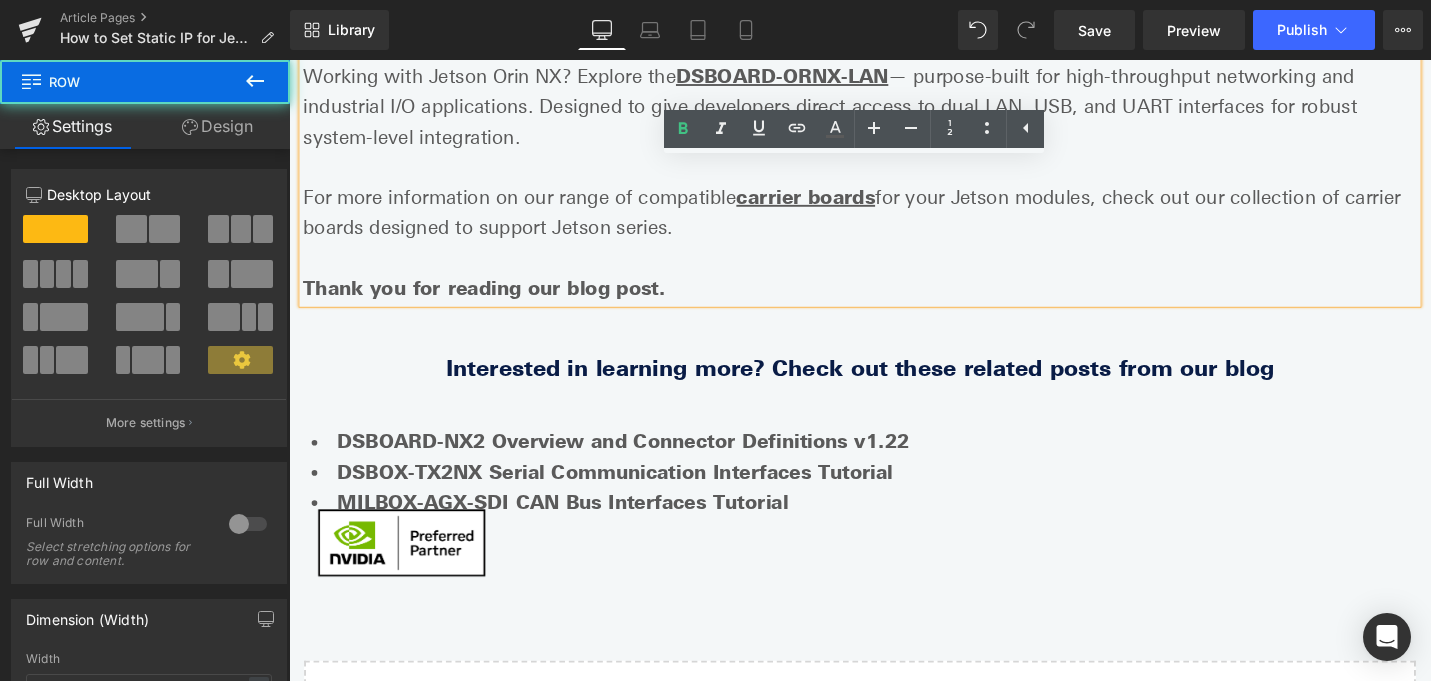 click on "Interested in learning more? Check out these related posts from our blog
Heading DSBOARD-NX2 Overview and Connector Definitions v1.22 DSBOX-TX2NX Serial Communication Interfaces Tutorial MILBOX-AGX-SDI CAN Bus Interfaces Tutorial Text Block
Row" at bounding box center [894, 467] 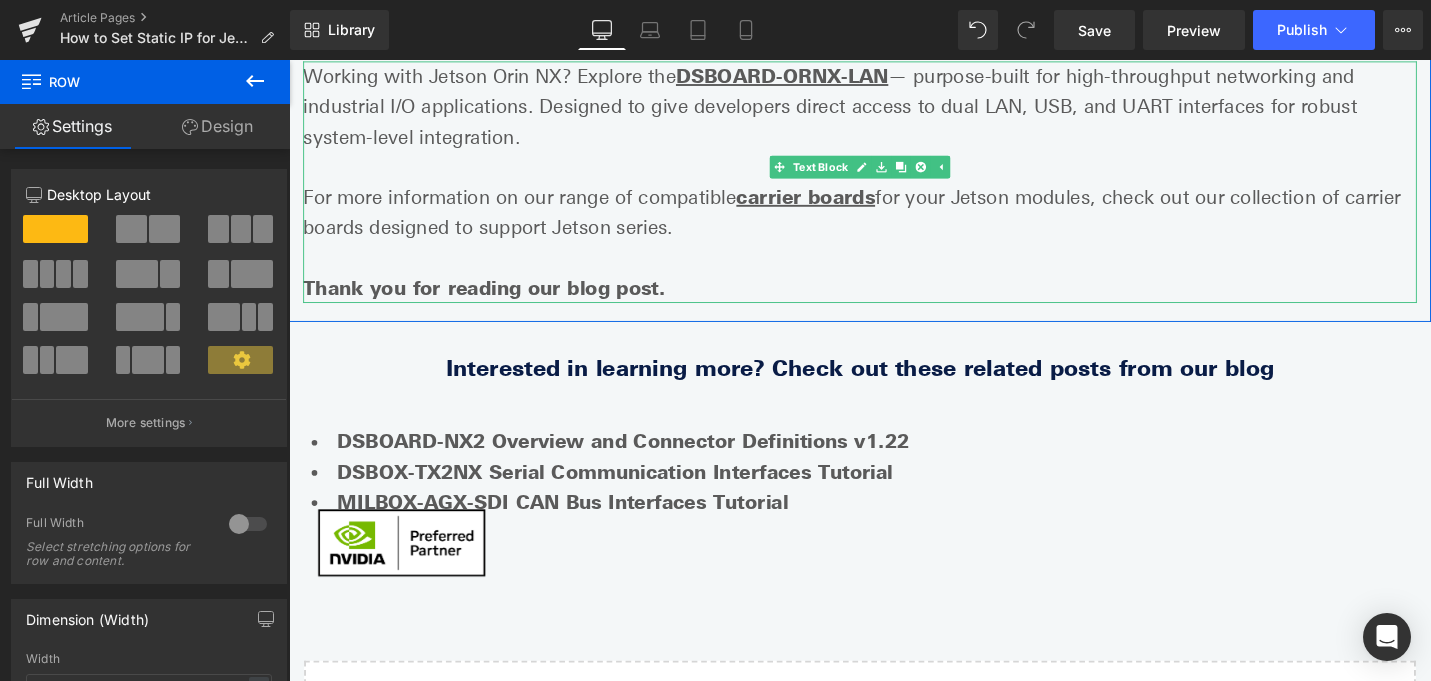 click on "Thank you for reading our blog post." at bounding box center (496, 302) 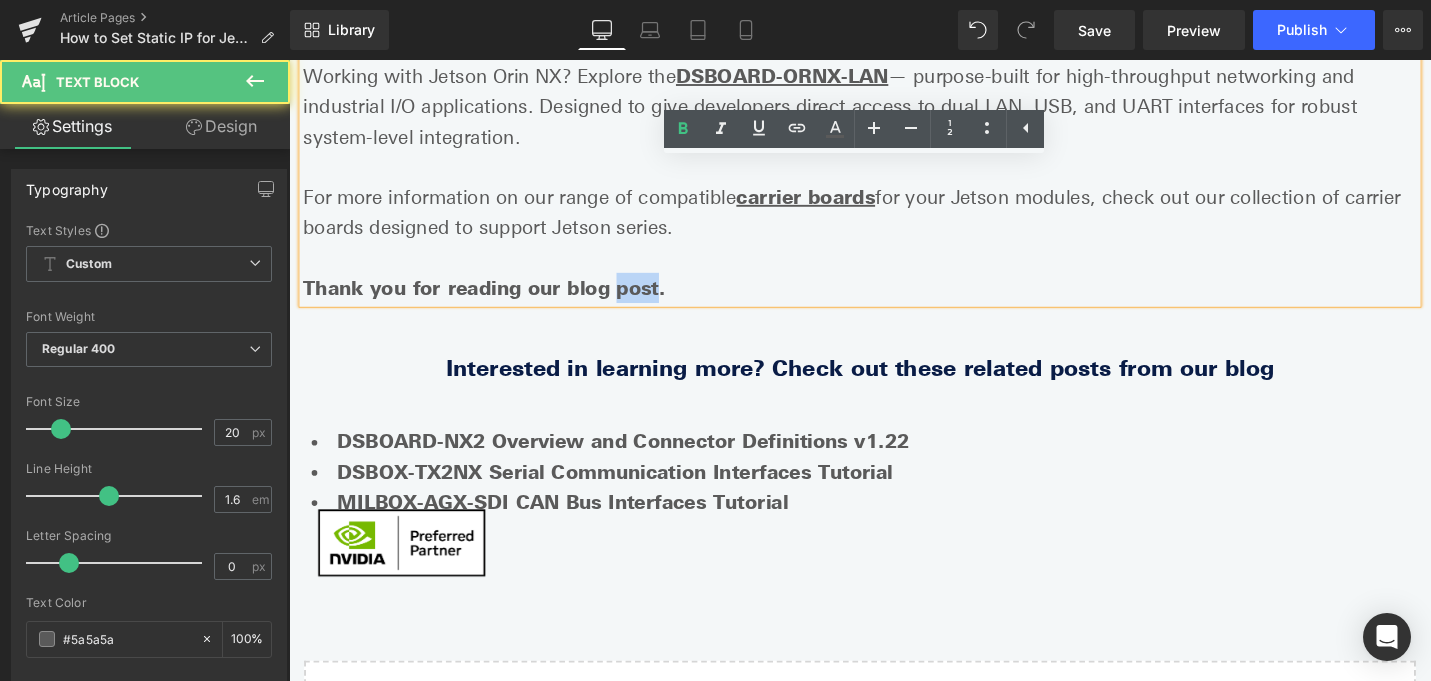 click on "Thank you for reading our blog post." at bounding box center (496, 302) 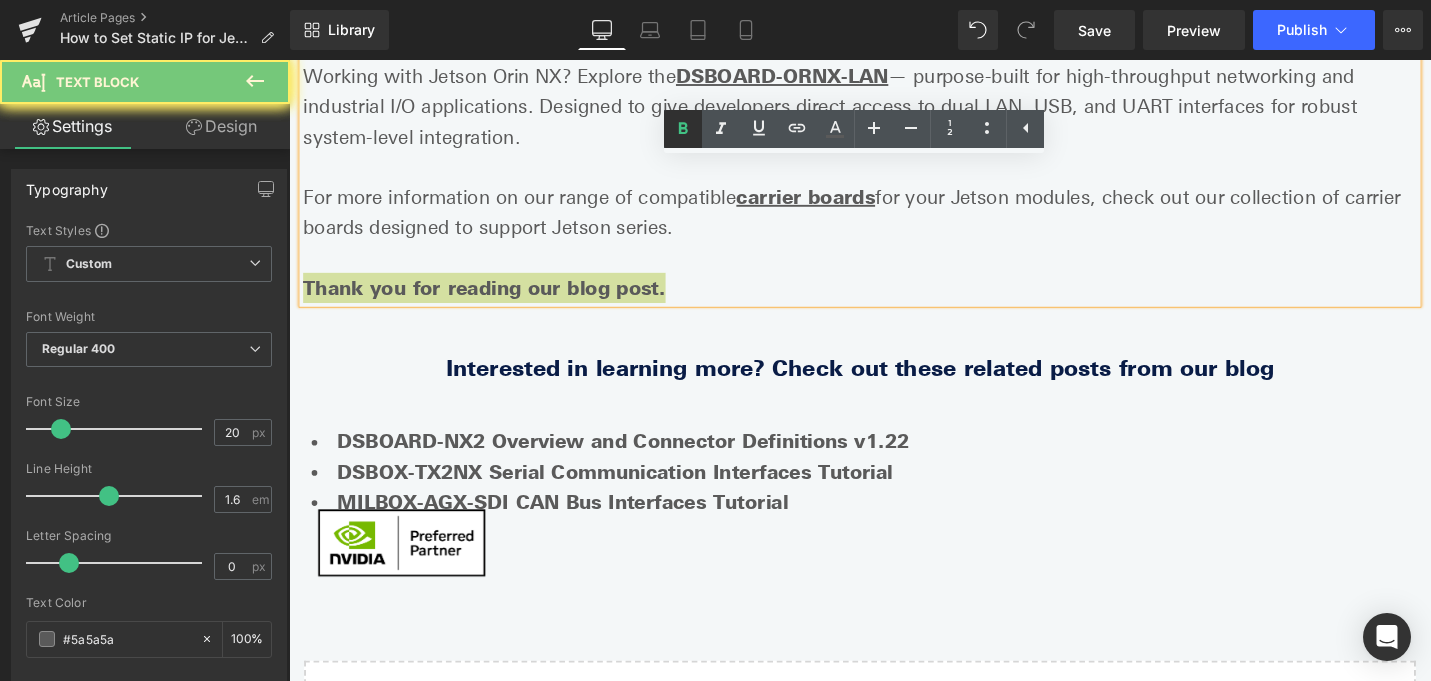 click 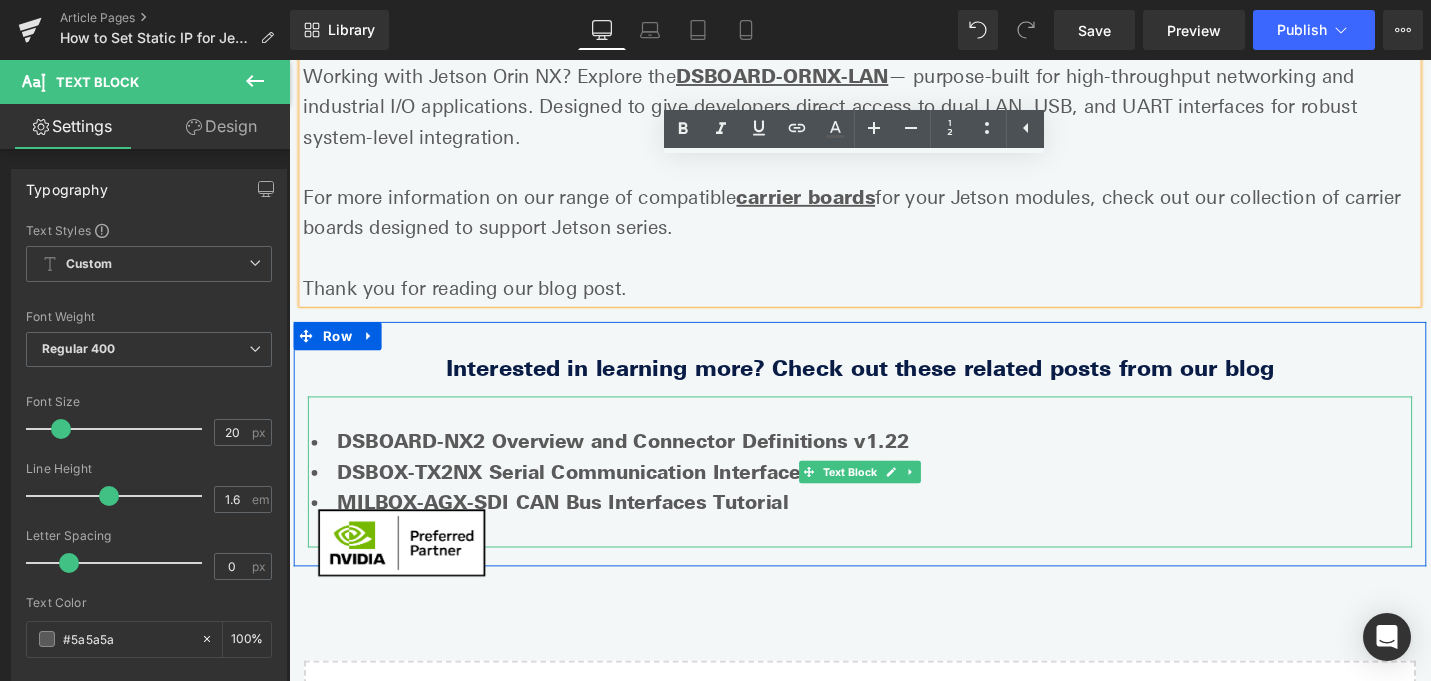 click on "MILBOX-AGX-SDI CAN Bus Interfaces Tutorial" at bounding box center [579, 529] 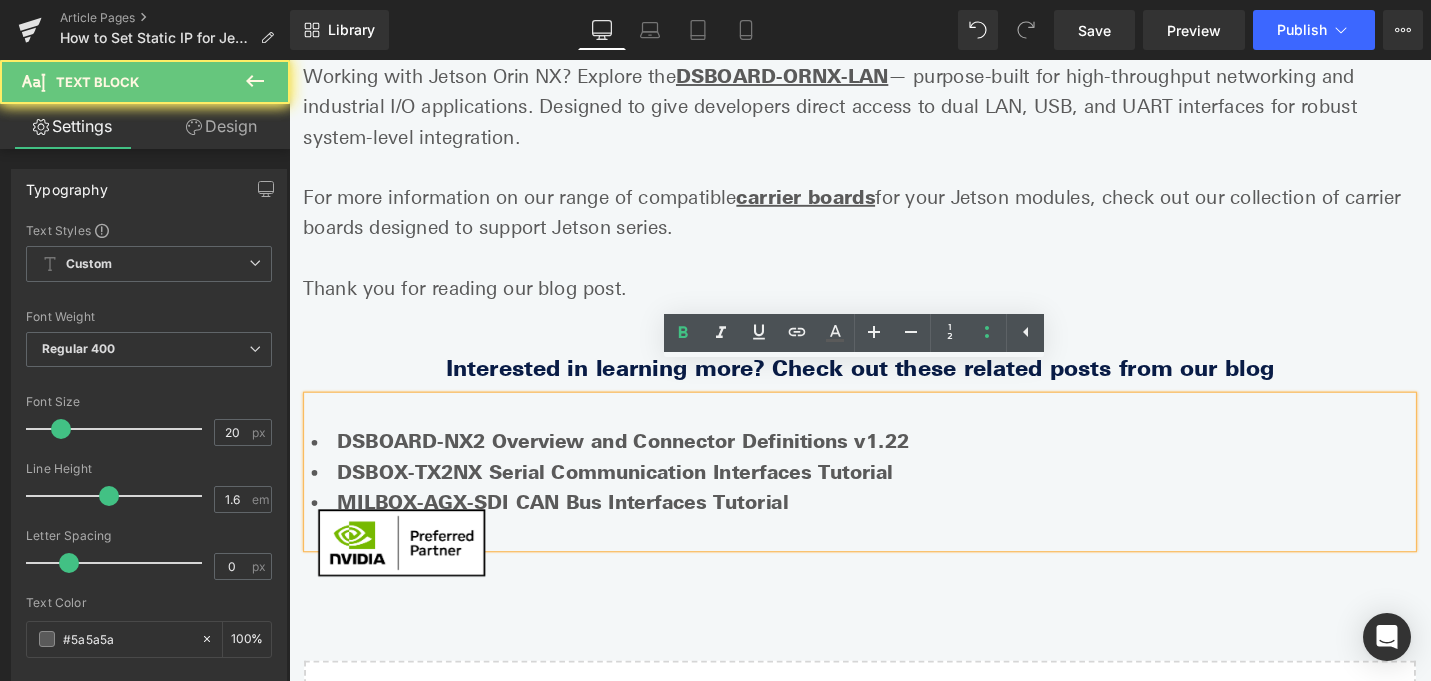 click on "DSBOARD-NX2 Overview and Connector Definitions v1.22" at bounding box center (643, 465) 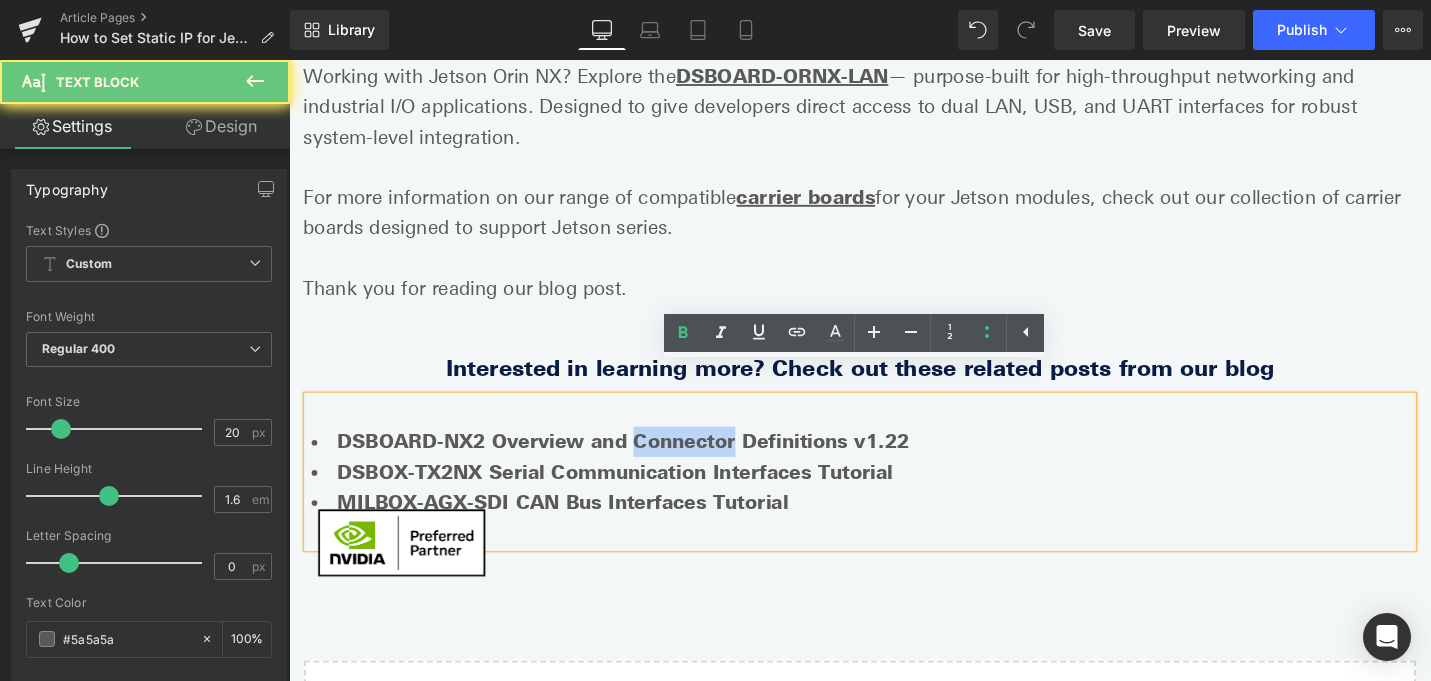 click on "DSBOARD-NX2 Overview and Connector Definitions v1.22" at bounding box center (643, 465) 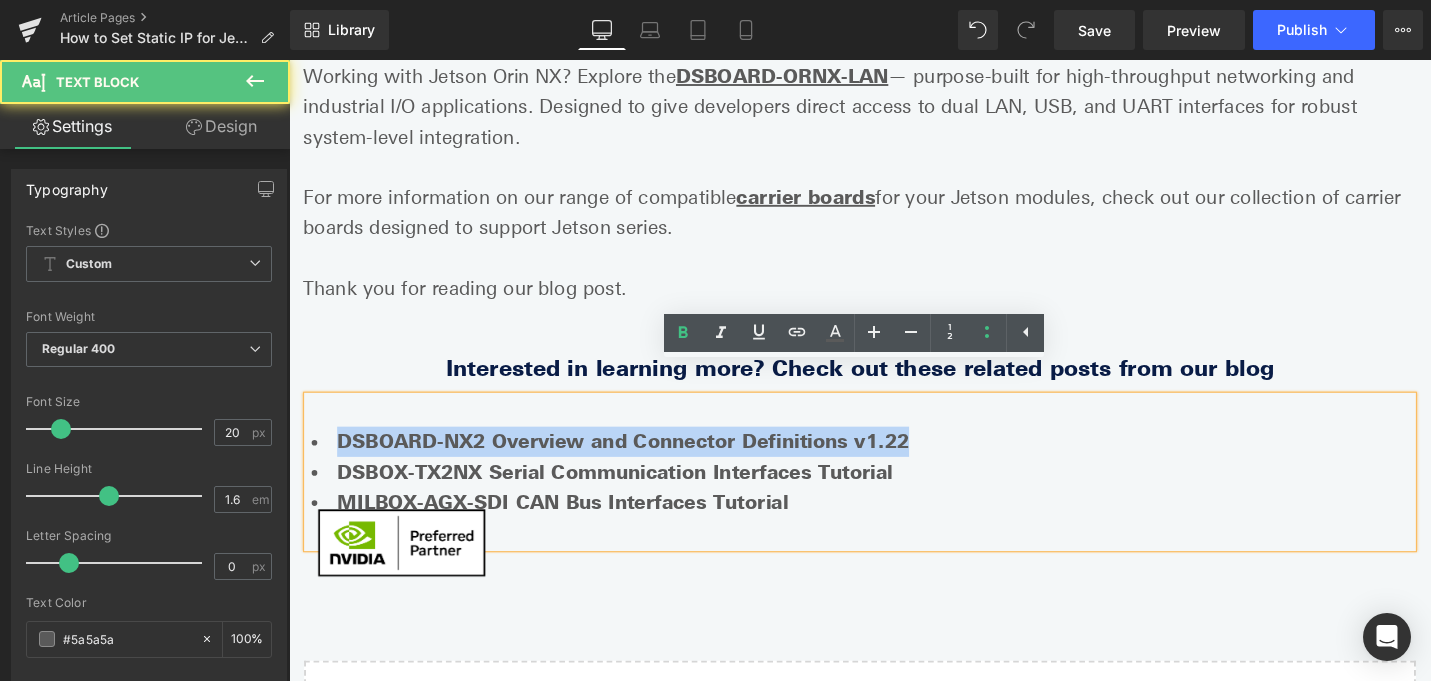 click on "DSBOARD-NX2 Overview and Connector Definitions v1.22" at bounding box center (643, 465) 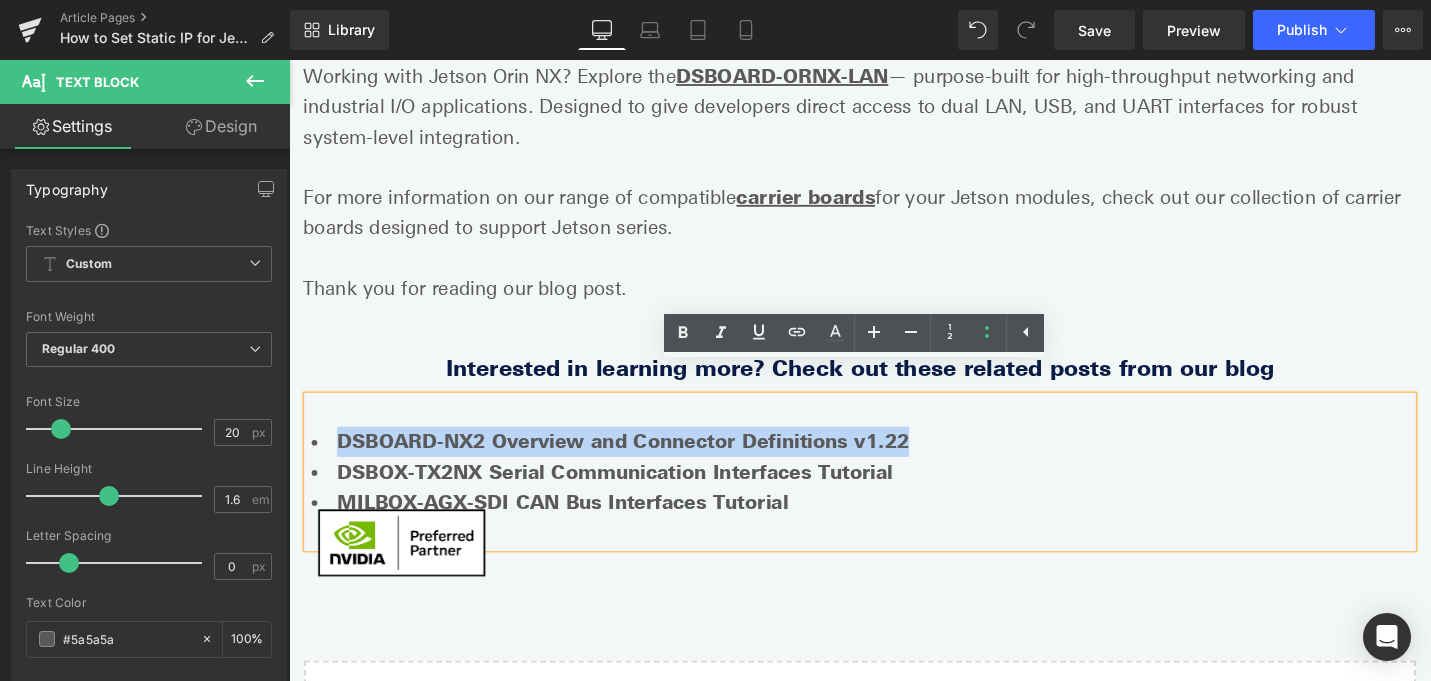copy on "DSBOARD-NX2 Overview and Connector Definitions v1.22" 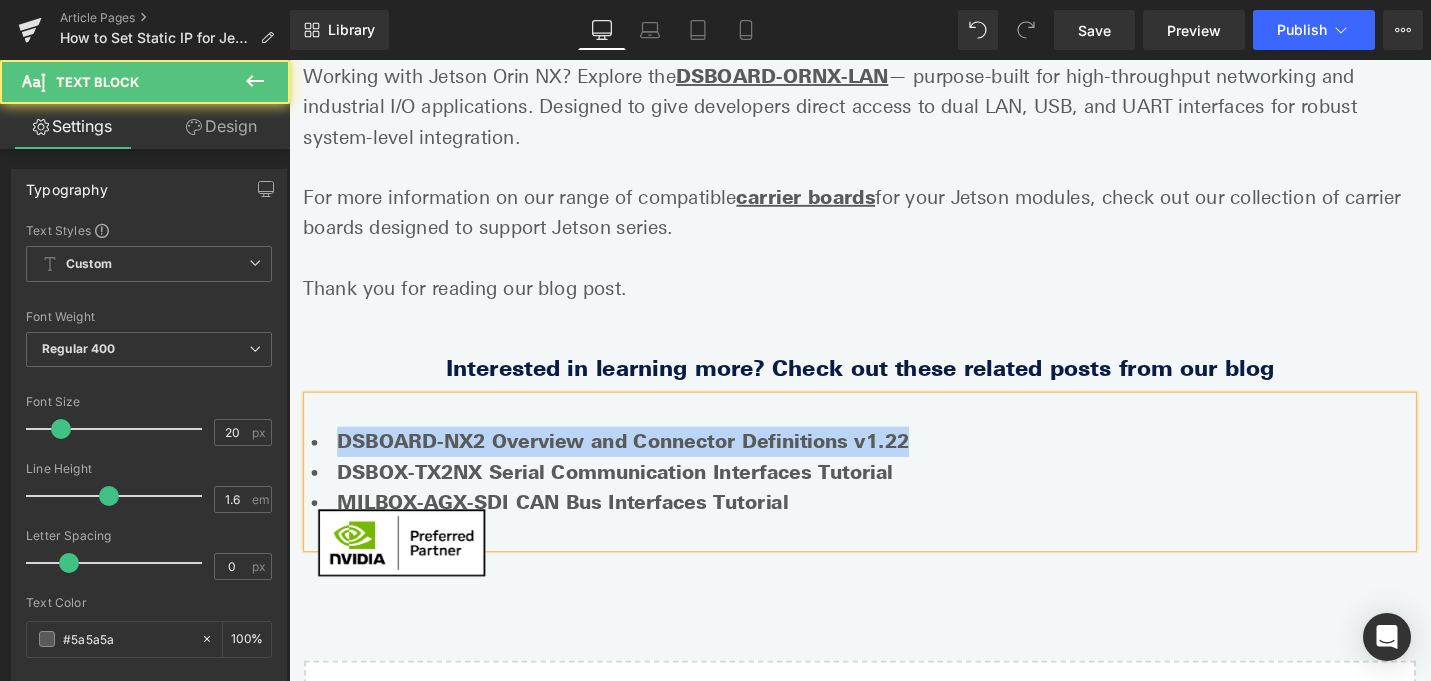 click on "DSBOARD-NX2 Overview and Connector Definitions v1.22" at bounding box center (643, 465) 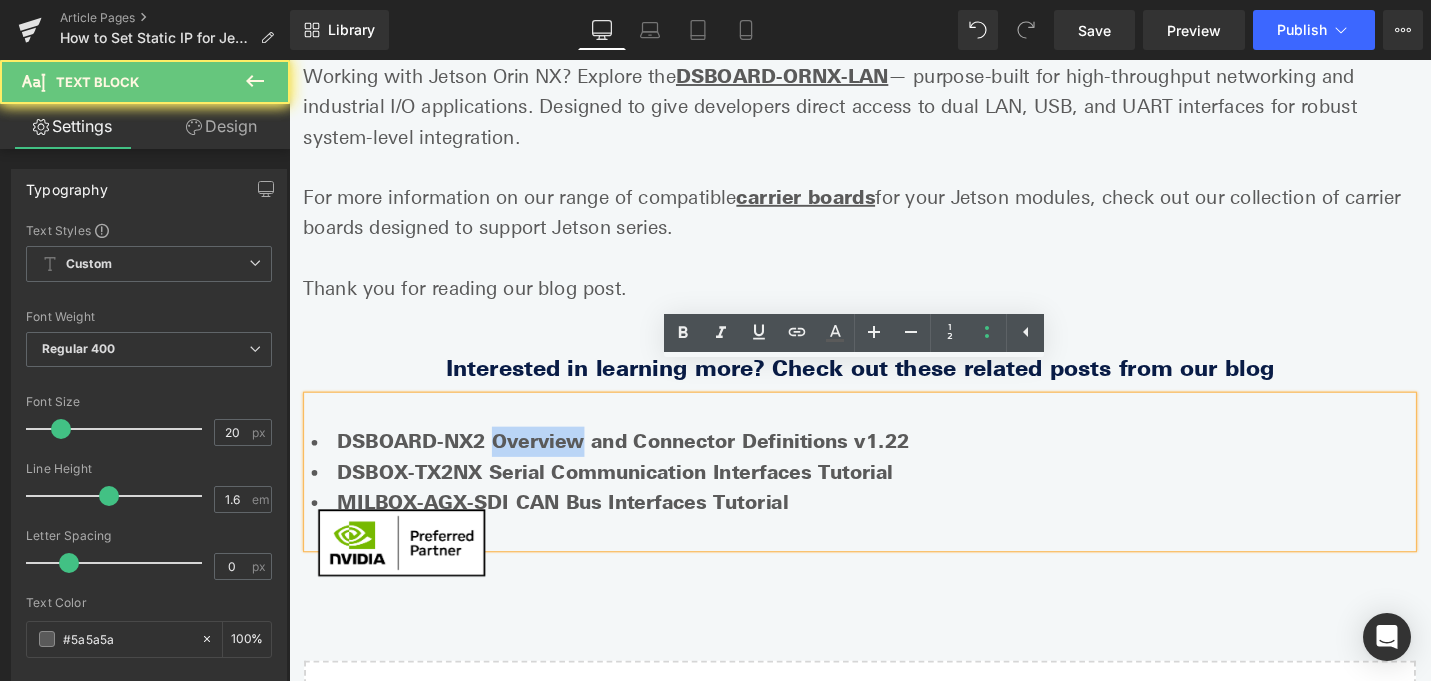 click on "DSBOARD-NX2 Overview and Connector Definitions v1.22" at bounding box center (643, 465) 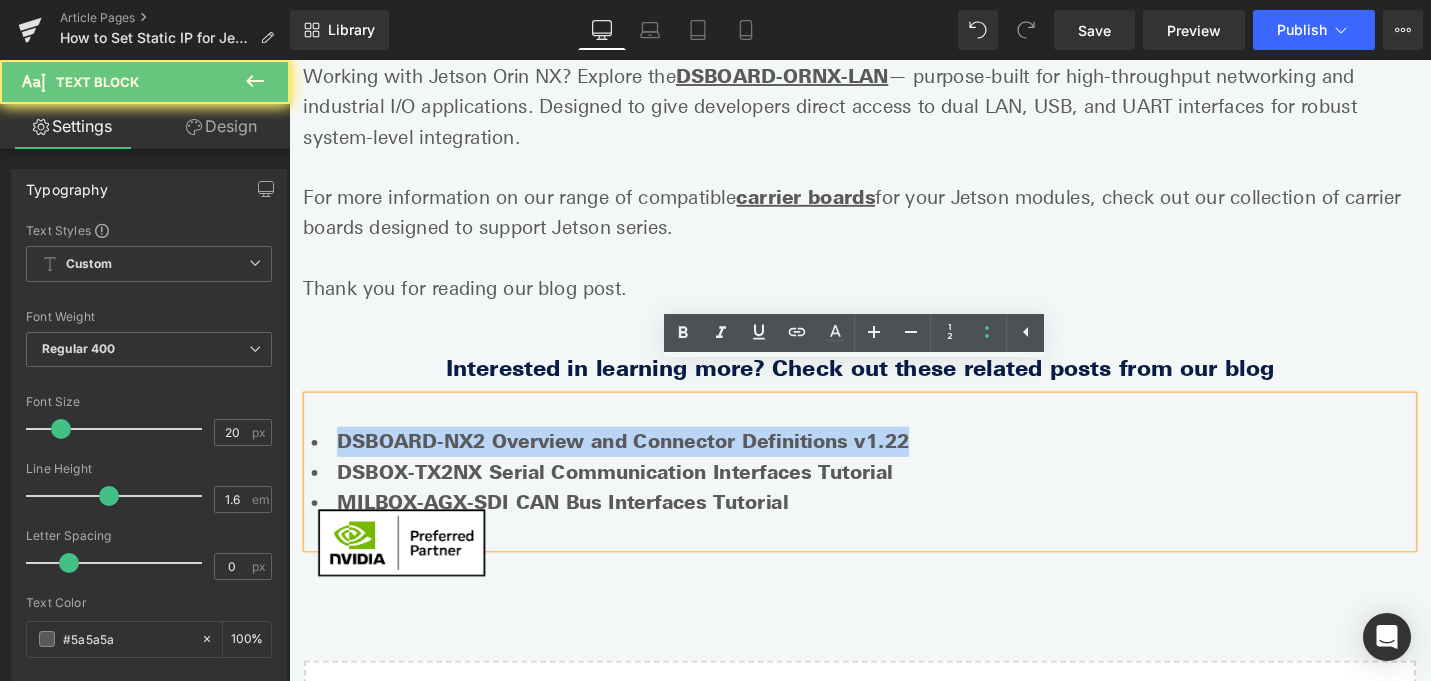 click on "DSBOARD-NX2 Overview and Connector Definitions v1.22" at bounding box center [643, 465] 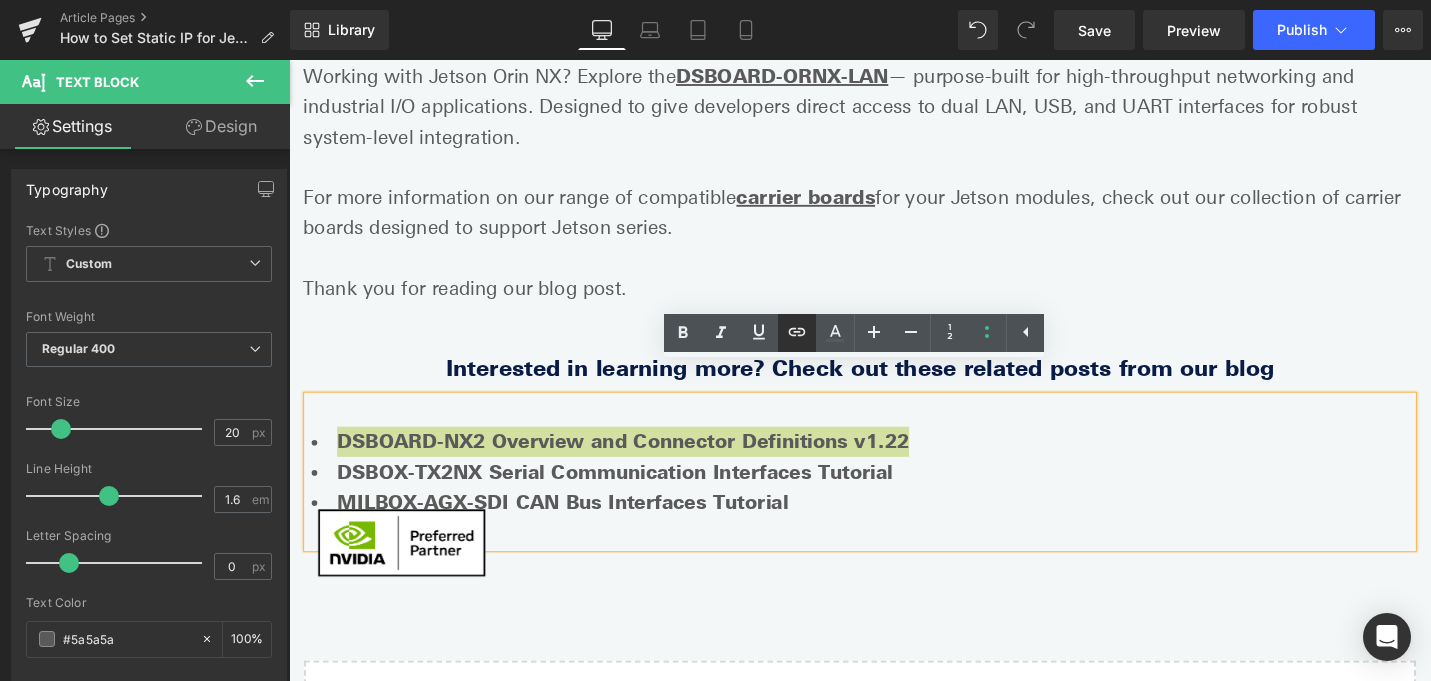 click at bounding box center (797, 333) 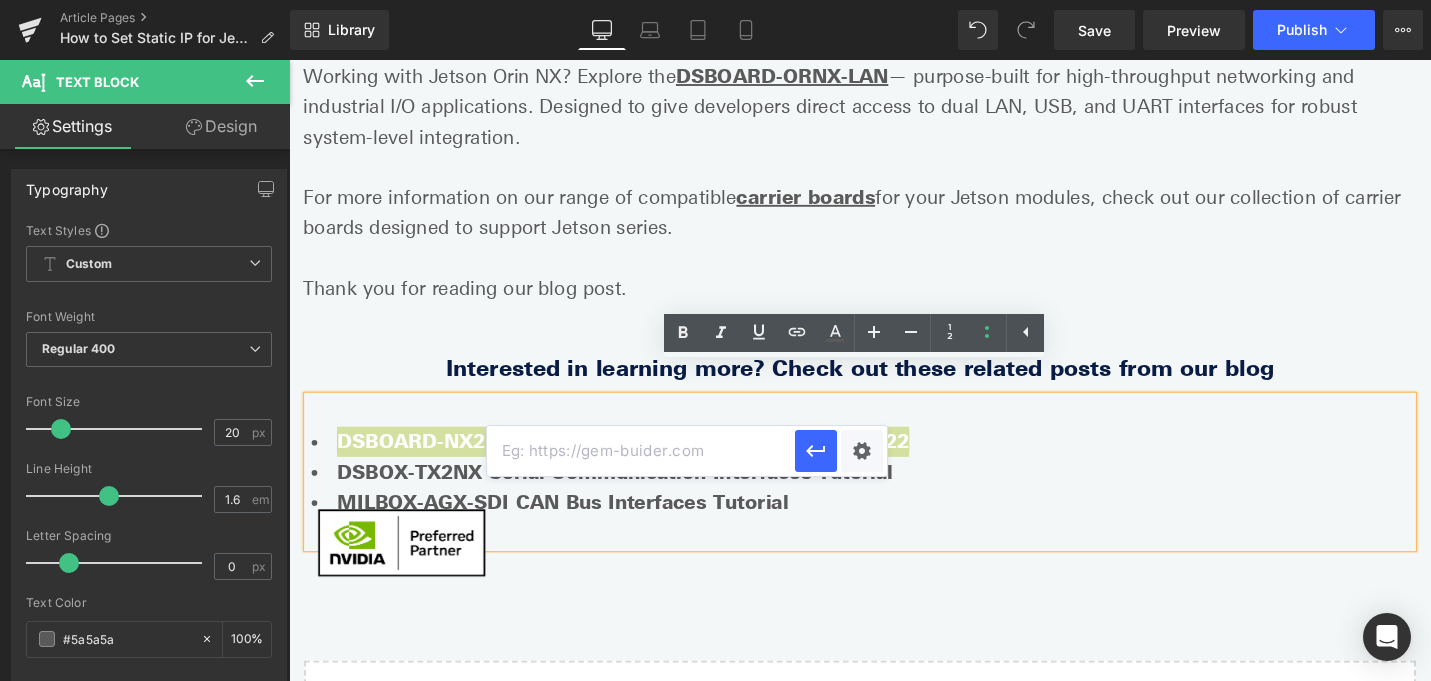 click at bounding box center [641, 451] 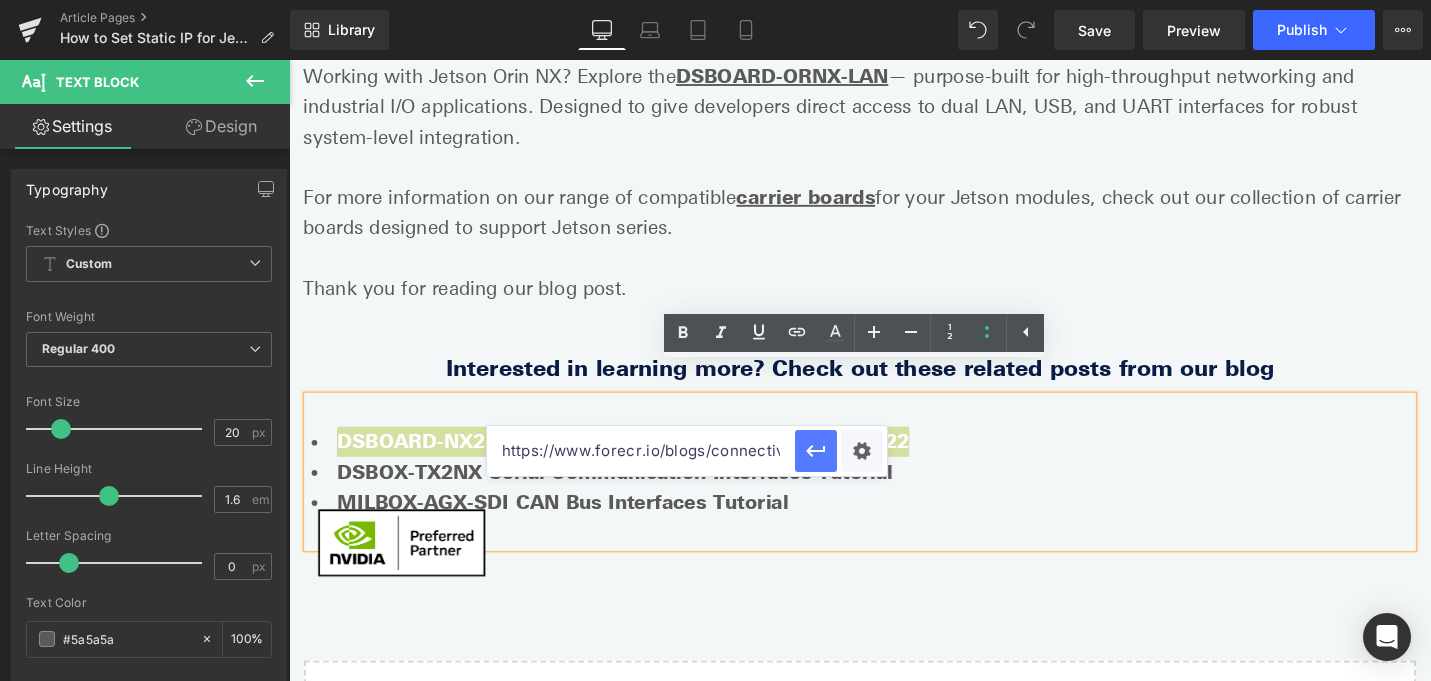 scroll, scrollTop: 0, scrollLeft: 1908, axis: horizontal 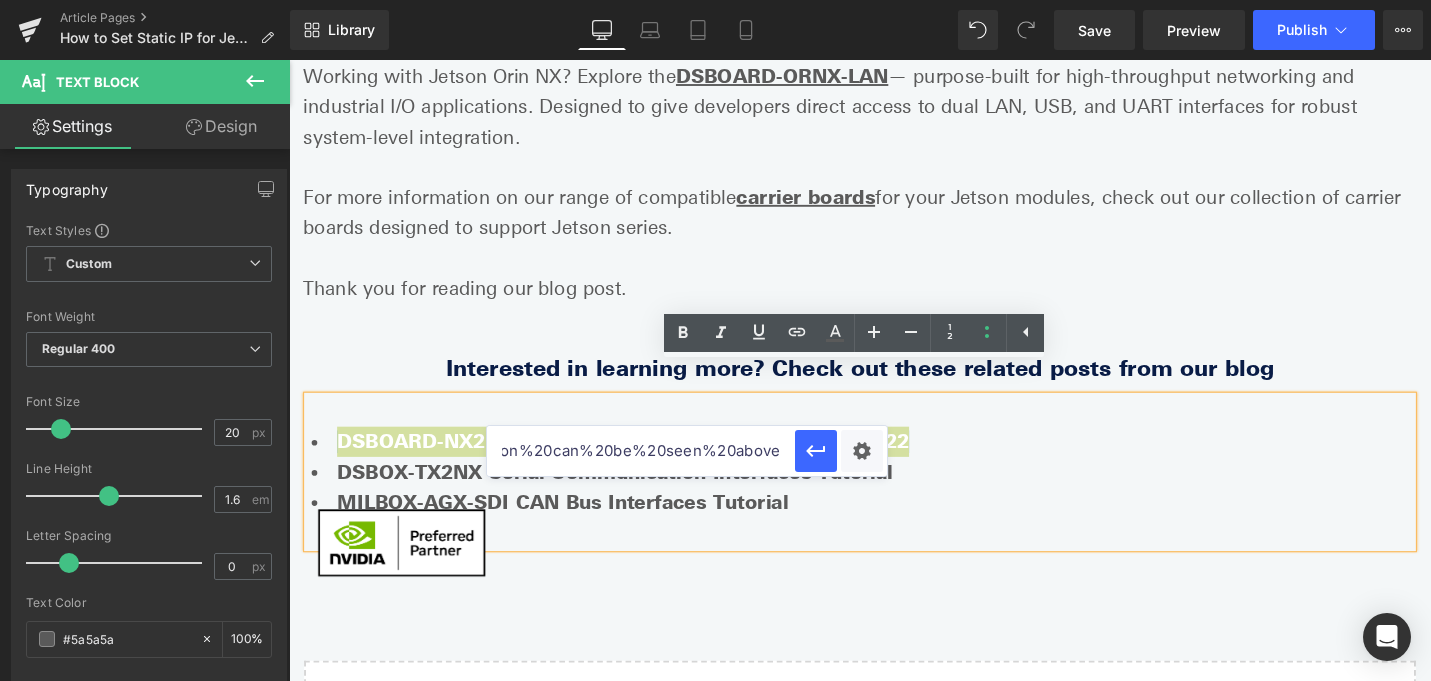 drag, startPoint x: 1019, startPoint y: 514, endPoint x: 1021, endPoint y: 477, distance: 37.054016 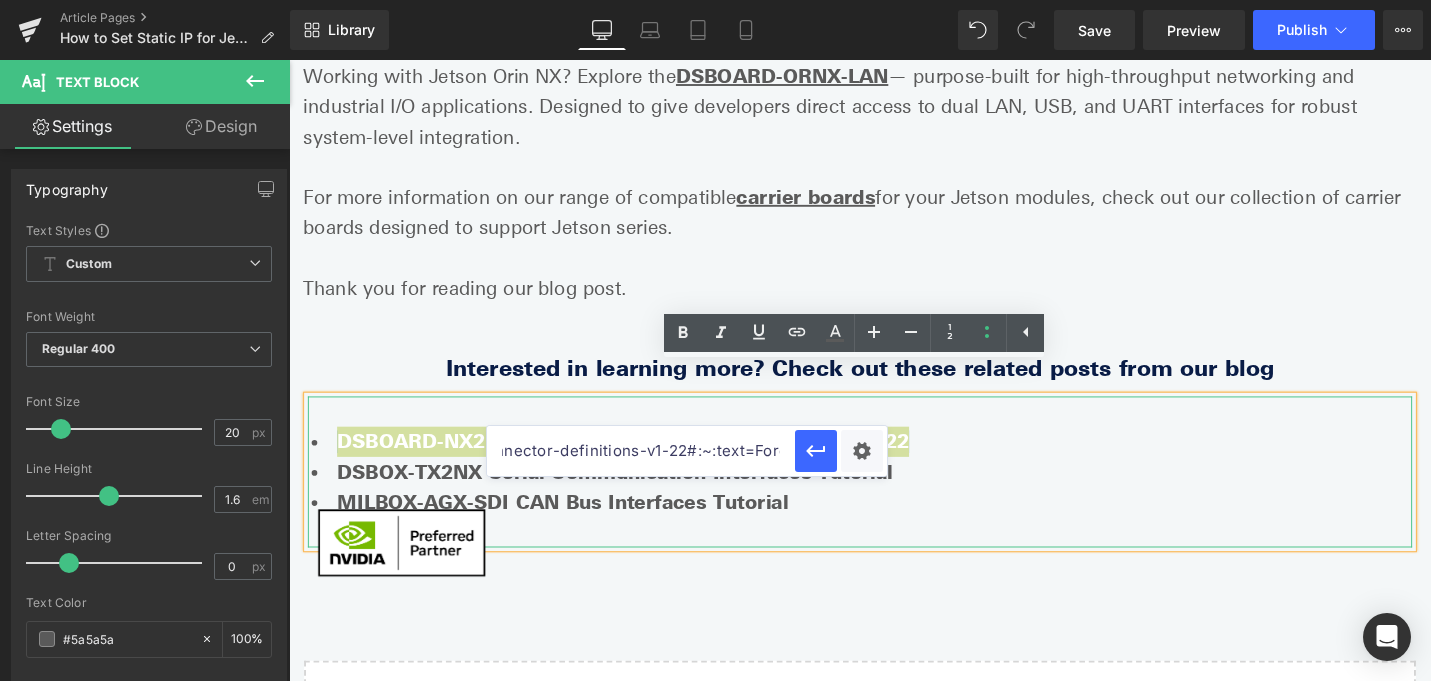 drag, startPoint x: 939, startPoint y: 527, endPoint x: 378, endPoint y: 490, distance: 562.2188 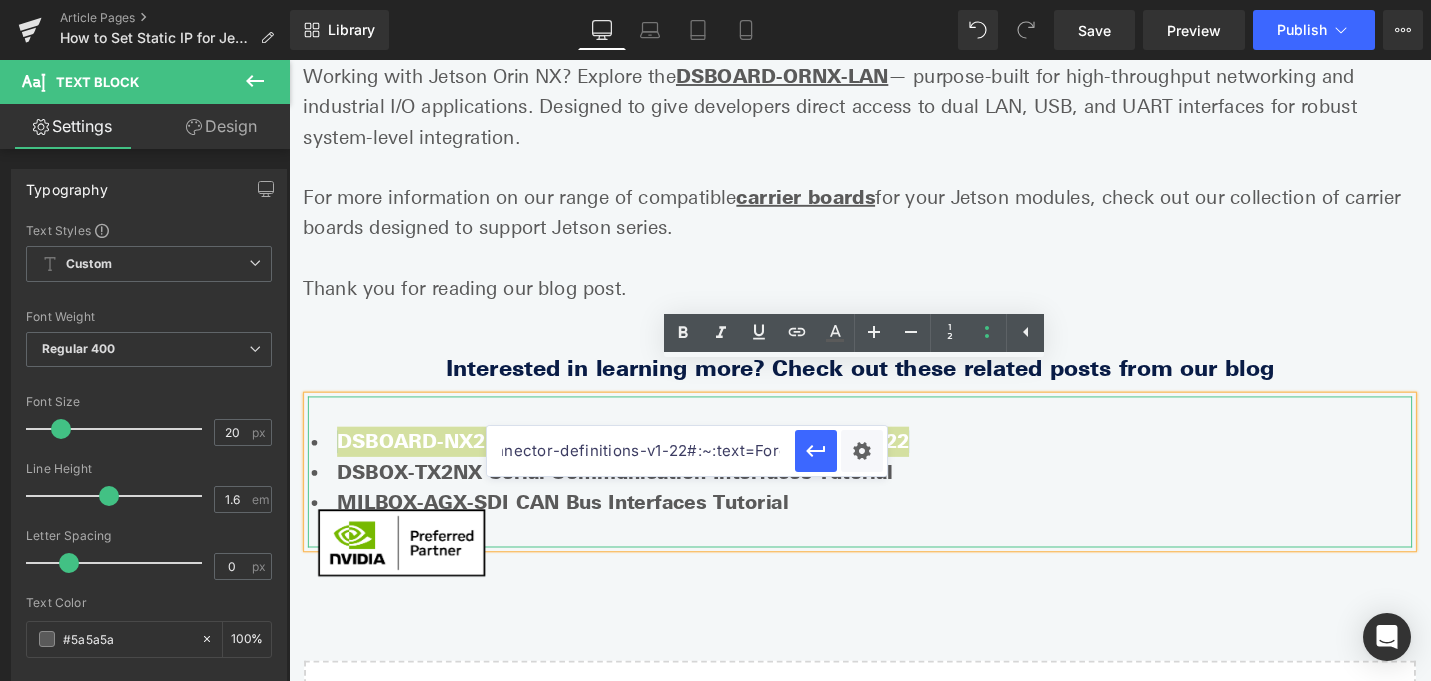 scroll, scrollTop: 0, scrollLeft: 265, axis: horizontal 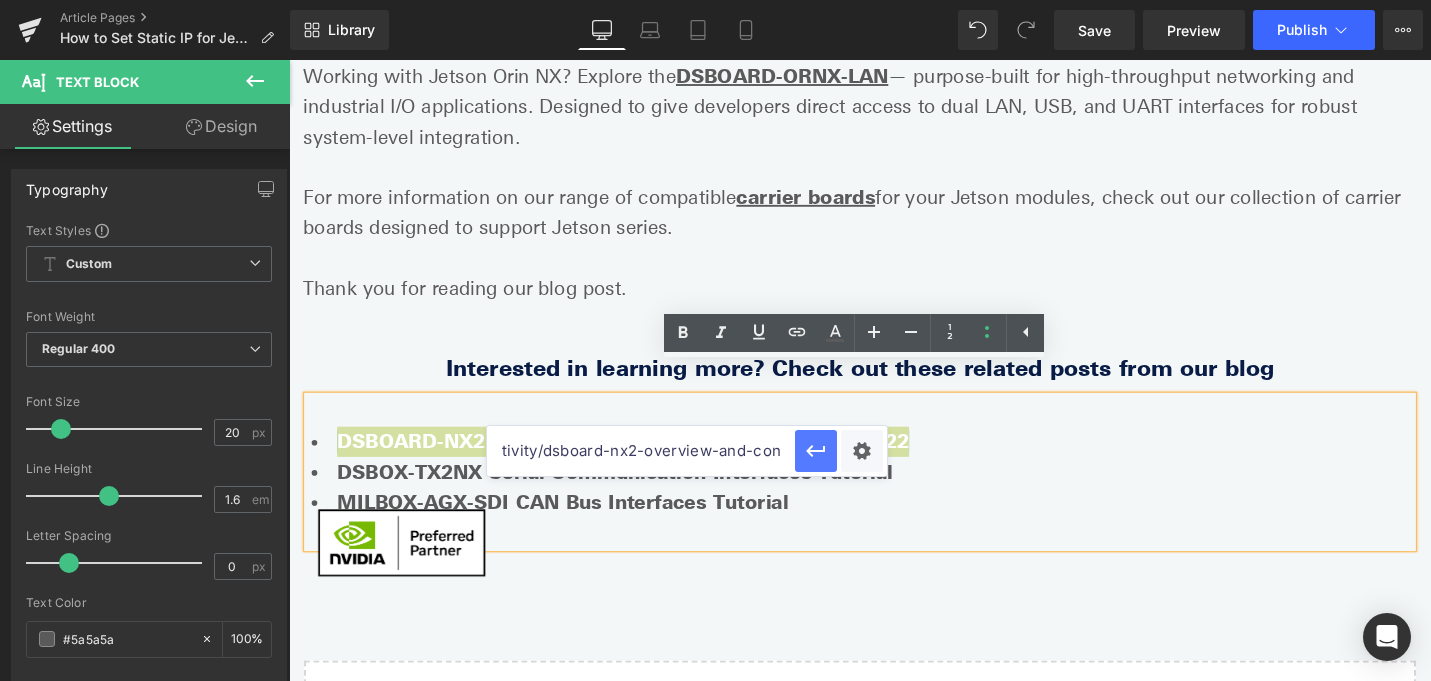 drag, startPoint x: 810, startPoint y: 457, endPoint x: 552, endPoint y: 421, distance: 260.4995 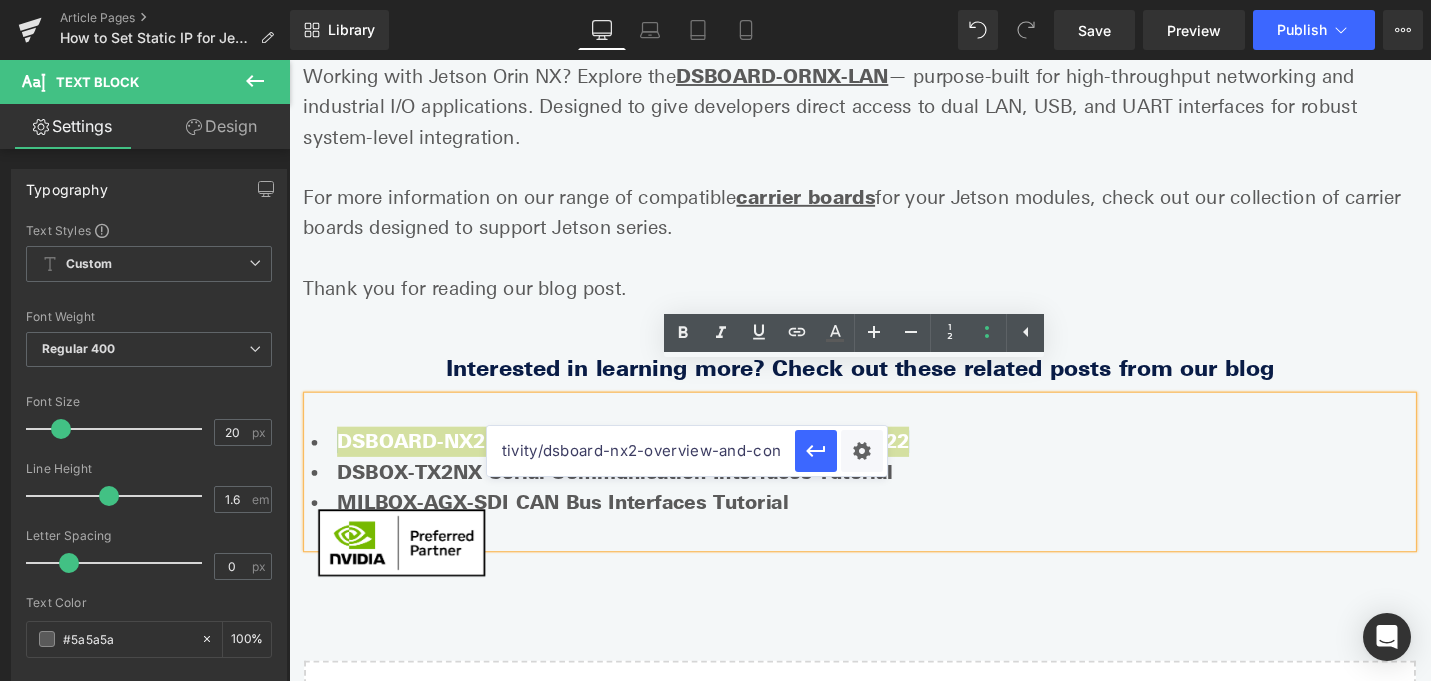 scroll, scrollTop: 0, scrollLeft: 0, axis: both 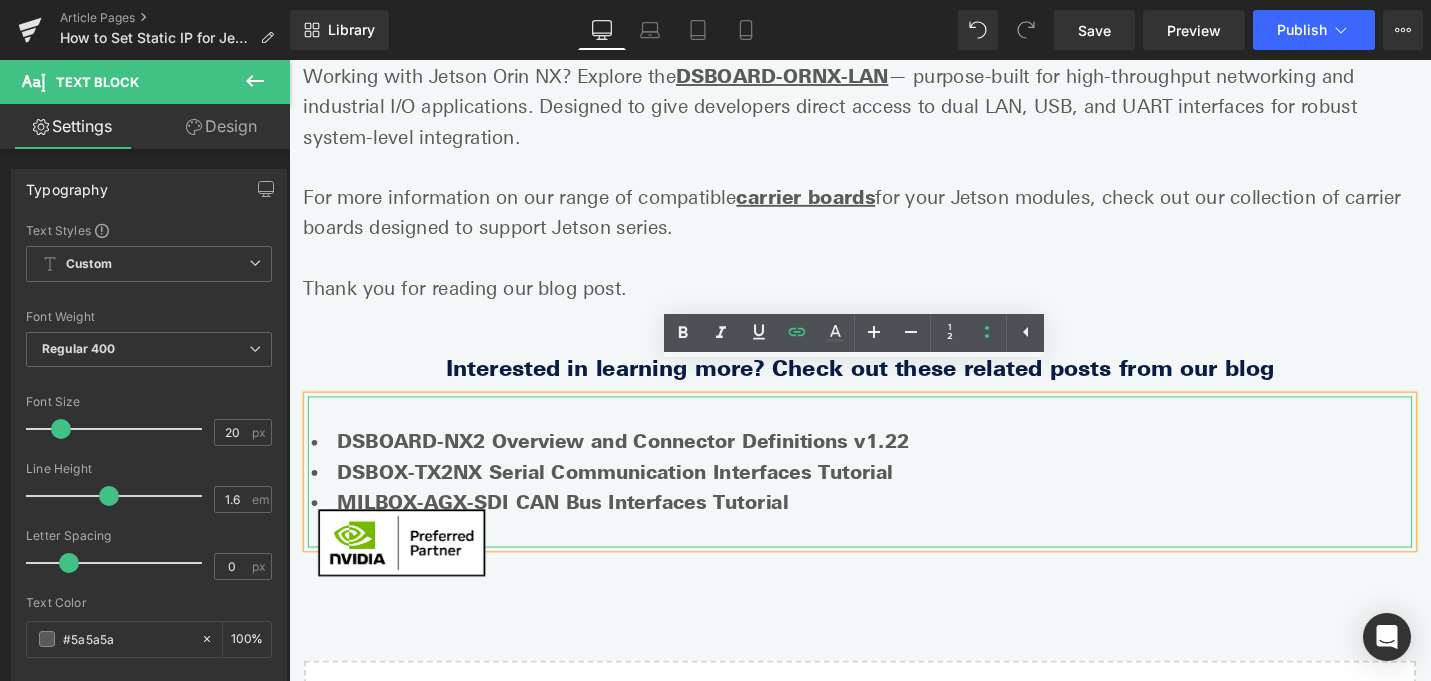 click on "DSBOX-TX2NX Serial Communication Interfaces Tutorial" at bounding box center (634, 497) 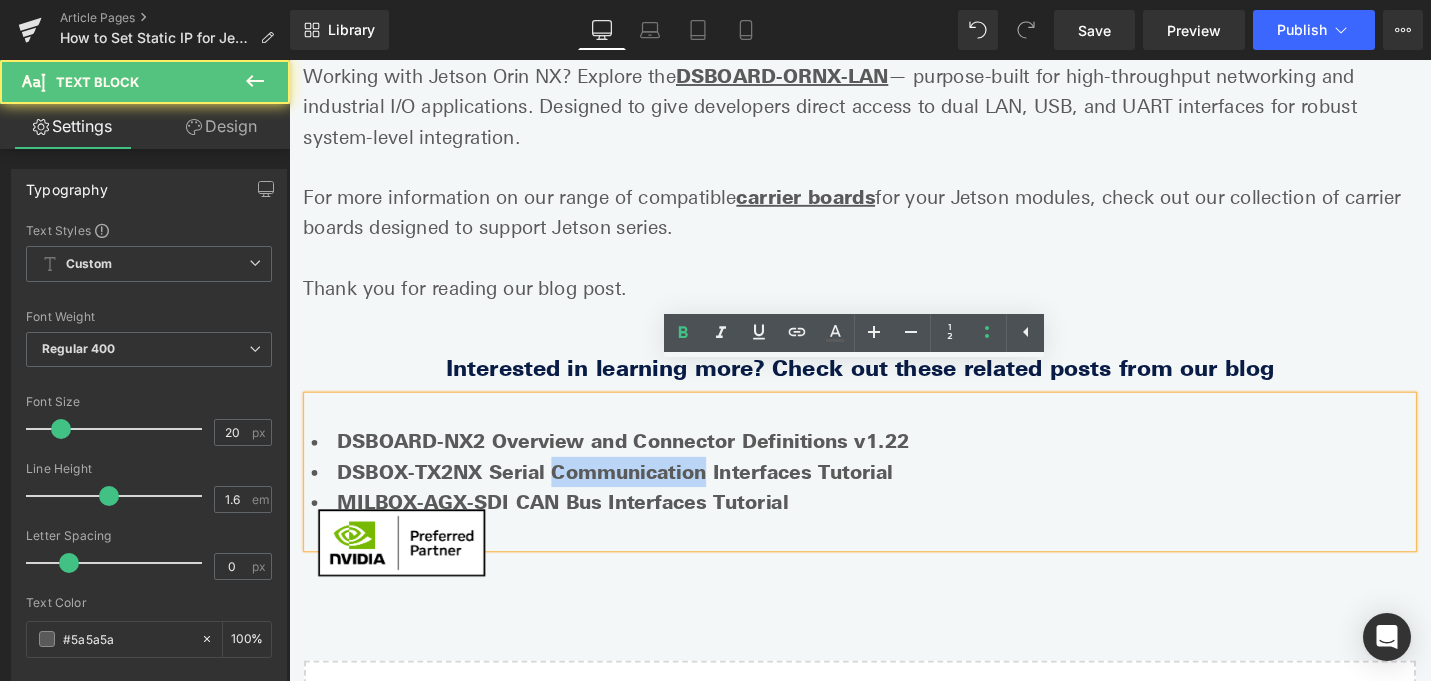 click on "DSBOX-TX2NX Serial Communication Interfaces Tutorial" at bounding box center (634, 497) 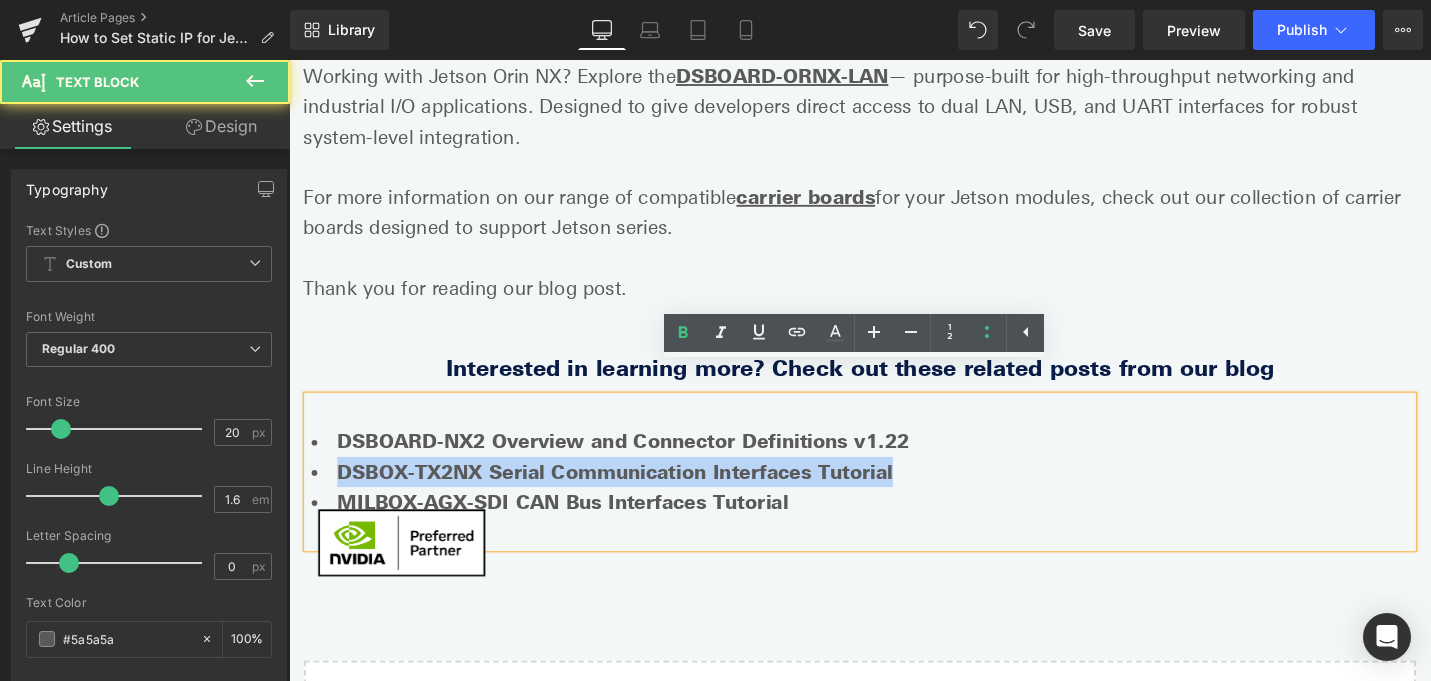 click on "DSBOX-TX2NX Serial Communication Interfaces Tutorial" at bounding box center (634, 497) 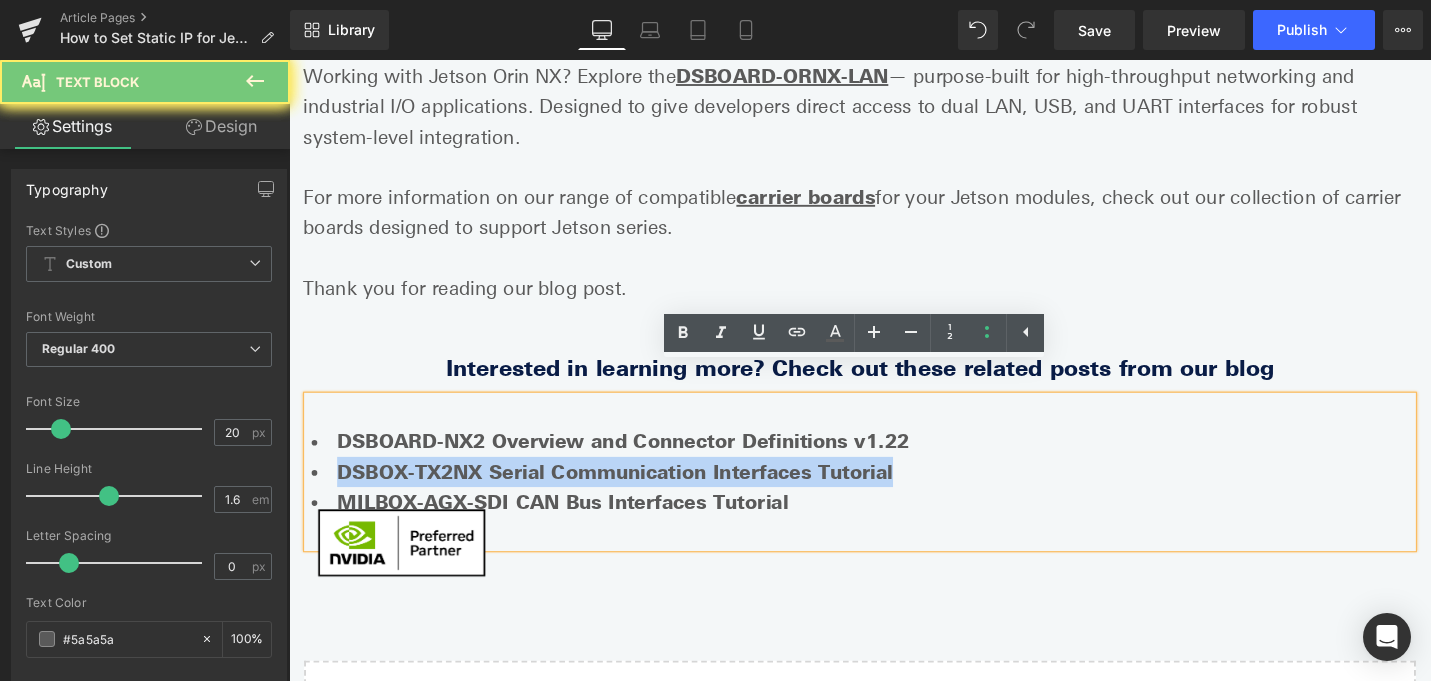 copy on "DSBOX-TX2NX Serial Communication Interfaces Tutorial" 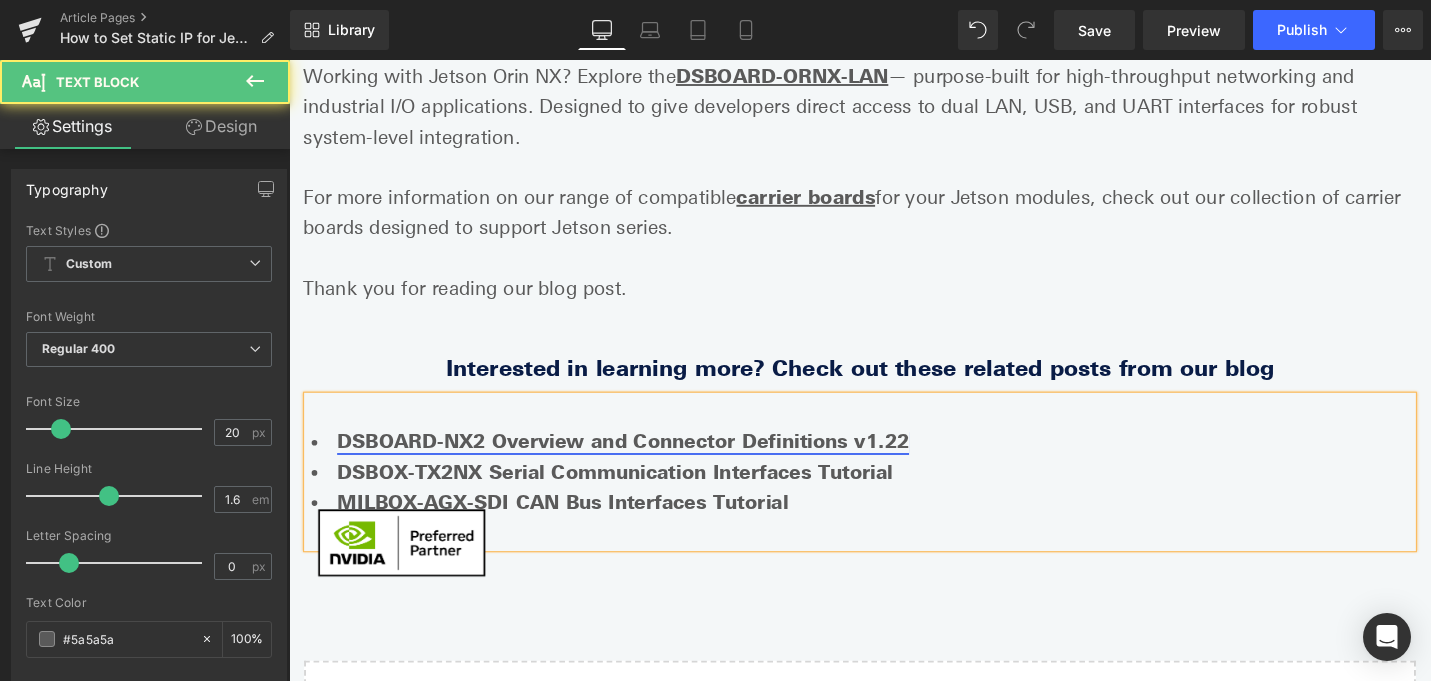click on "DSBOARD-NX2 Overview and Connector Definitions v1.22" at bounding box center [643, 465] 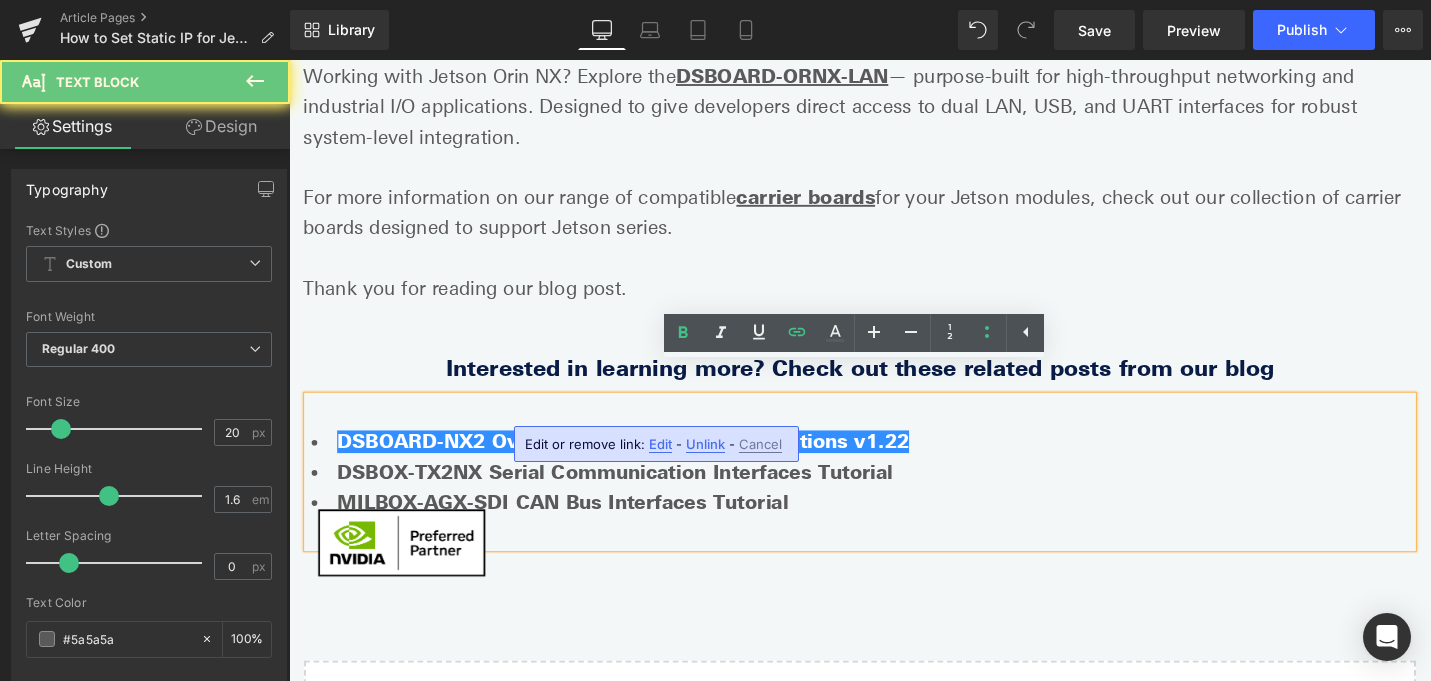 click on "DSBOX-TX2NX Serial Communication Interfaces Tutorial" at bounding box center (634, 497) 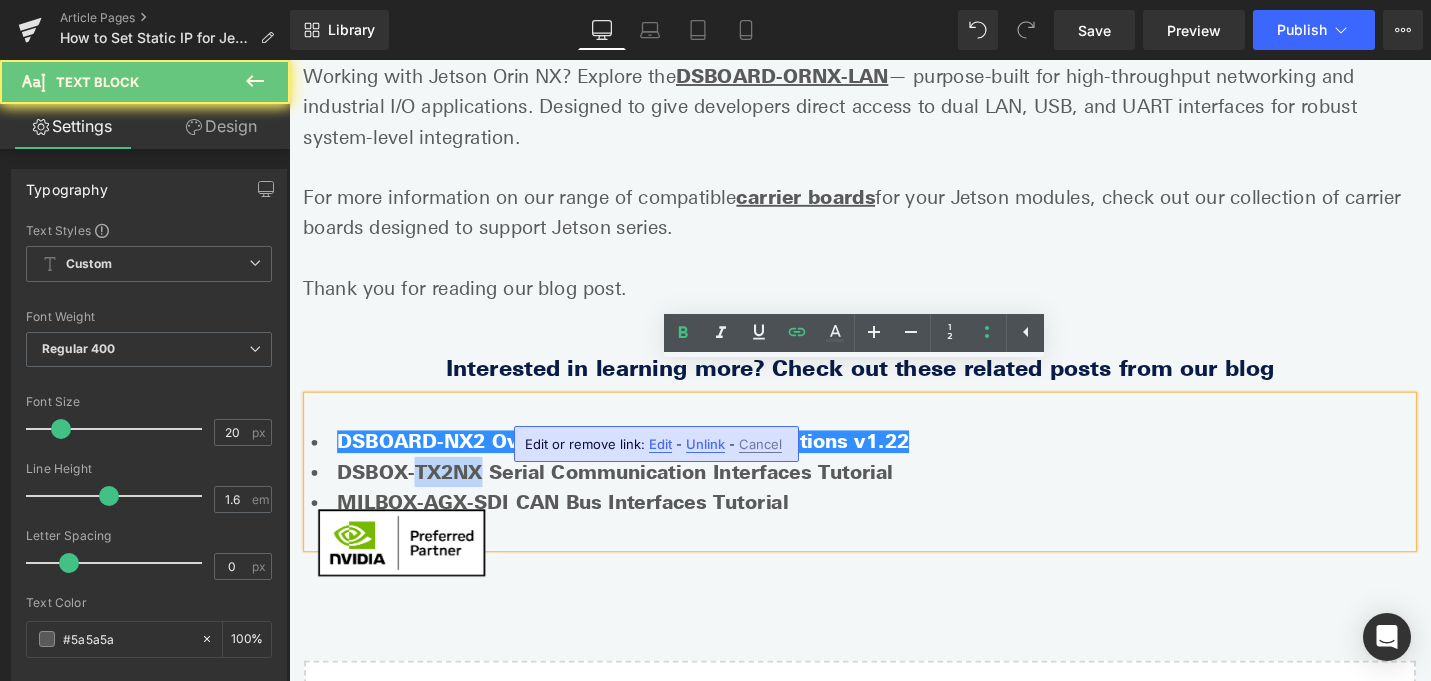 click on "DSBOX-TX2NX Serial Communication Interfaces Tutorial" at bounding box center [634, 497] 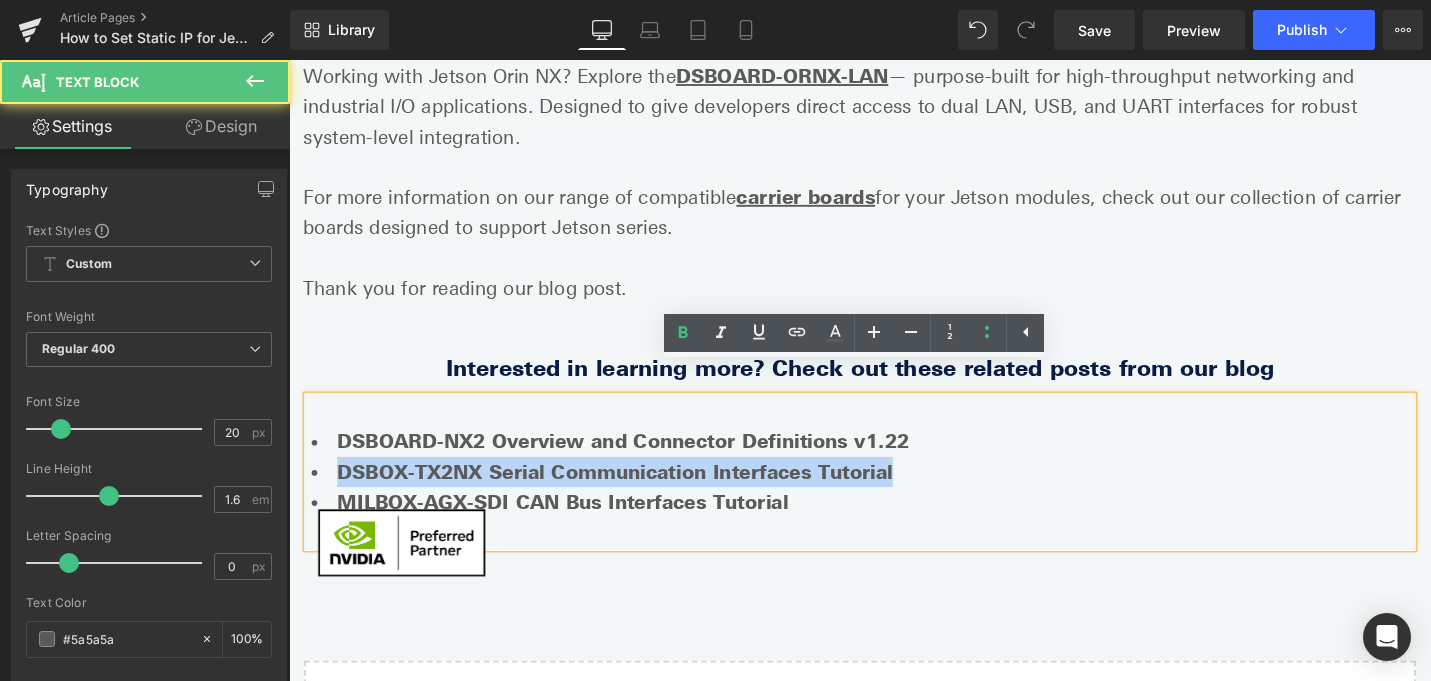 click on "DSBOX-TX2NX Serial Communication Interfaces Tutorial" at bounding box center (634, 497) 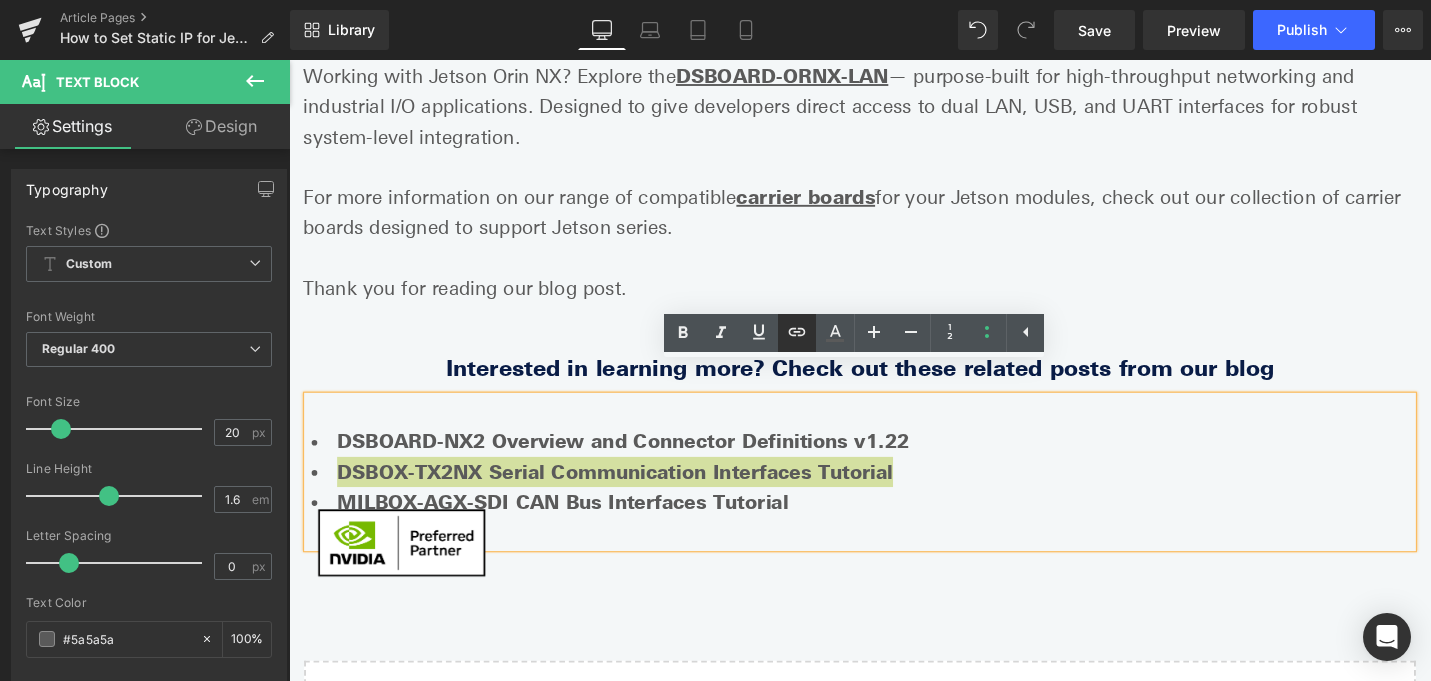 click 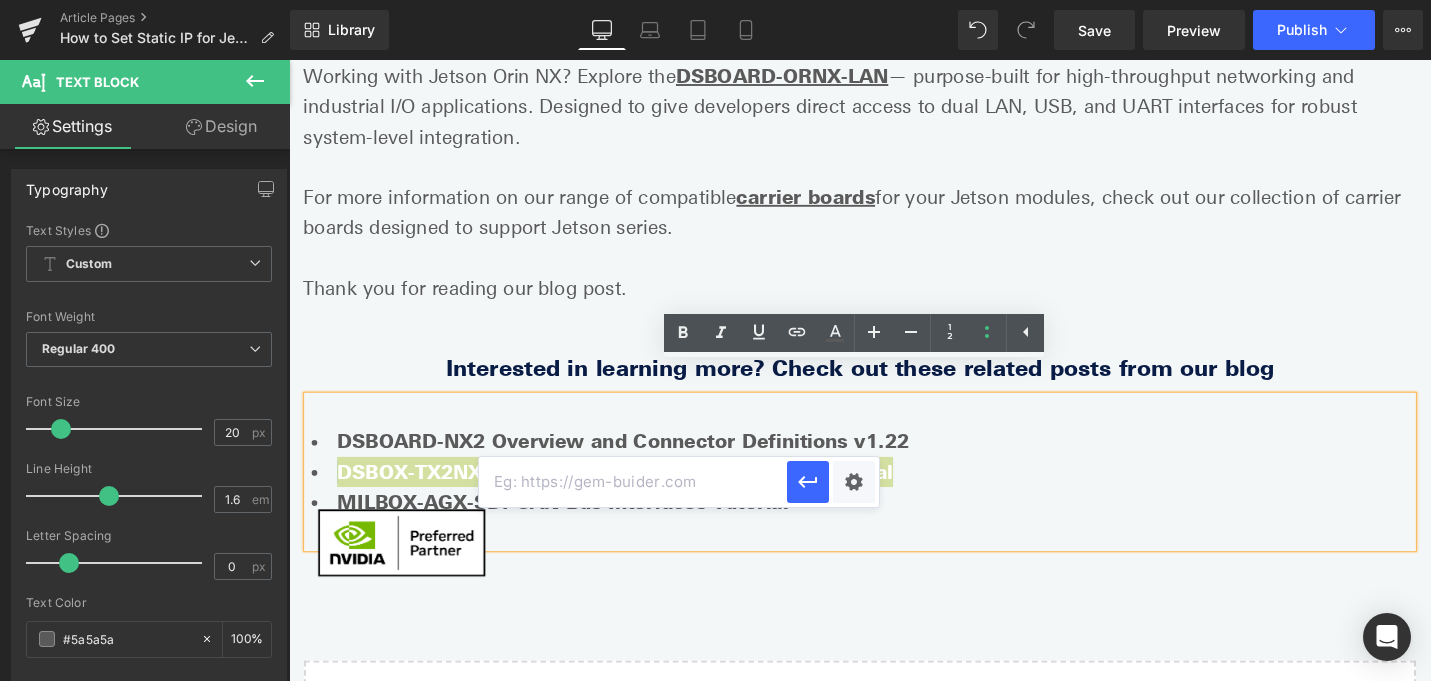 click at bounding box center (633, 482) 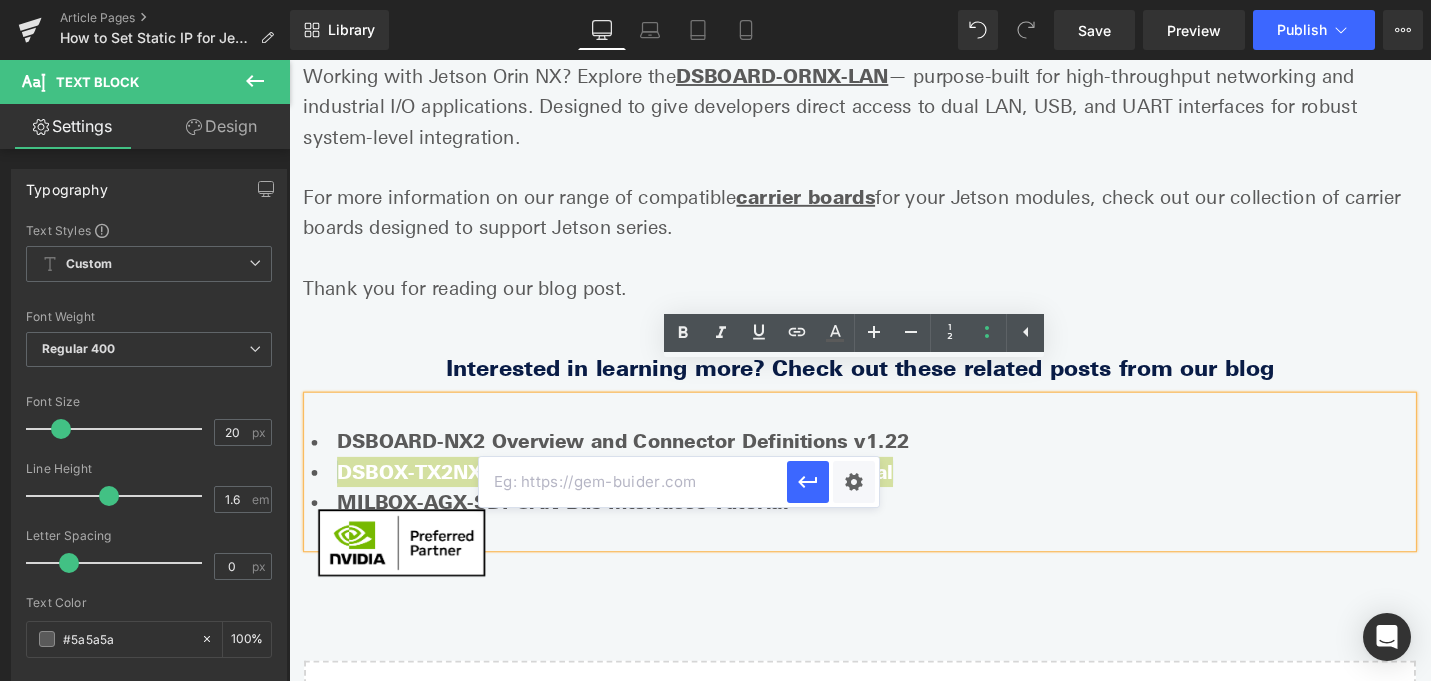 paste on "https://www.forecr.io/blogs/connectivity/dsbox-tx2nx-serial-communication-interfaces-tutorial?srsltid=AfmBOopjp1n0vO9pwZs6fcQnvIbIjhlytItojwlOA9Qke3x0SGFlz42f" 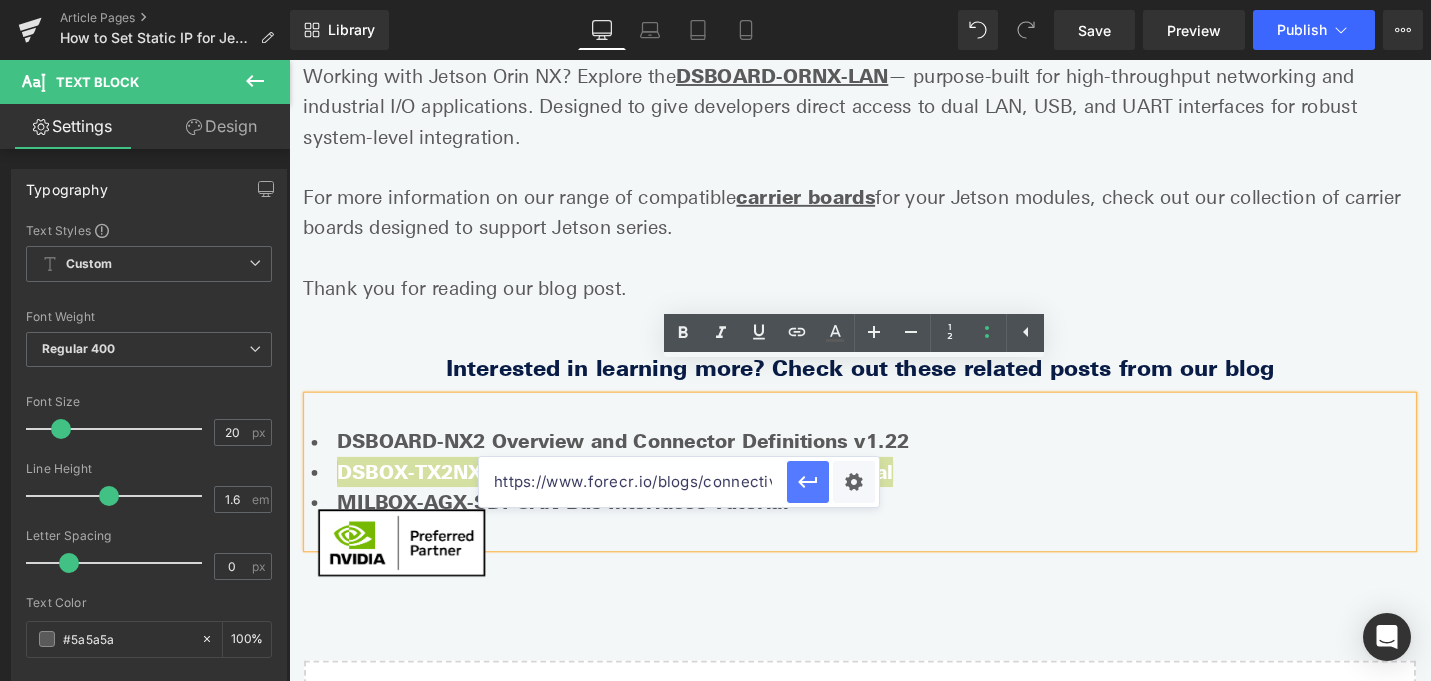 scroll, scrollTop: 0, scrollLeft: 967, axis: horizontal 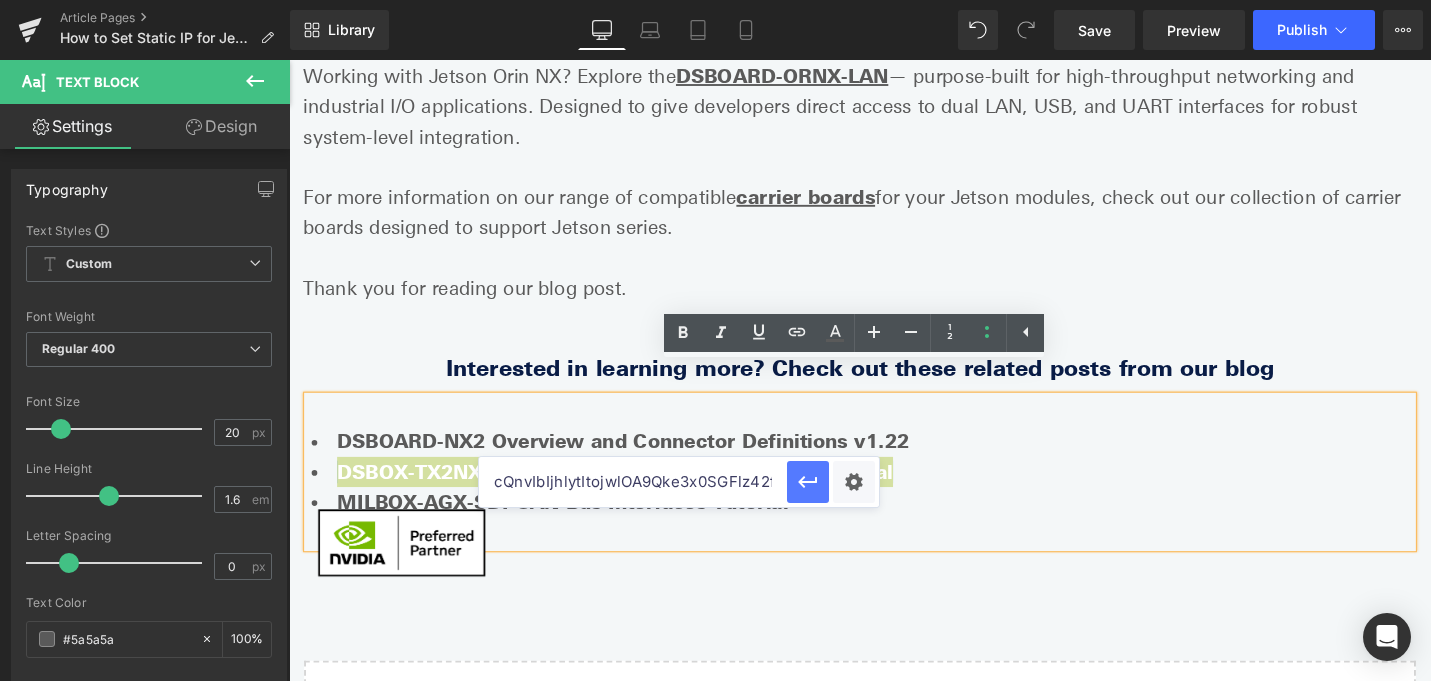 click 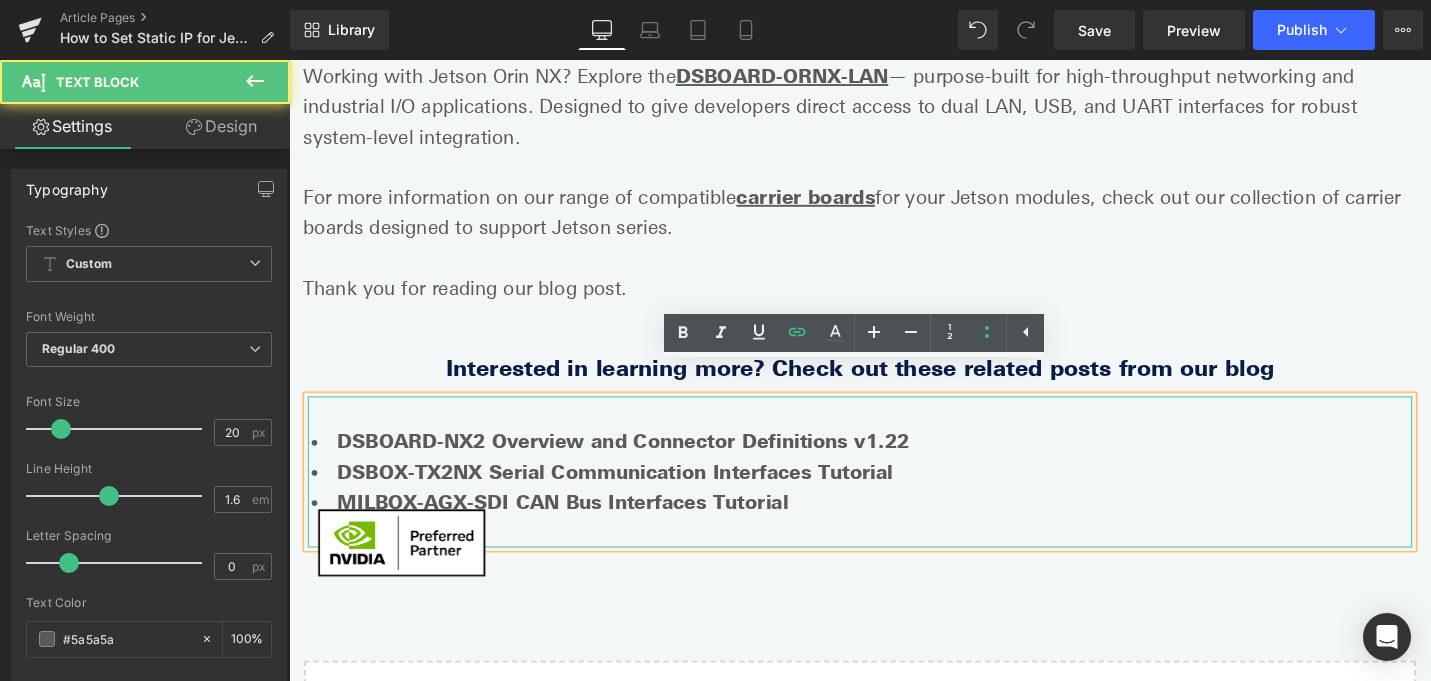 click on "MILBOX-AGX-SDI CAN Bus Interfaces Tutorial" at bounding box center [579, 529] 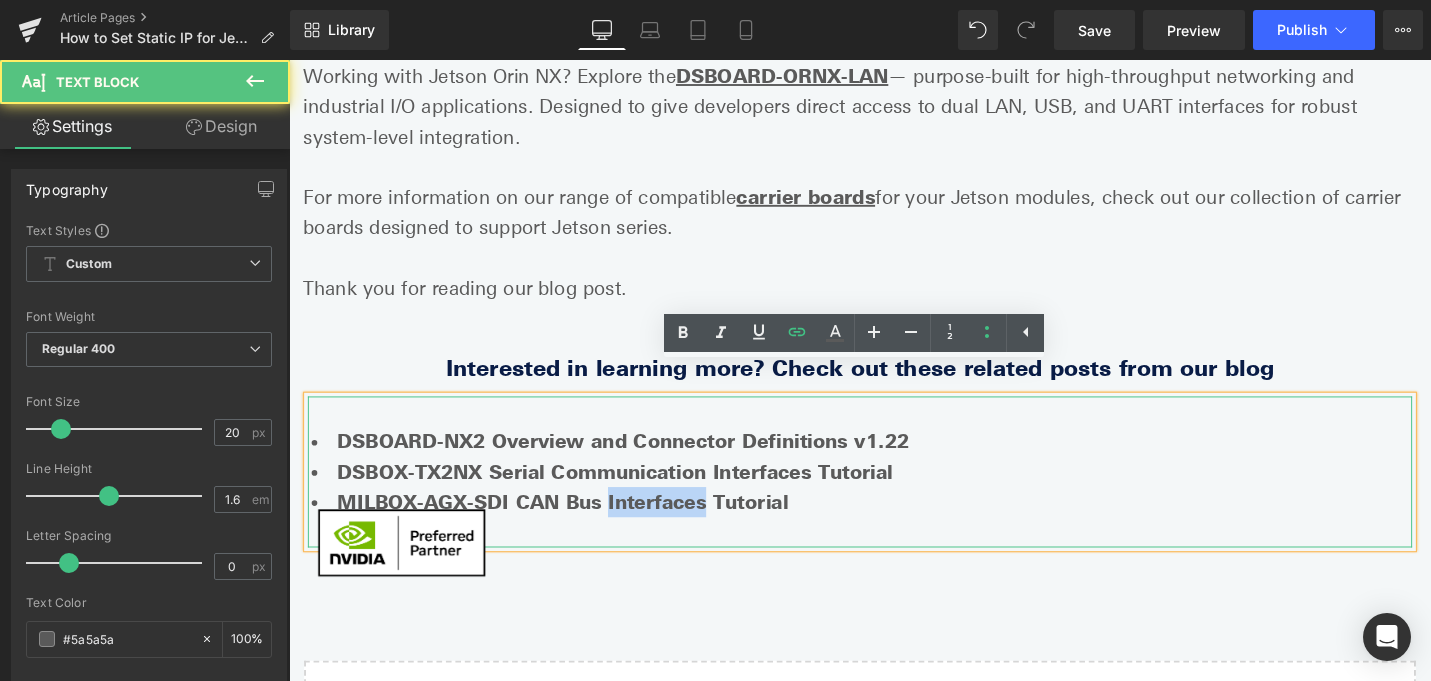 click on "MILBOX-AGX-SDI CAN Bus Interfaces Tutorial" at bounding box center (579, 529) 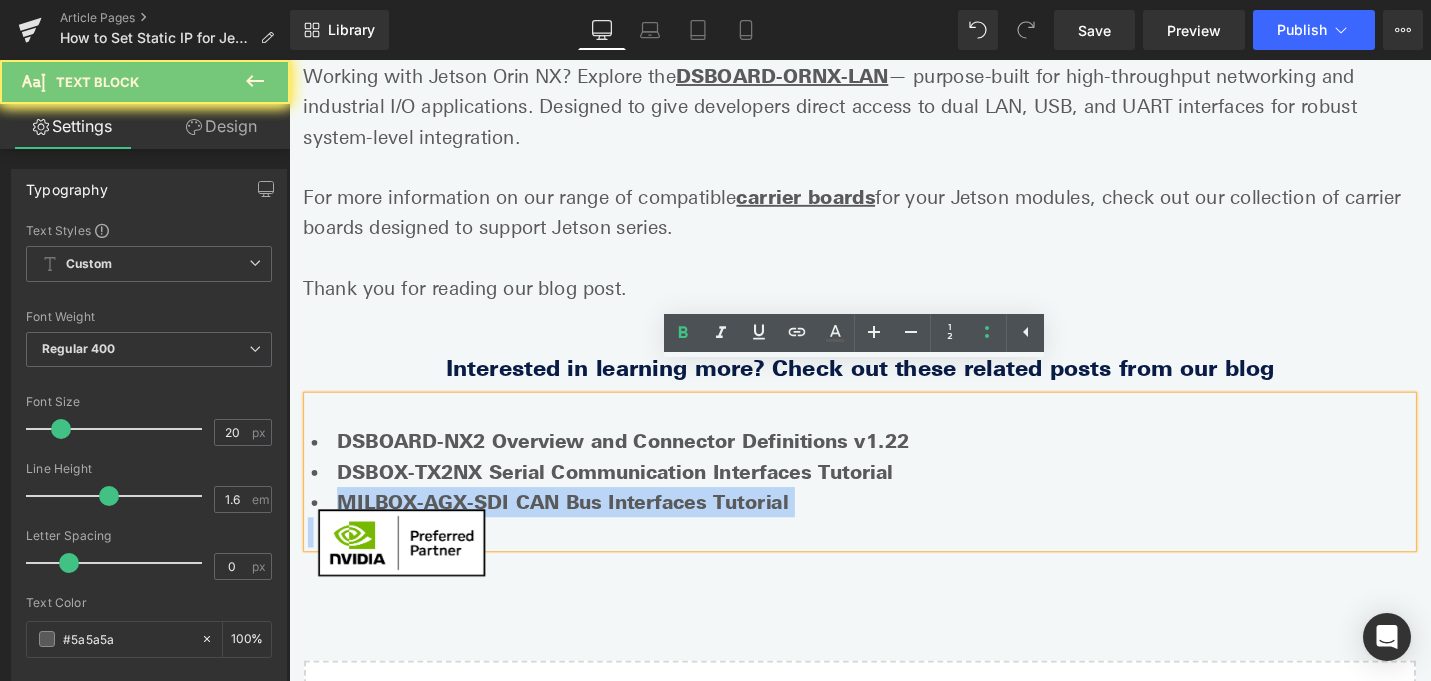 click on "MILBOX-AGX-SDI CAN Bus Interfaces Tutorial" at bounding box center (579, 529) 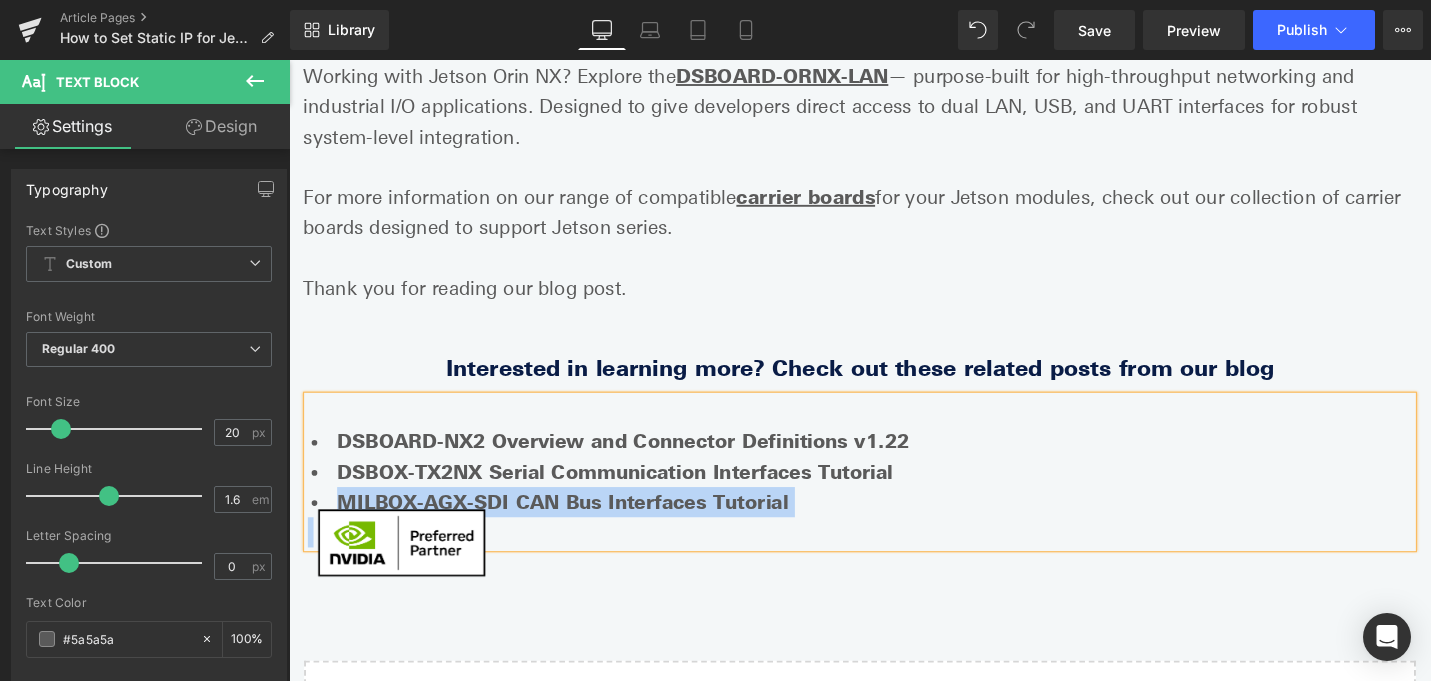 click on "MILBOX-AGX-SDI CAN Bus Interfaces Tutorial" at bounding box center (579, 529) 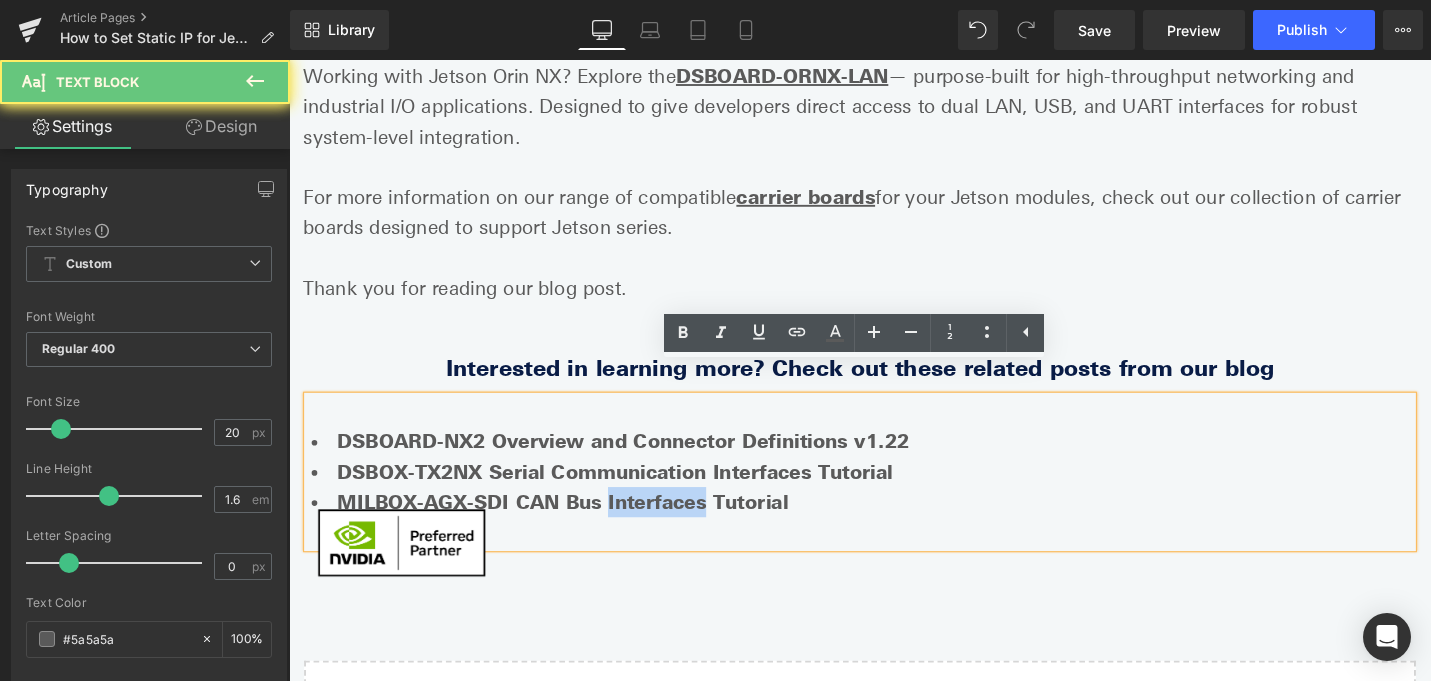 click on "MILBOX-AGX-SDI CAN Bus Interfaces Tutorial" at bounding box center (579, 529) 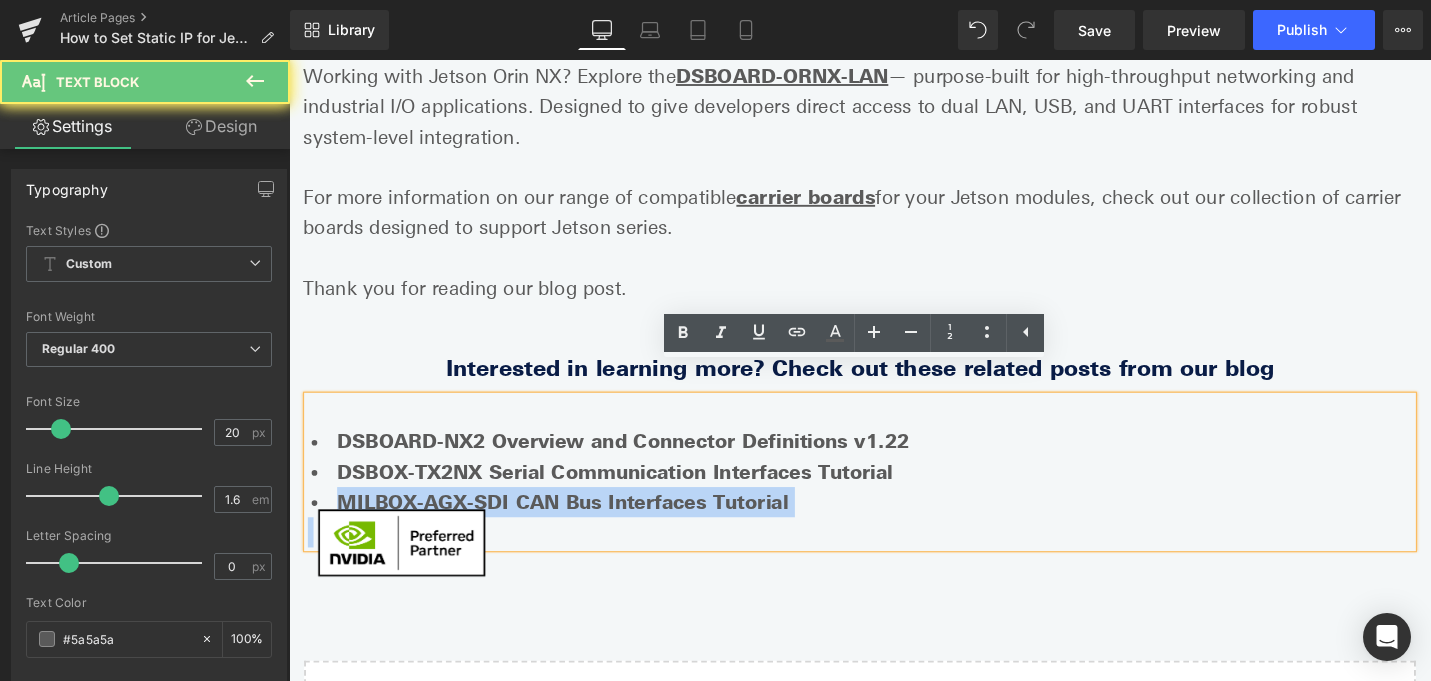 click on "MILBOX-AGX-SDI CAN Bus Interfaces Tutorial" at bounding box center (579, 529) 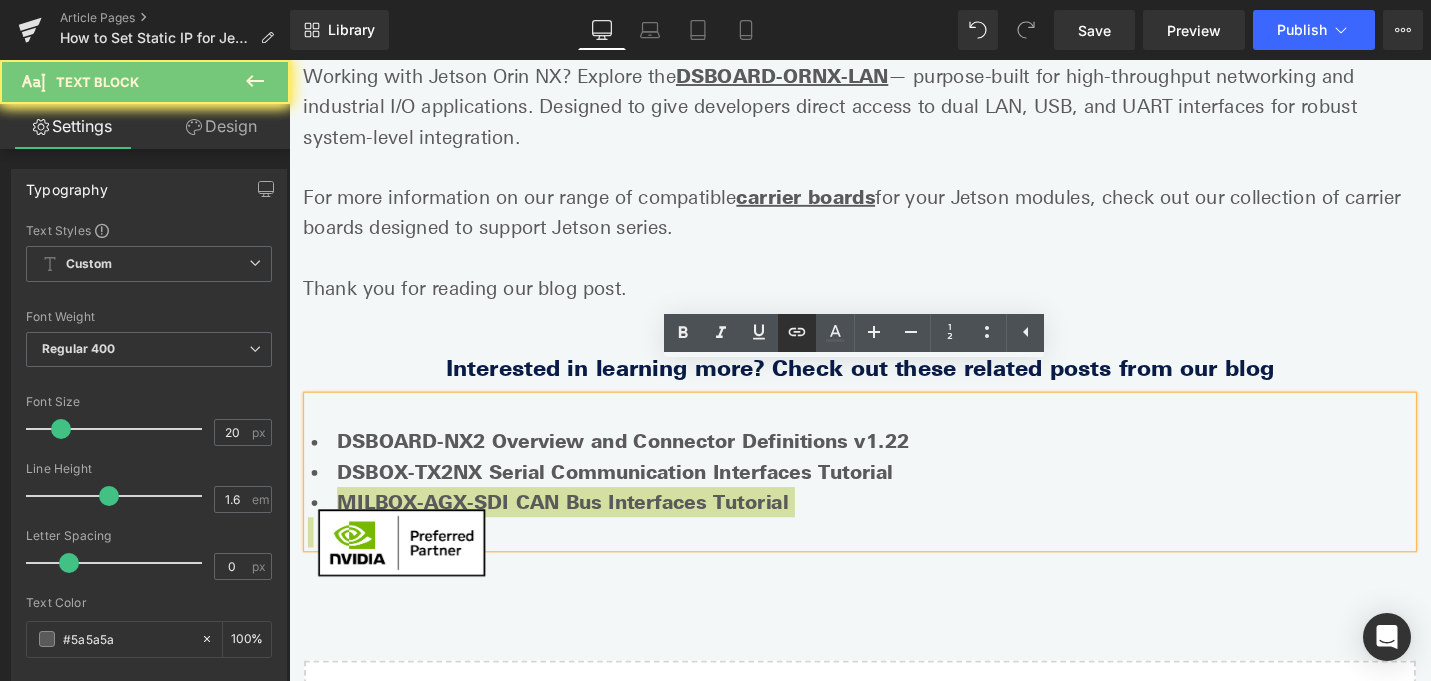 click 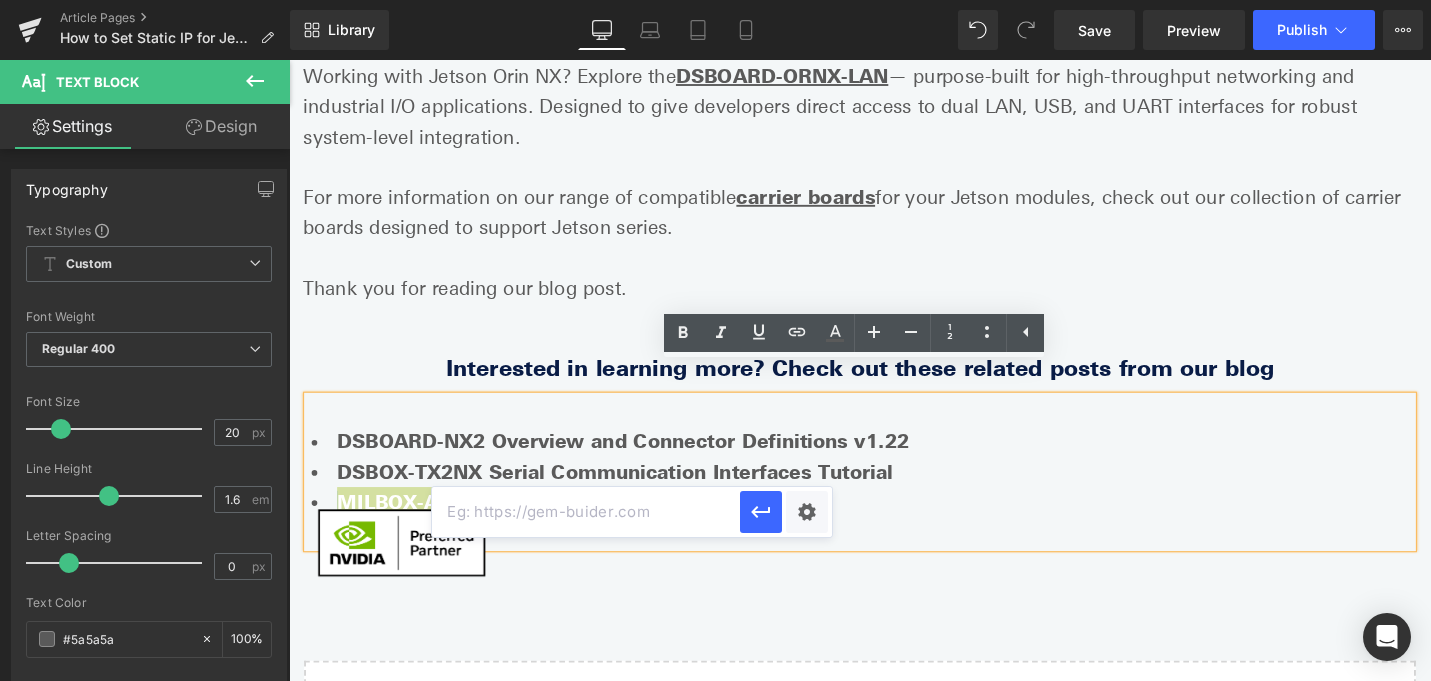 click at bounding box center (586, 512) 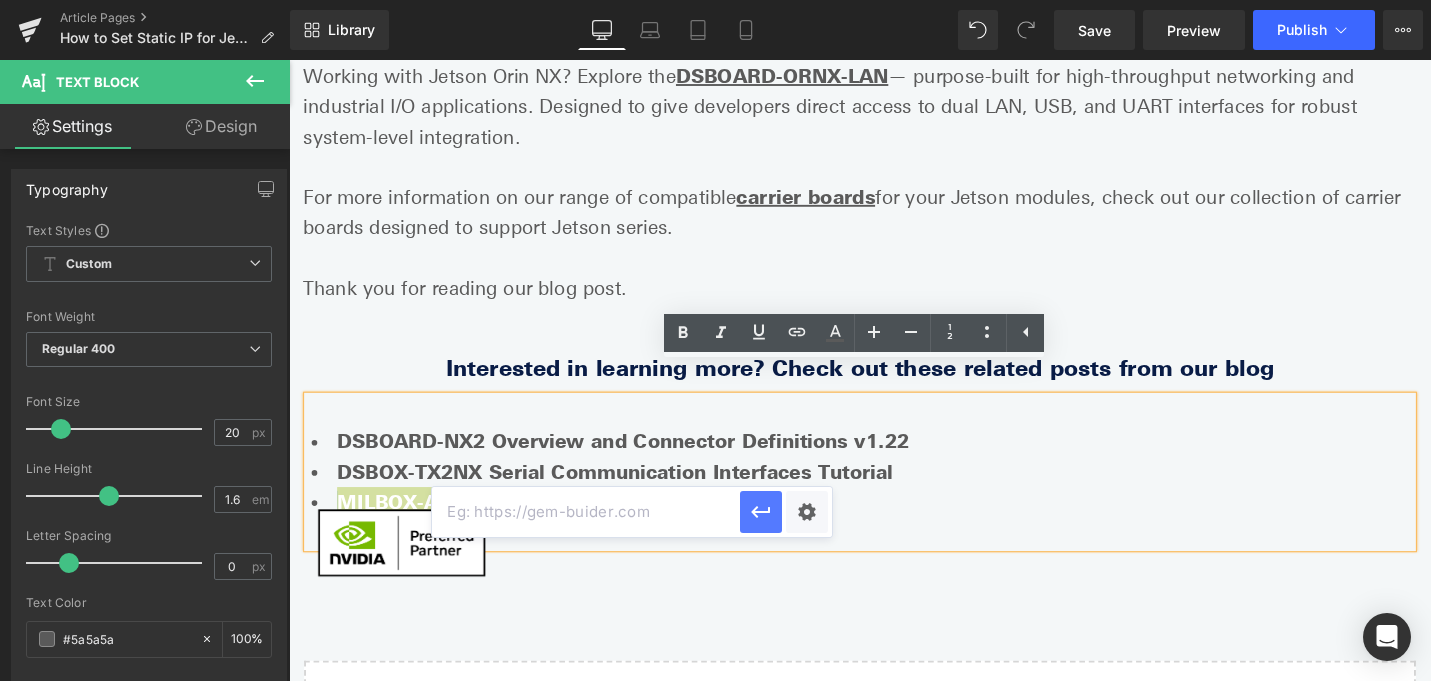 paste on "https://www.forecr.io/blogs/connectivity/milbox-agx-canbus-interfaces-tutorial?srsltid=AfmBOoql58bcP091aDADxk1gbpsfnv2LjoxuVNq4c4Z-oiaS_aqEz7hs" 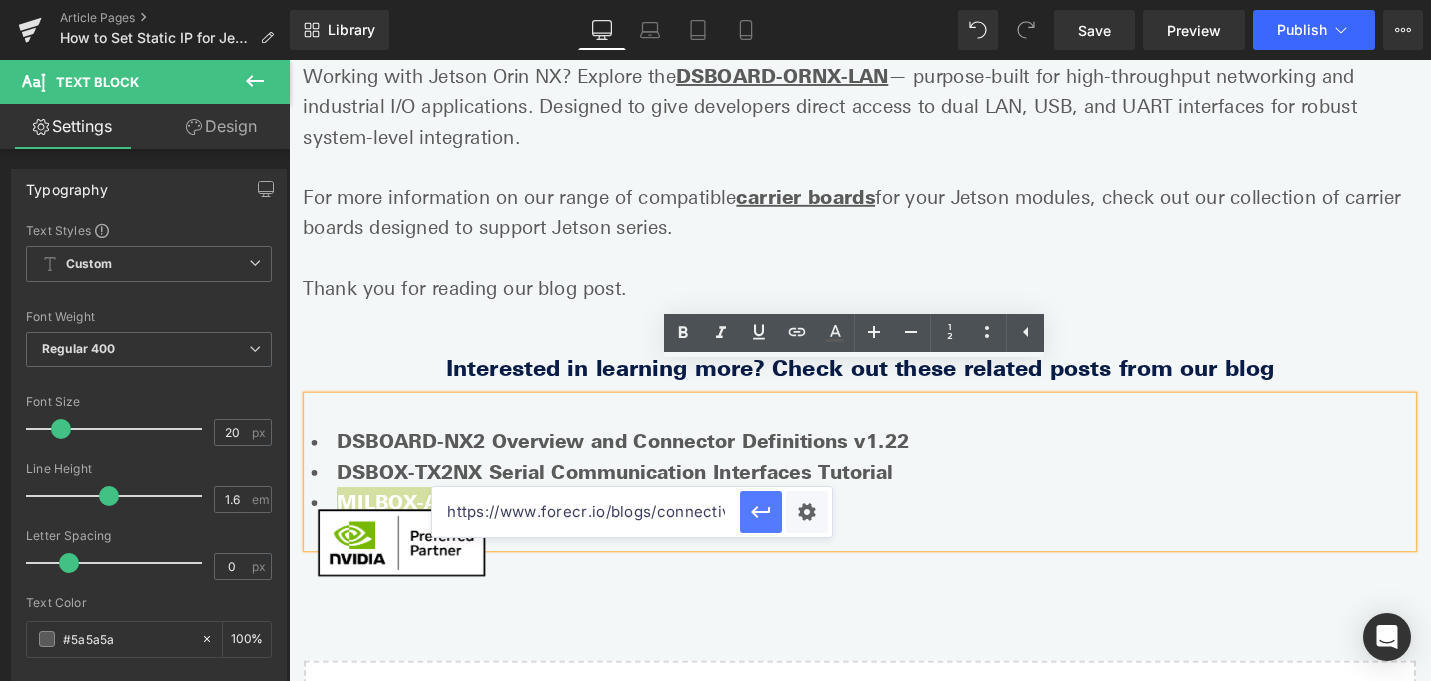 scroll, scrollTop: 0, scrollLeft: 872, axis: horizontal 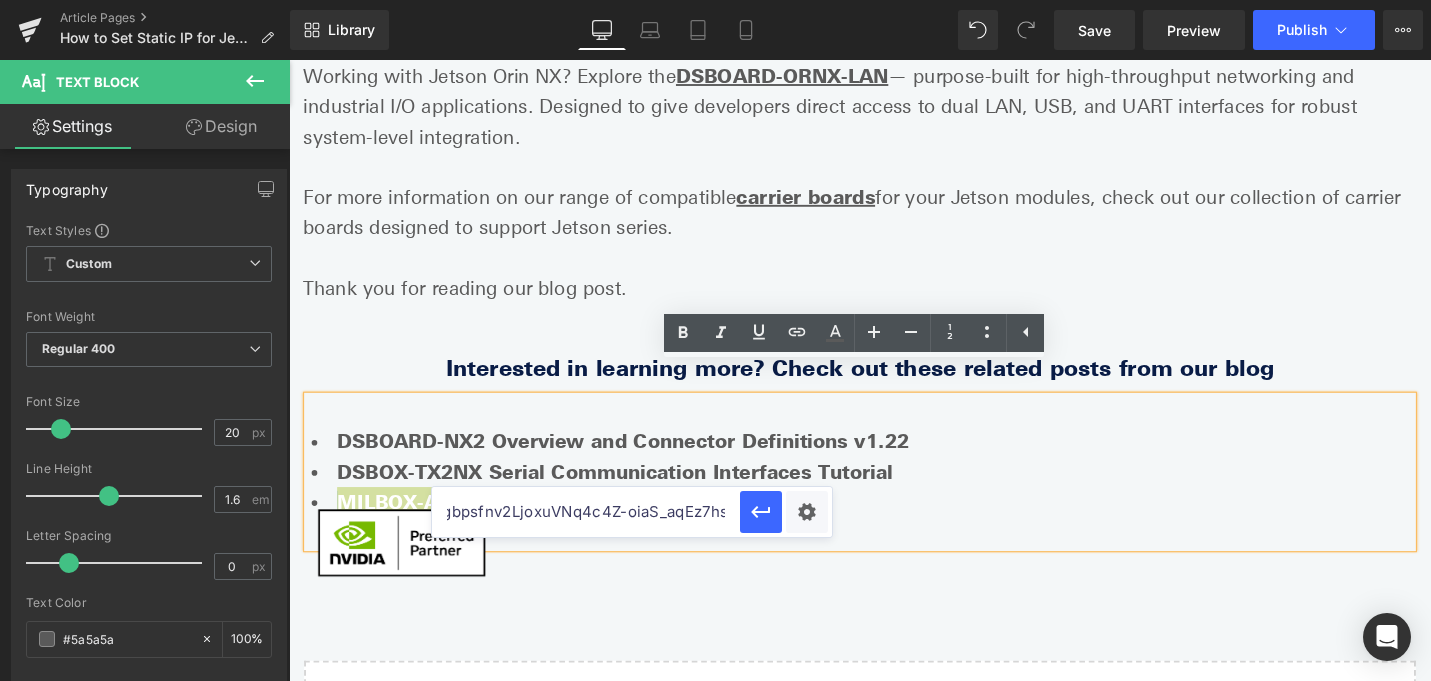 click on "https://www.forecr.io/blogs/connectivity/milbox-agx-canbus-interfaces-tutorial?srsltid=AfmBOoql58bcP091aDADxk1gbpsfnv2LjoxuVNq4c4Z-oiaS_aqEz7hs" at bounding box center [586, 512] 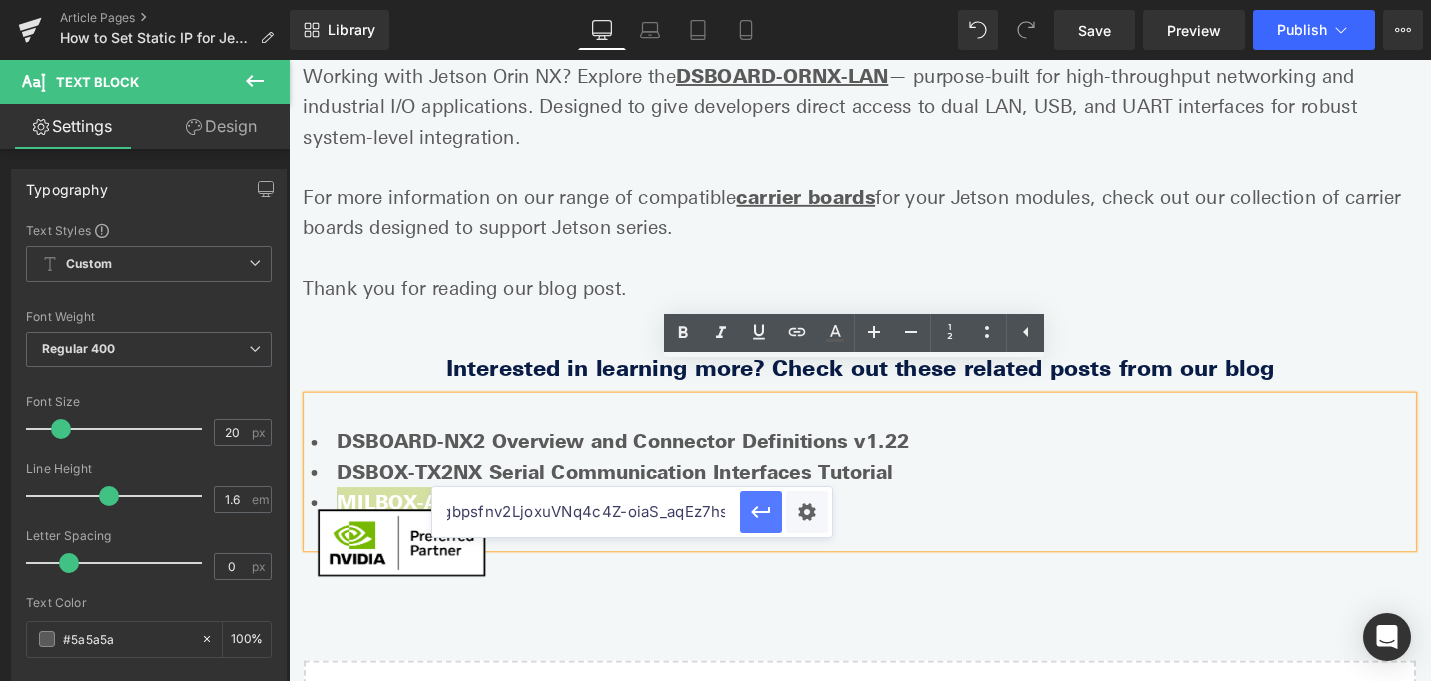 type on "https://www.forecr.io/blogs/connectivity/milbox-agx-canbus-interfaces-tutorial?srsltid=AfmBOoql58bcP091aDADxk1gbpsfnv2LjoxuVNq4c4Z-oiaS_aqEz7hs" 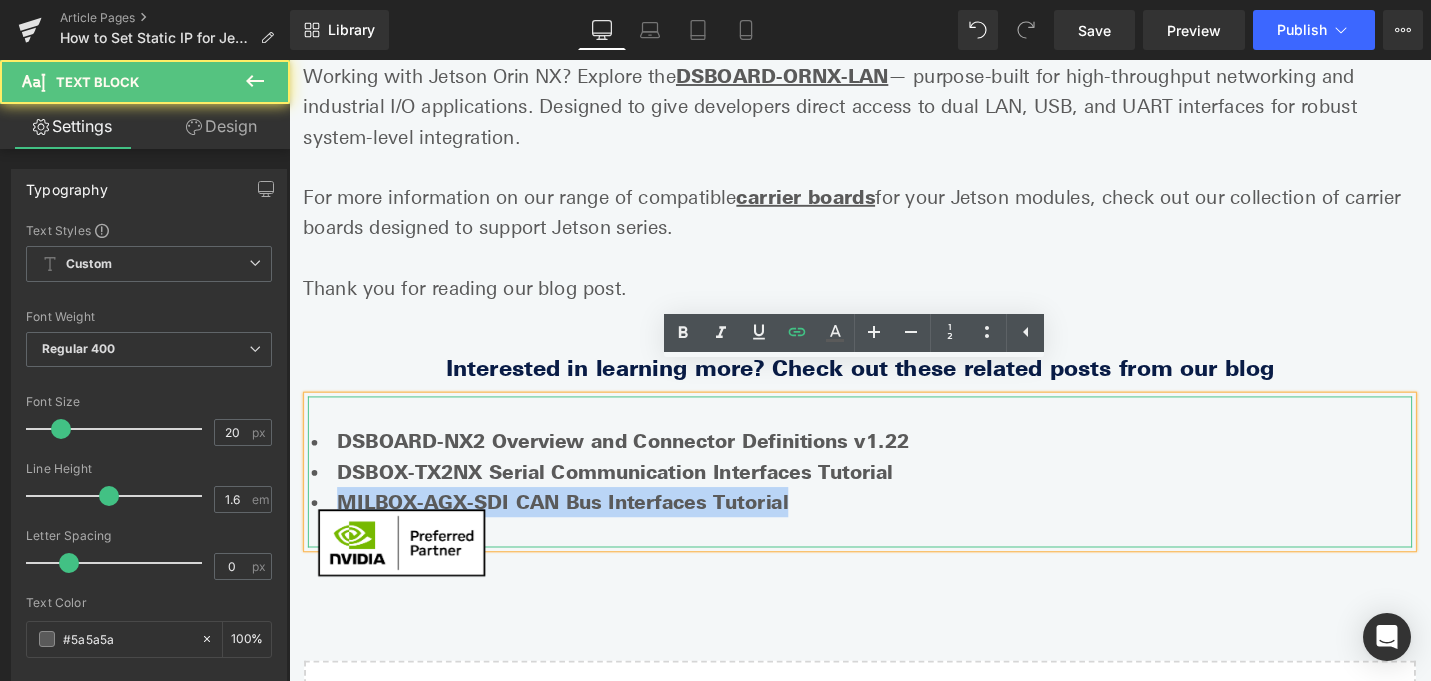 click on "MILBOX-AGX-SDI CAN Bus Interfaces Tutorial" at bounding box center (894, 529) 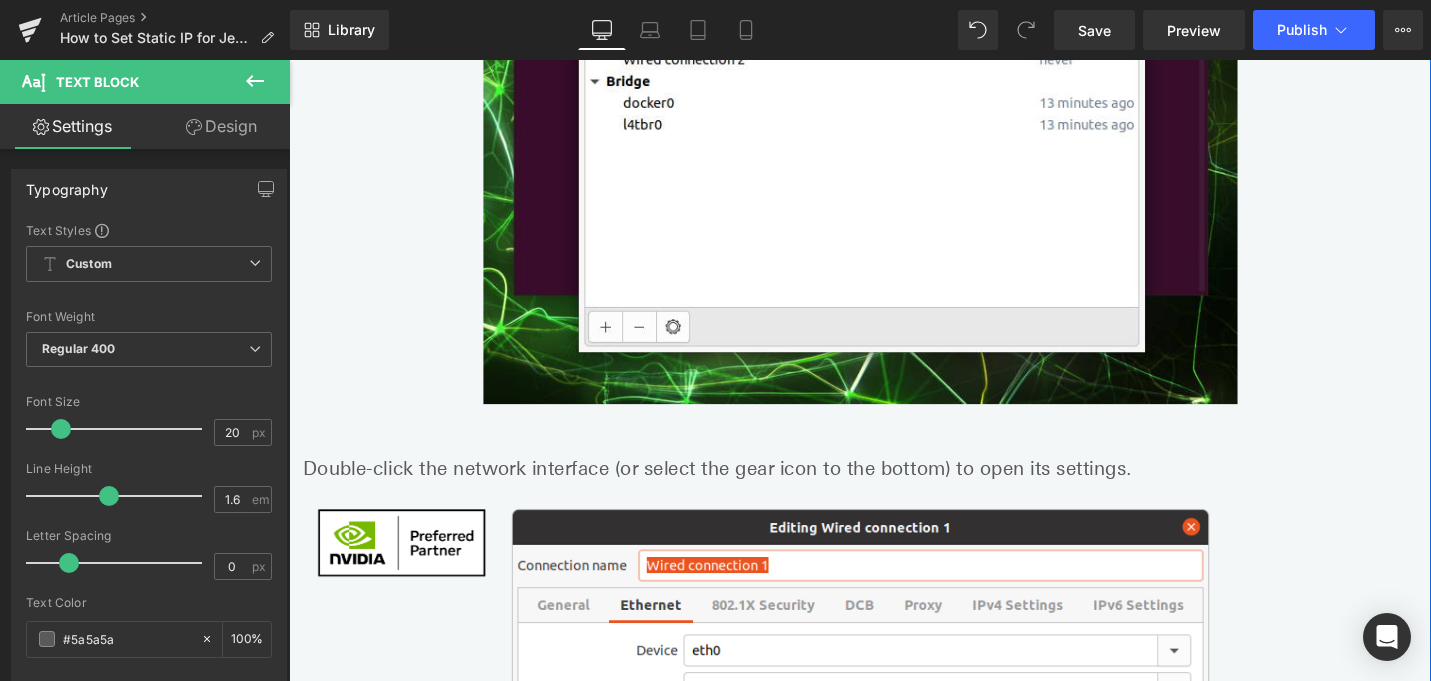 scroll, scrollTop: 0, scrollLeft: 0, axis: both 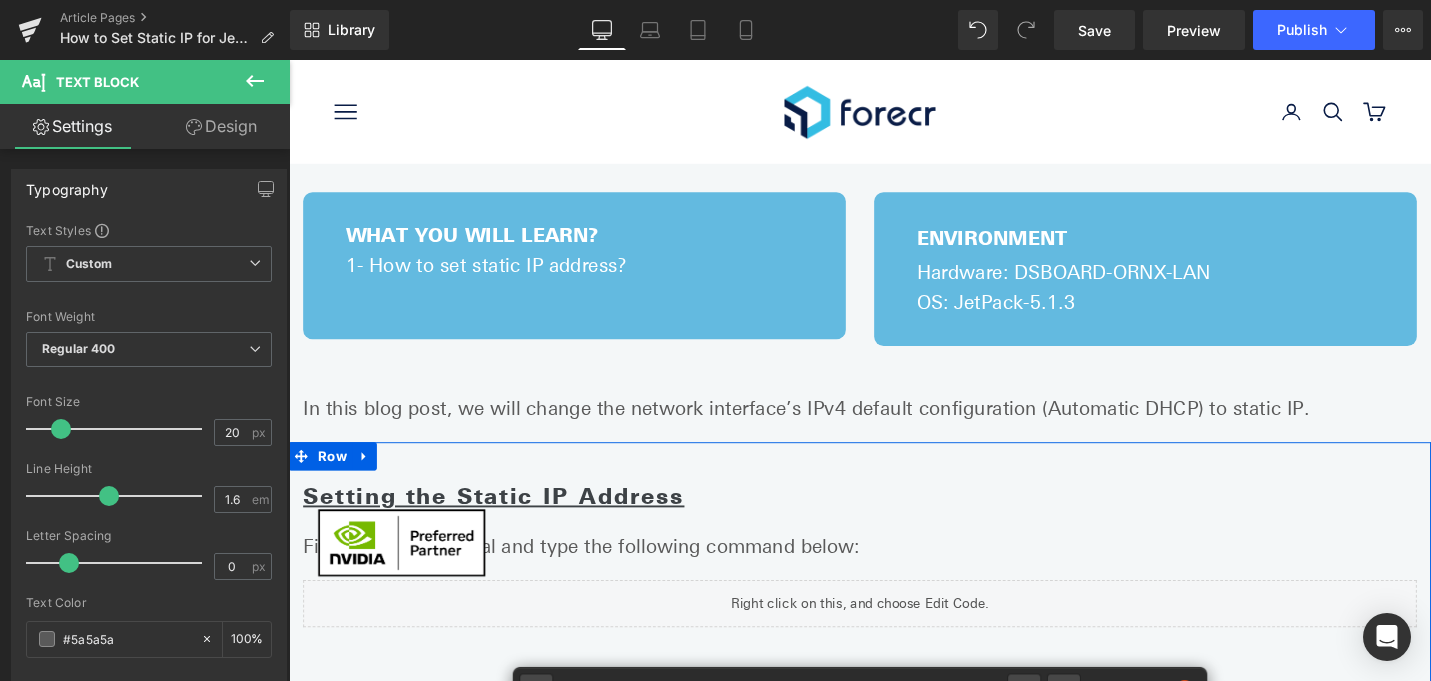 click on "Setting the Static IP Address Heading" at bounding box center (894, 522) 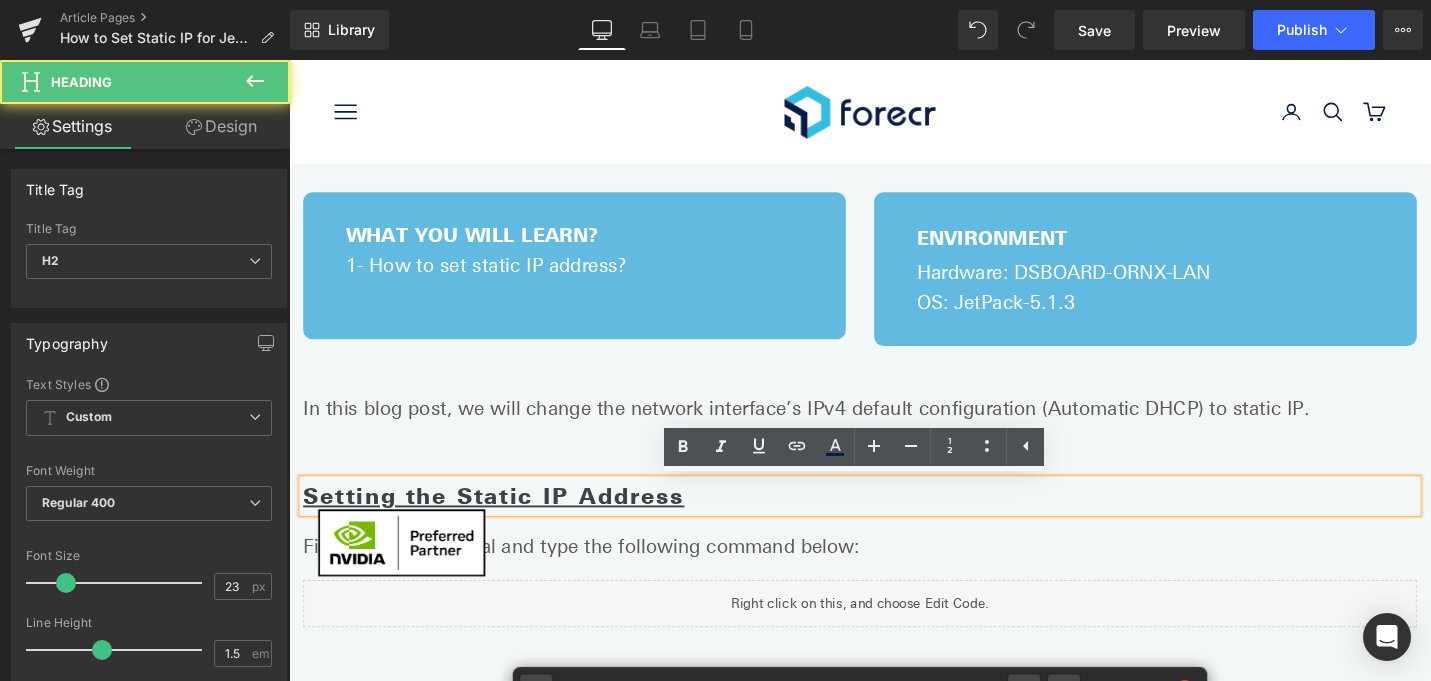 click on "Setting the Static IP Address" at bounding box center [506, 522] 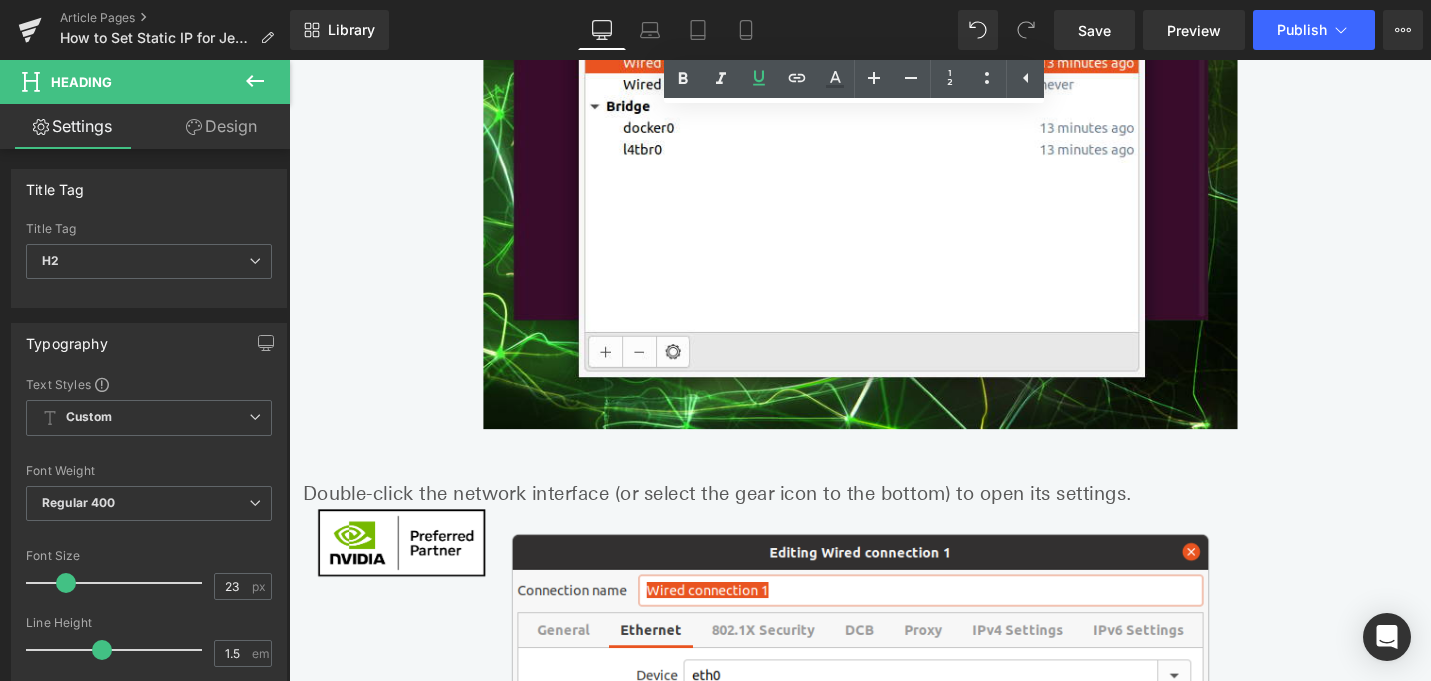 scroll, scrollTop: 1621, scrollLeft: 0, axis: vertical 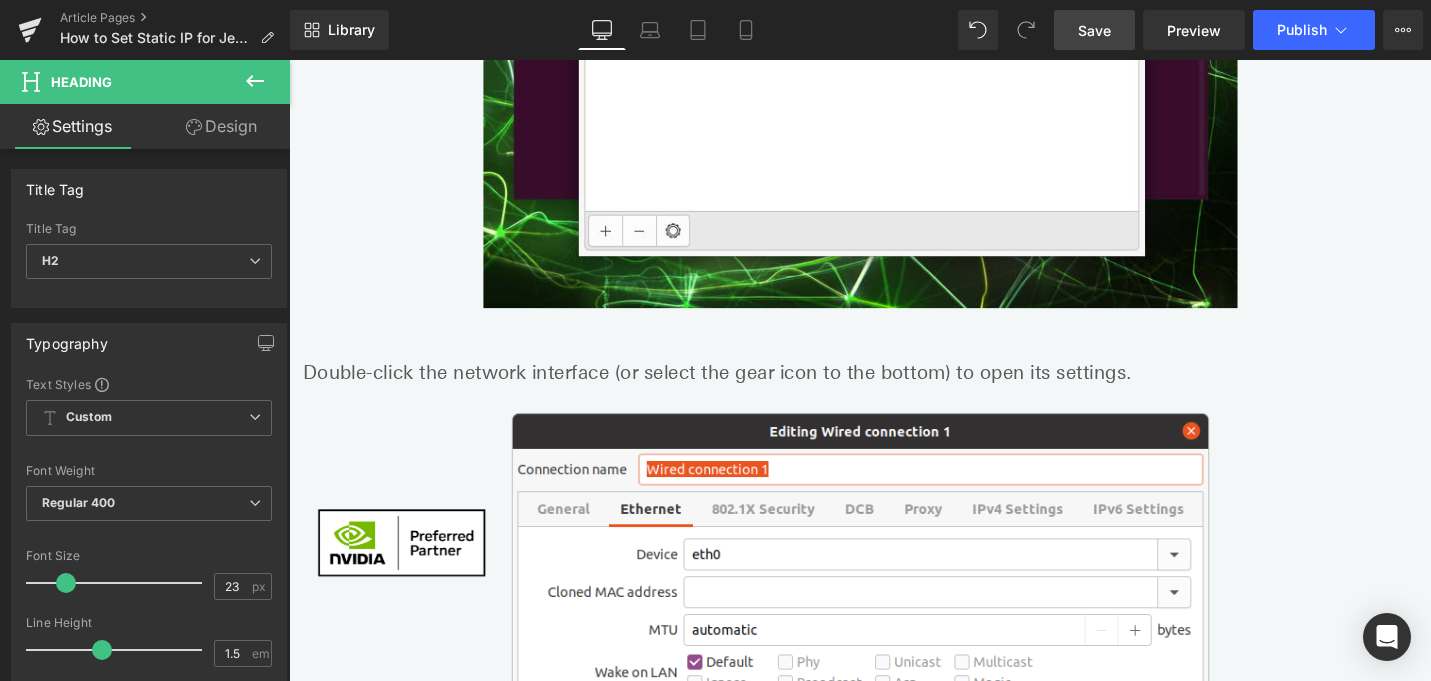 click on "Save" at bounding box center (1094, 30) 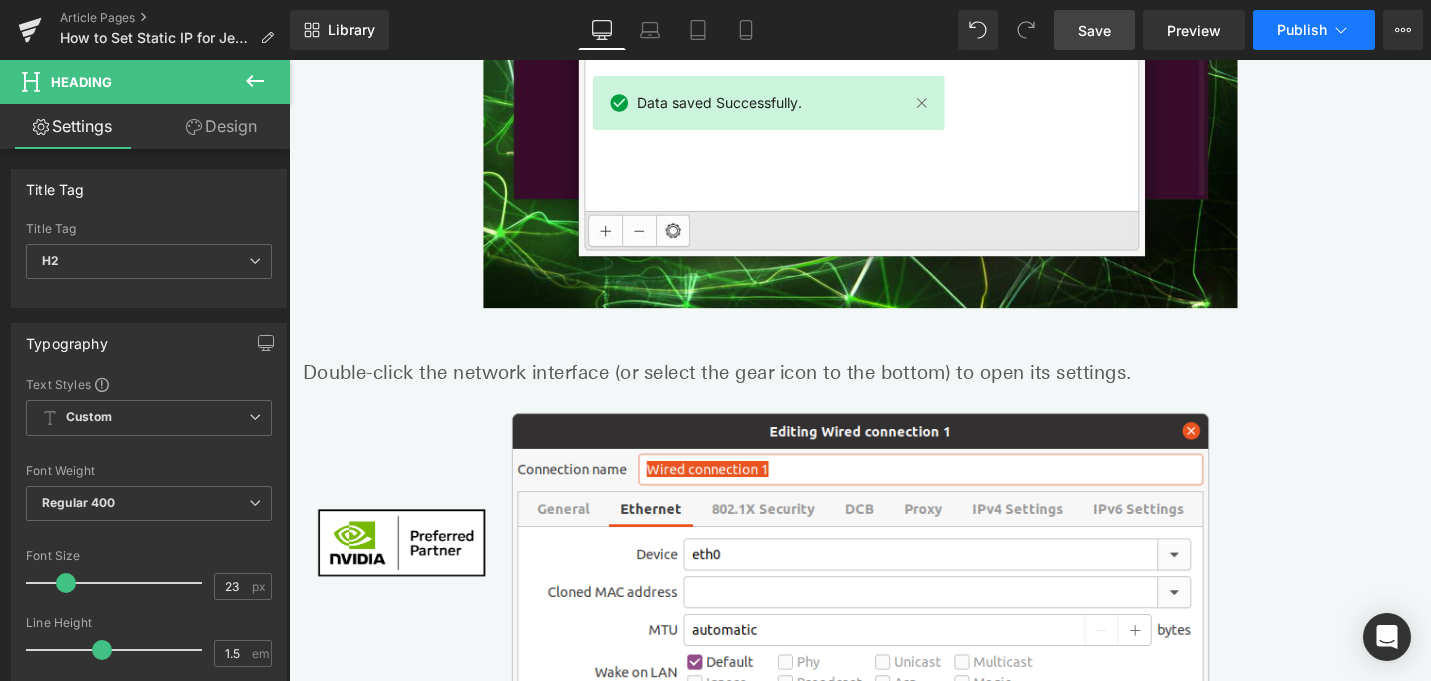 click on "Publish" at bounding box center [1302, 30] 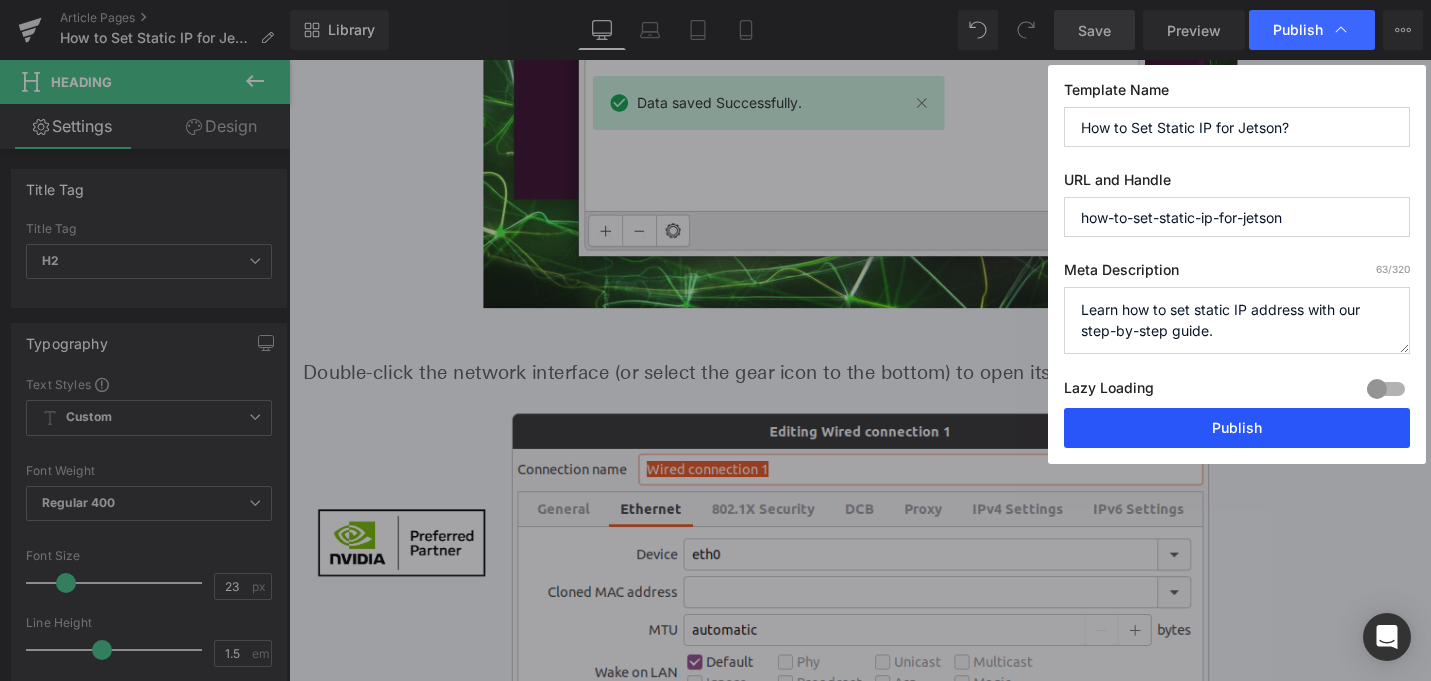 drag, startPoint x: 1169, startPoint y: 427, endPoint x: 924, endPoint y: 253, distance: 300.50125 